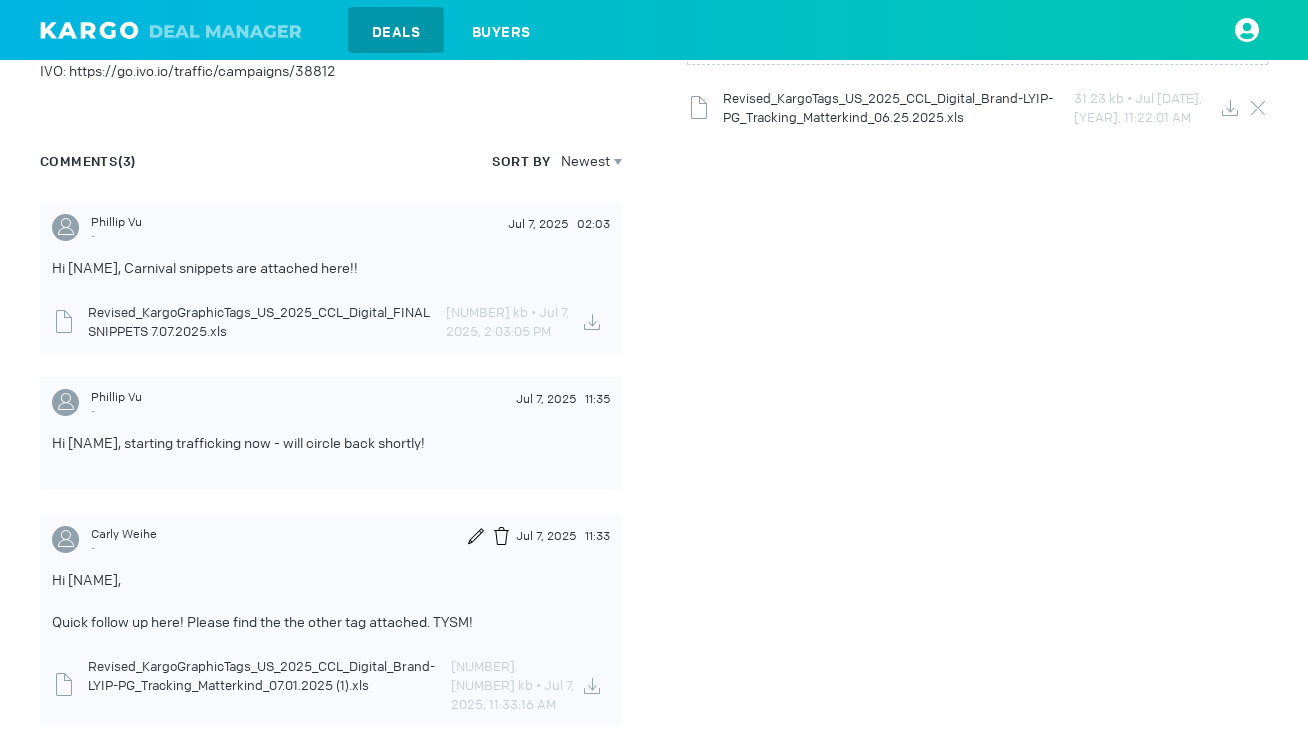 scroll, scrollTop: 397, scrollLeft: 0, axis: vertical 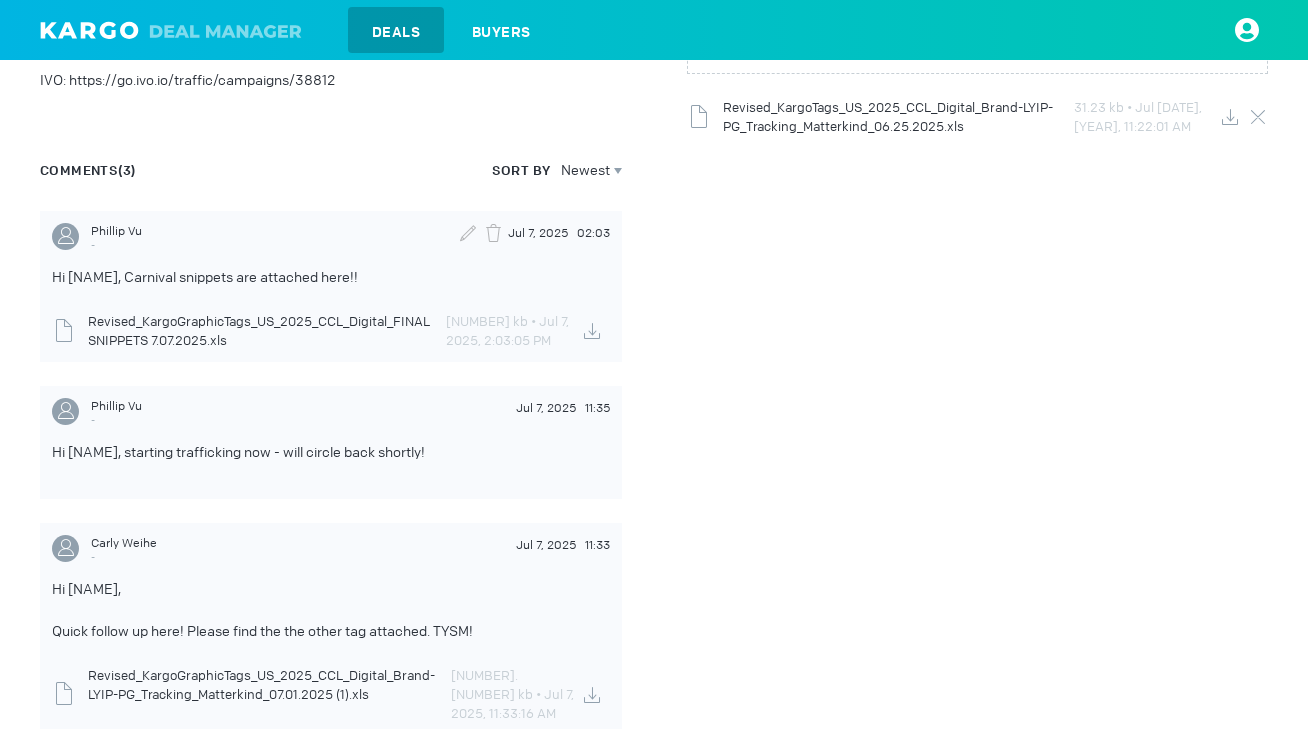 click at bounding box center (592, 331) 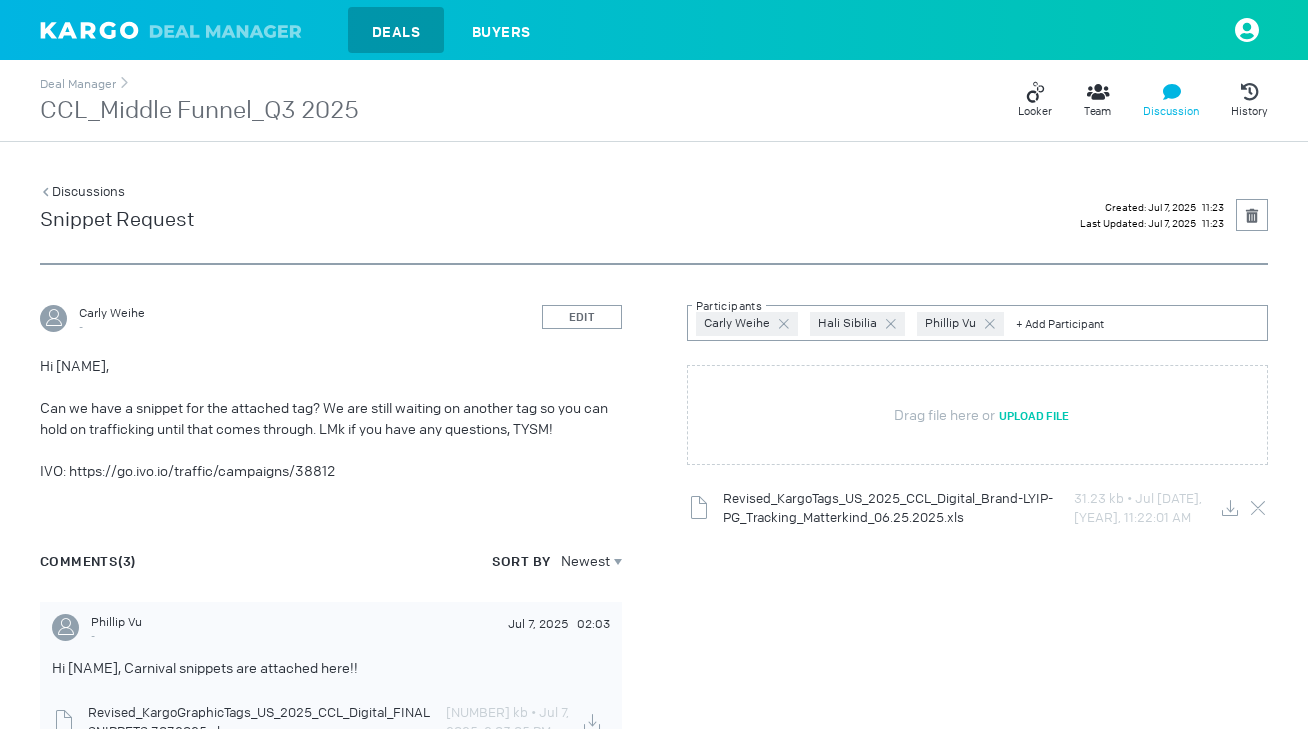 scroll, scrollTop: 0, scrollLeft: 0, axis: both 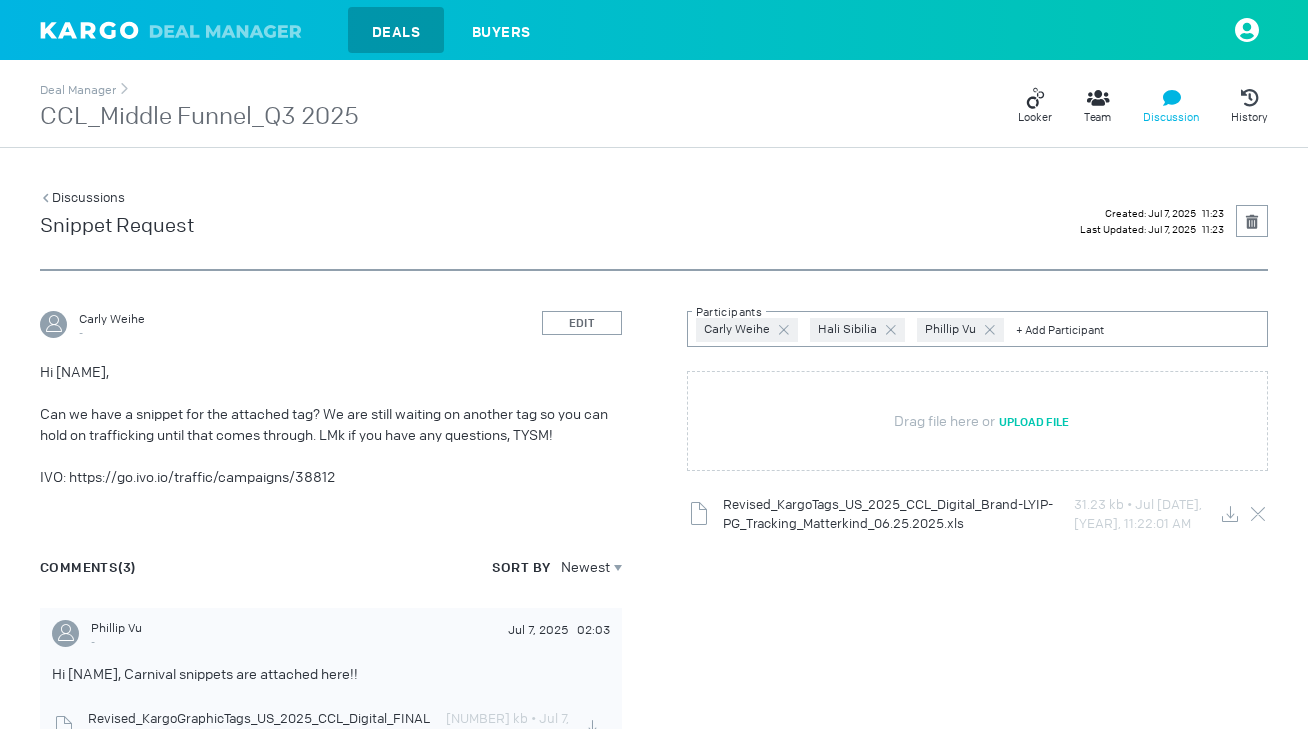 click on "Deal Manager CCL_Middle Funnel_Q3 2025" at bounding box center (199, 106) 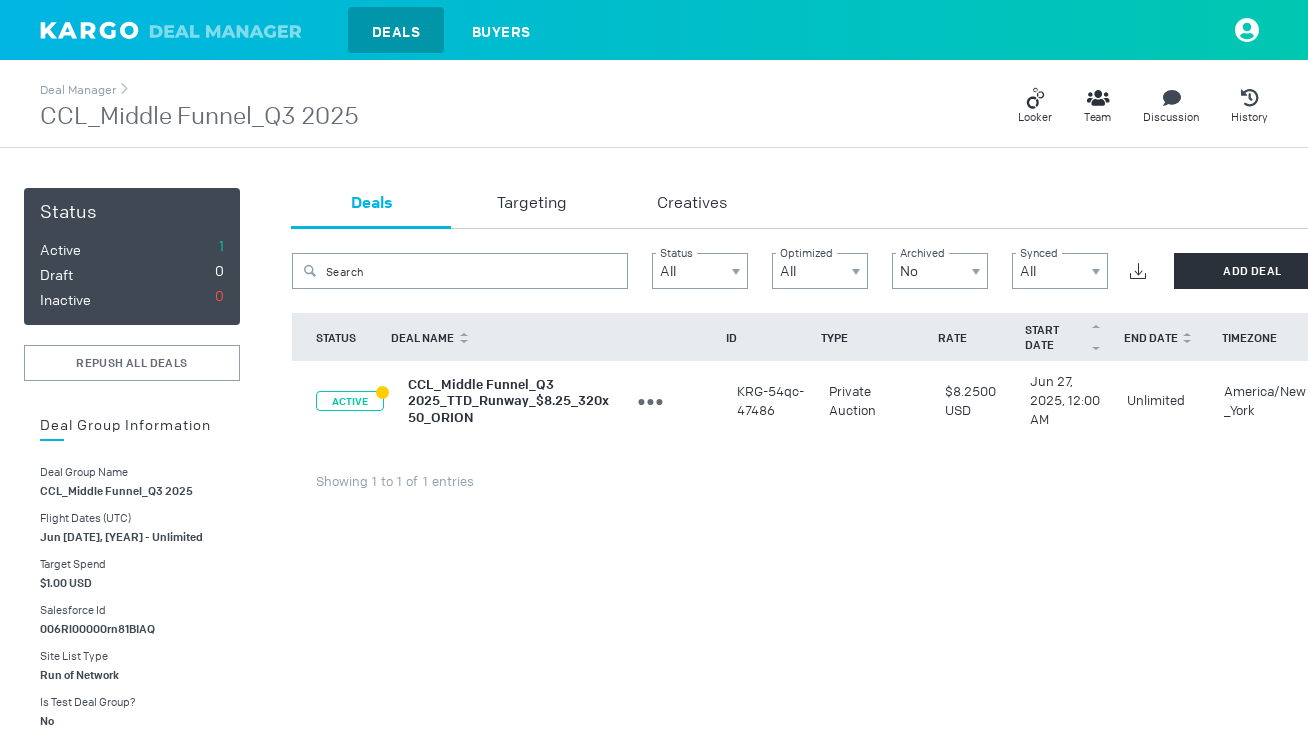 click on "CCL_Middle Funnel_Q3 2025_TTD_Runway_$8.25_320x50_ORION" at bounding box center [508, 400] 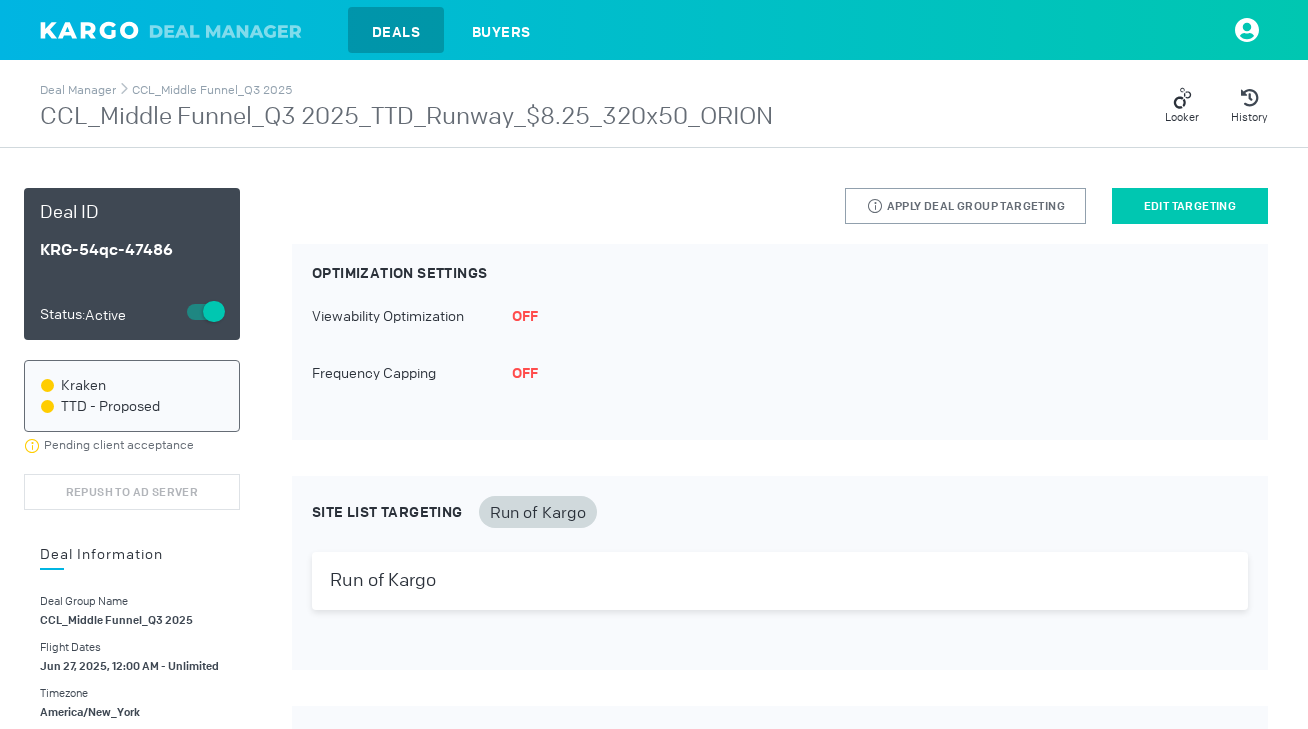 click on "Edit Targeting" at bounding box center [1190, 206] 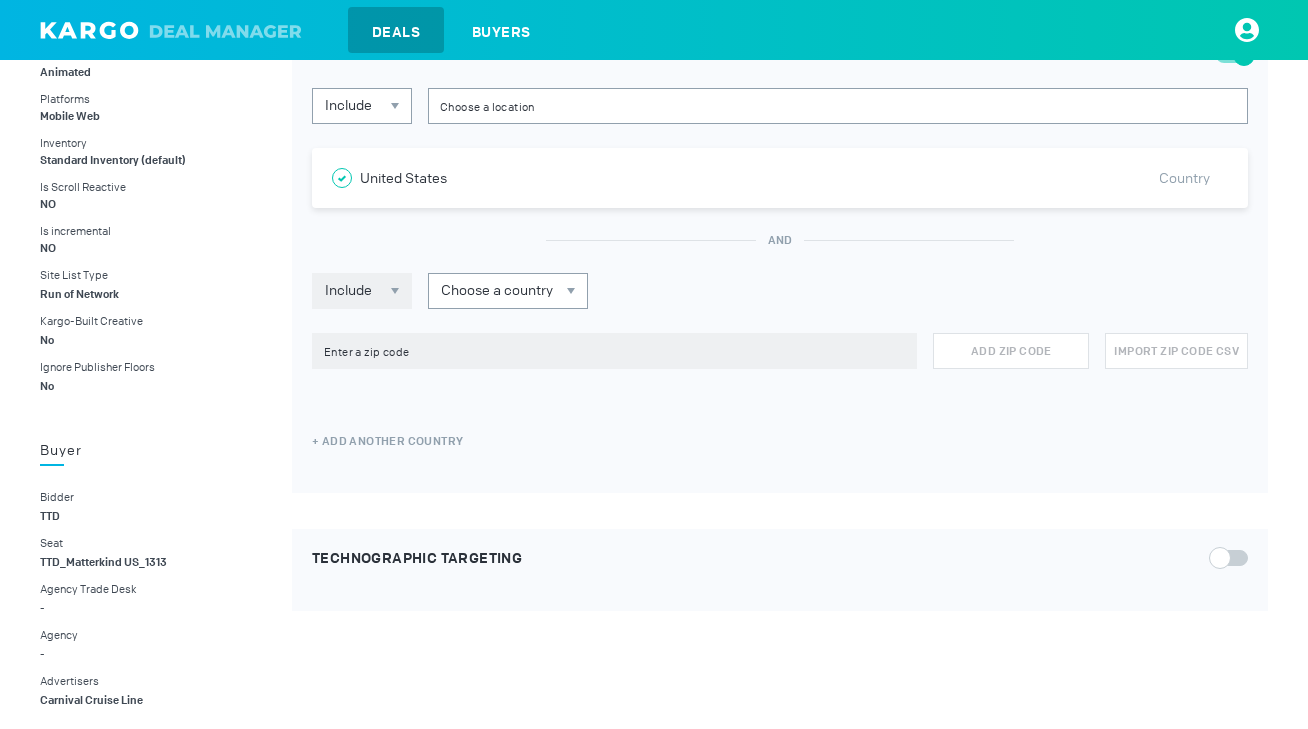 scroll, scrollTop: 924, scrollLeft: 0, axis: vertical 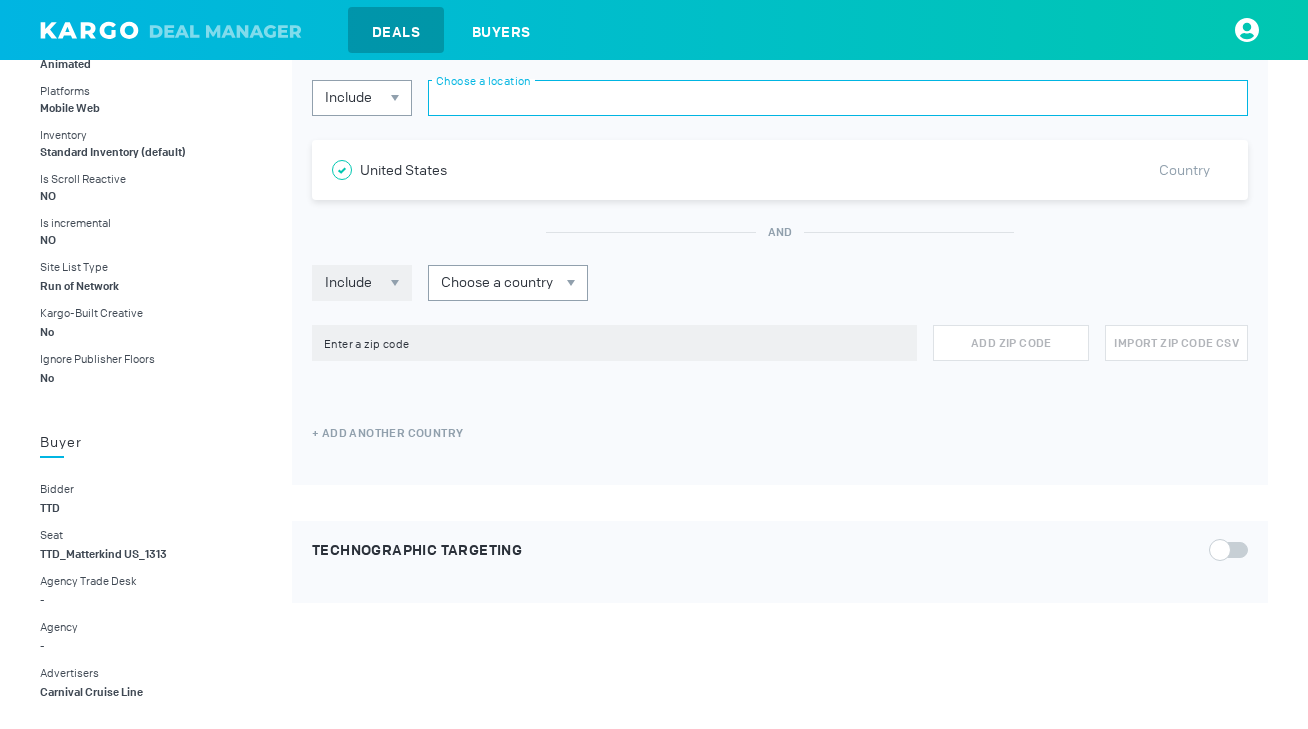click at bounding box center [838, 98] 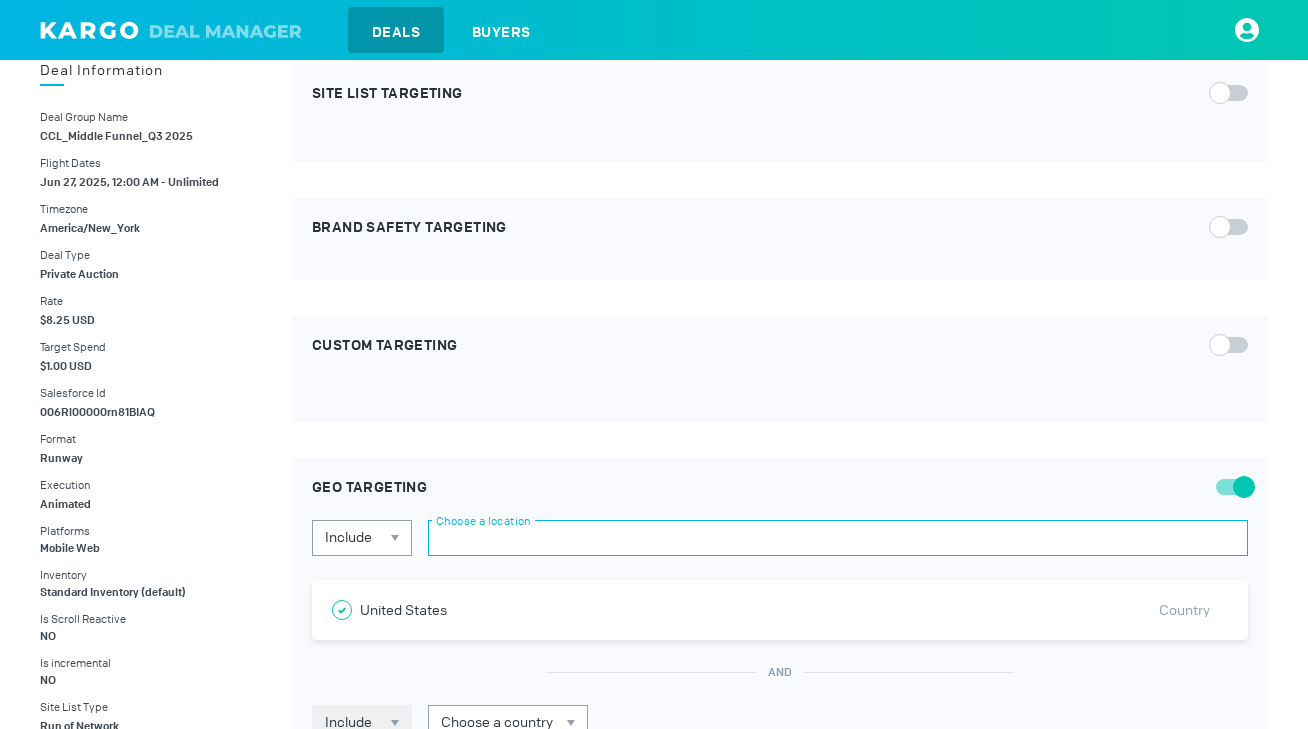 scroll, scrollTop: 276, scrollLeft: 0, axis: vertical 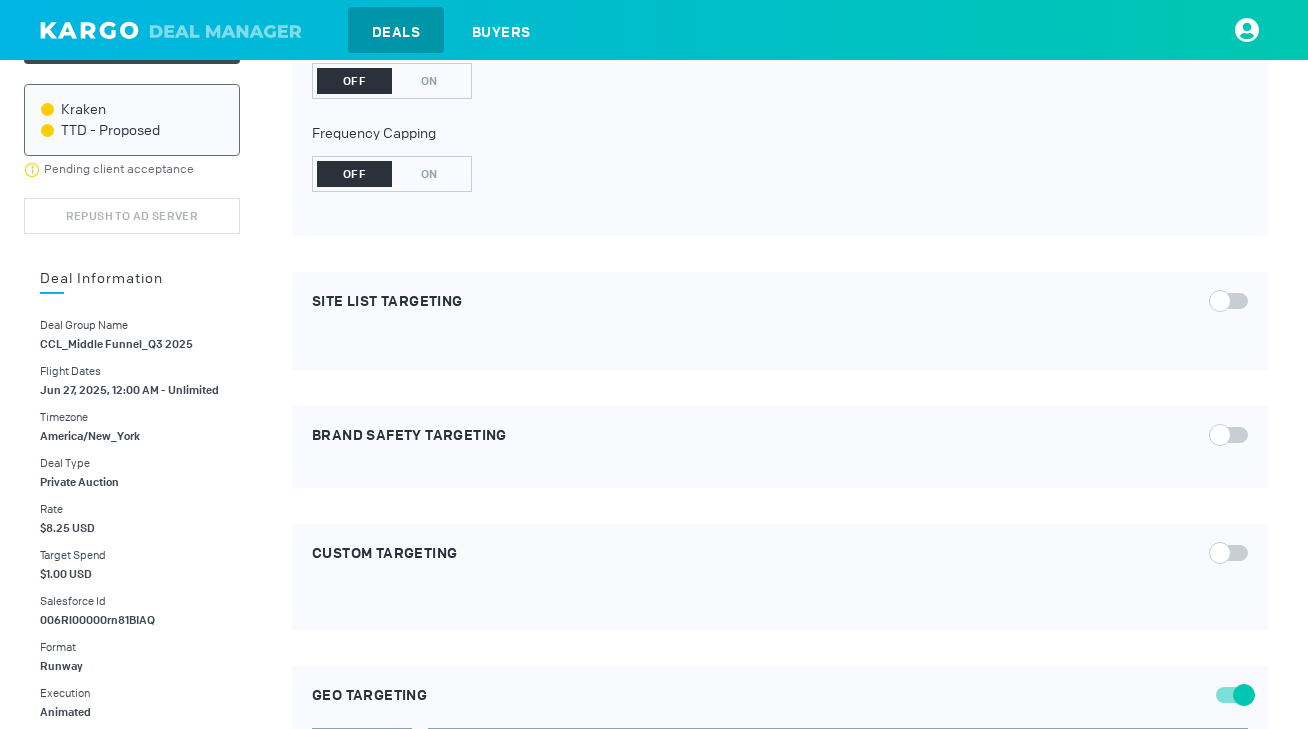 click at bounding box center (1232, 553) 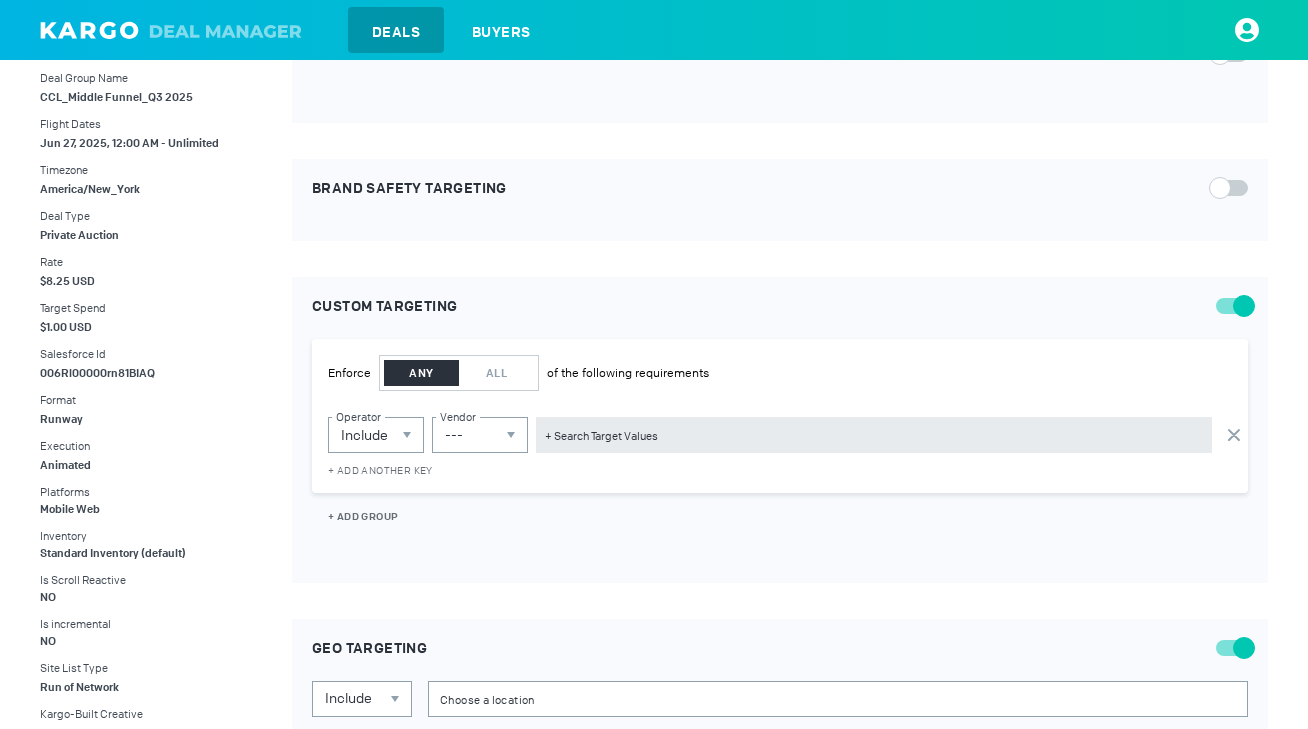 scroll, scrollTop: 545, scrollLeft: 0, axis: vertical 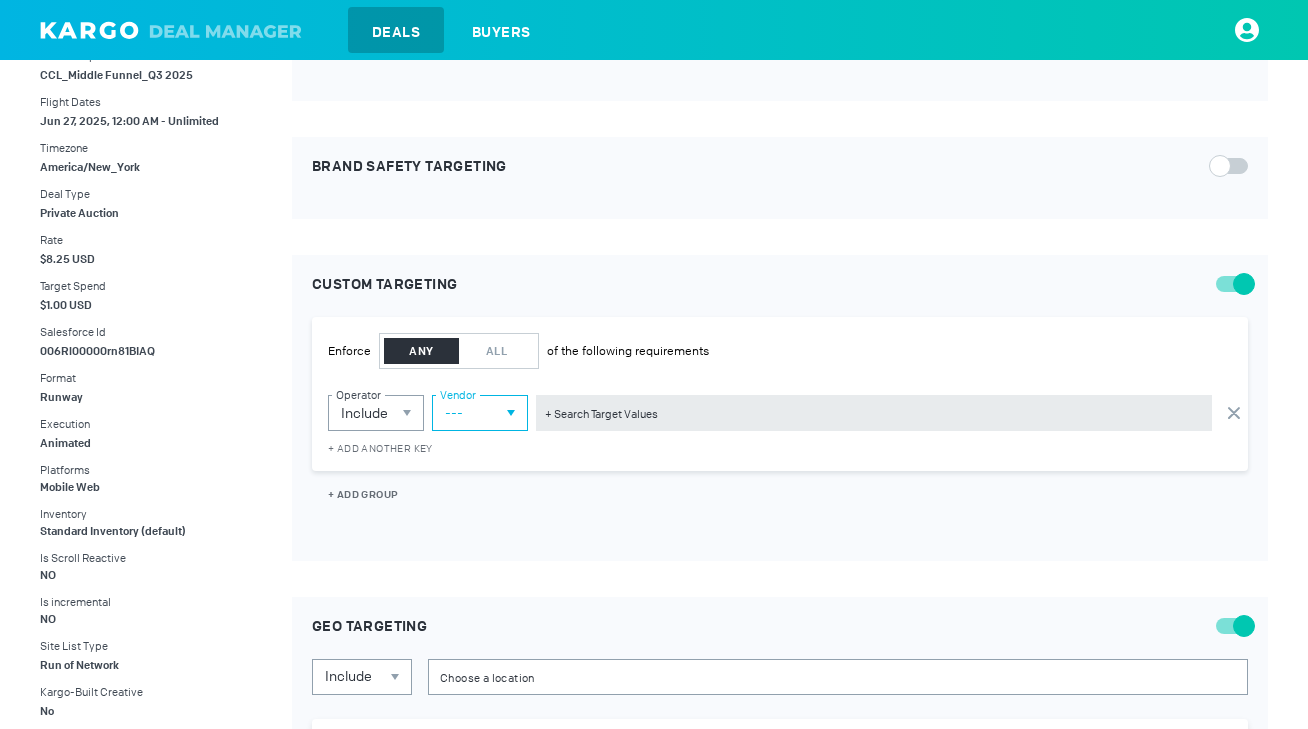 click on "---" at bounding box center [480, 413] 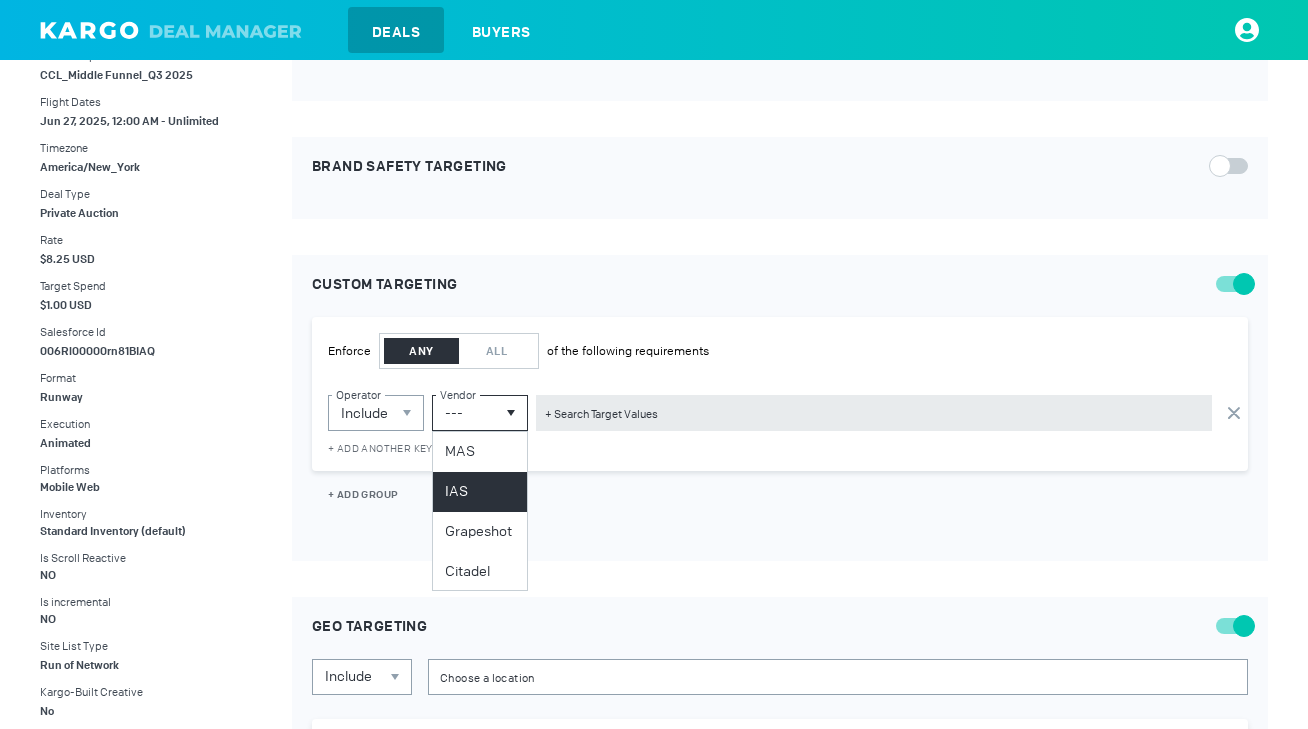 click on "IAS" at bounding box center (480, 492) 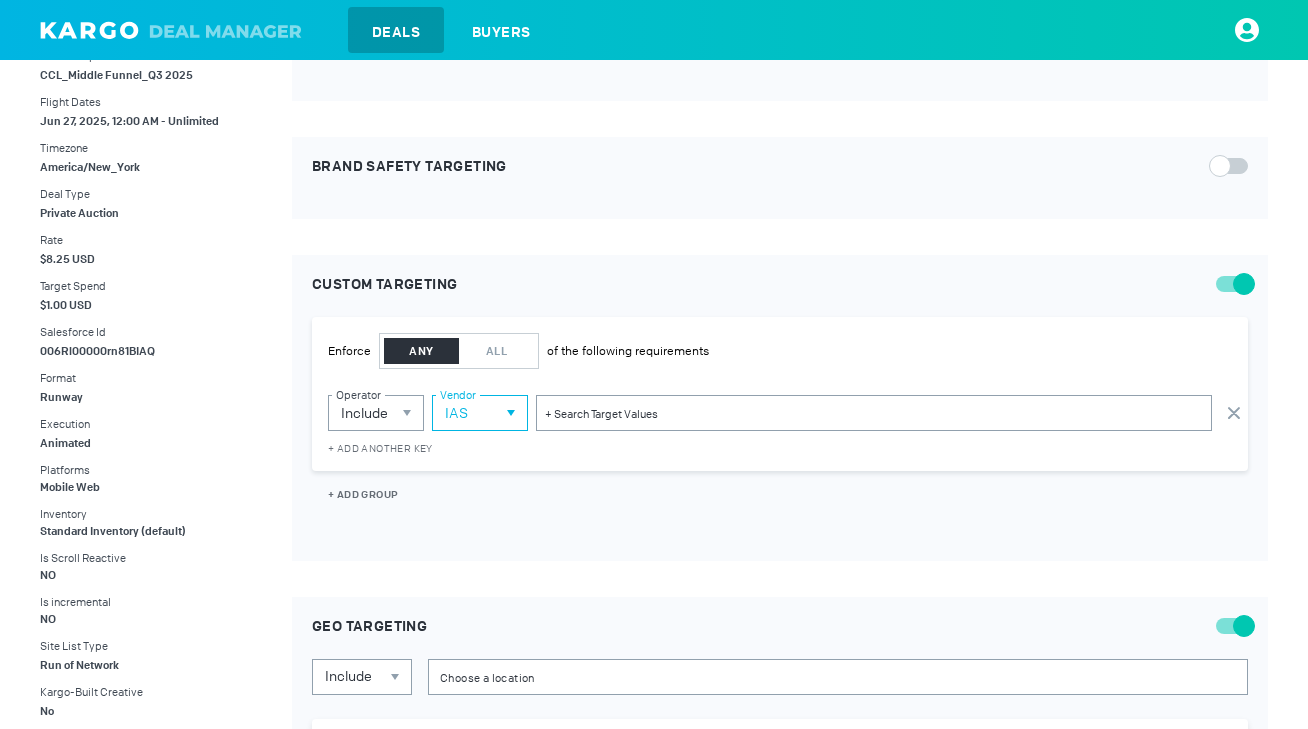click on "IAS" at bounding box center (480, 413) 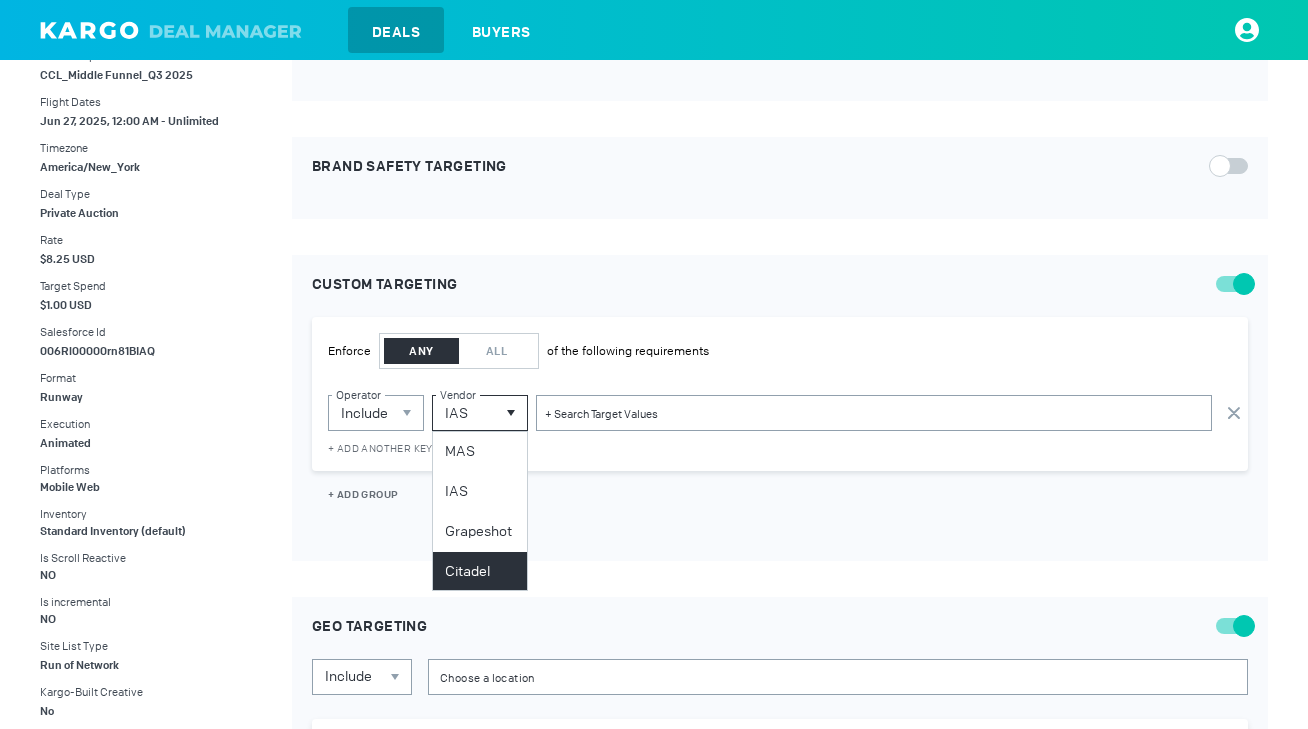 click on "Citadel" at bounding box center [480, 572] 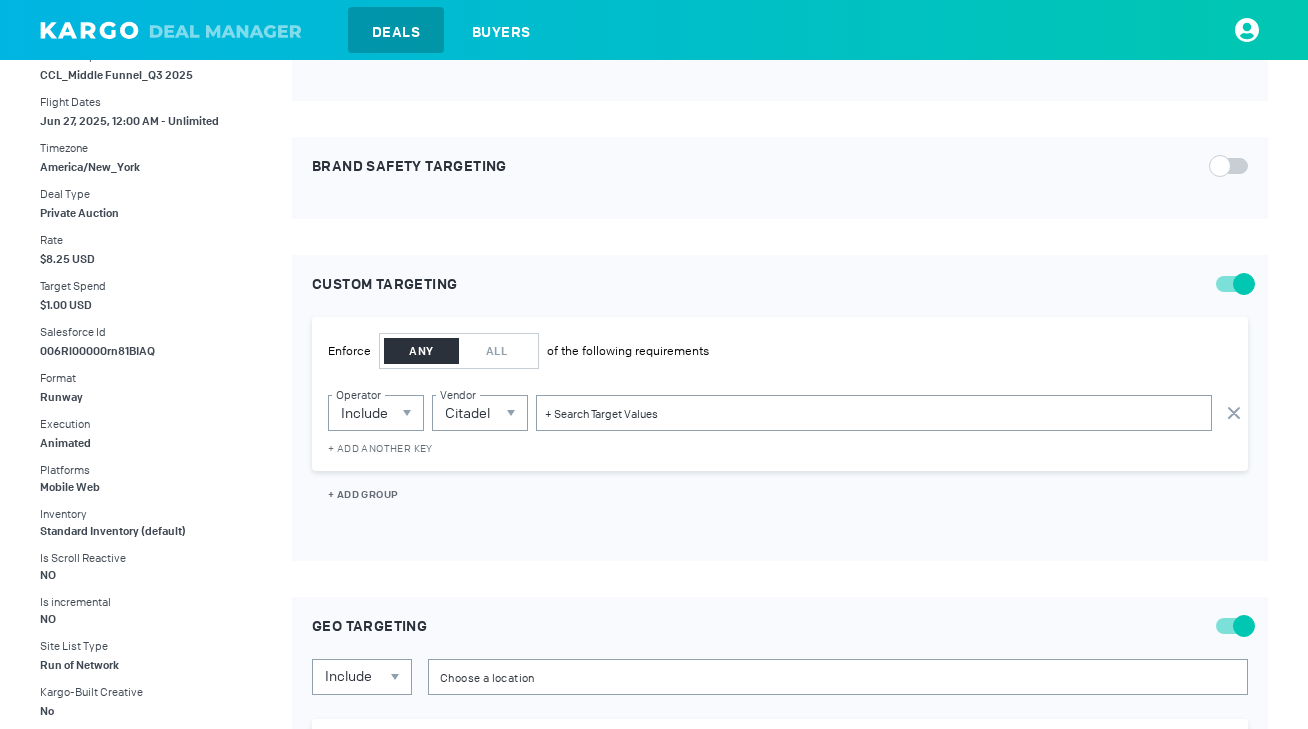 click at bounding box center [874, 413] 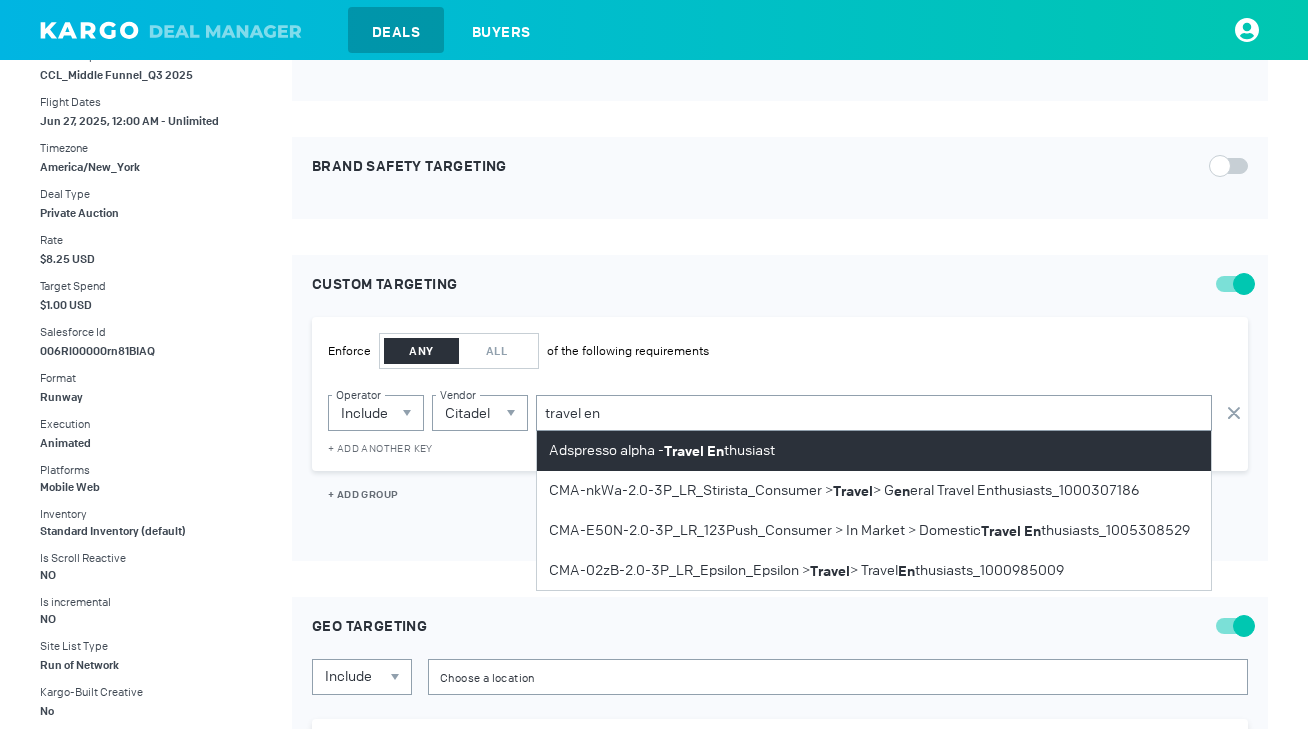 click on "Adspresso alpha -  Travel   En thusiast" at bounding box center [662, 451] 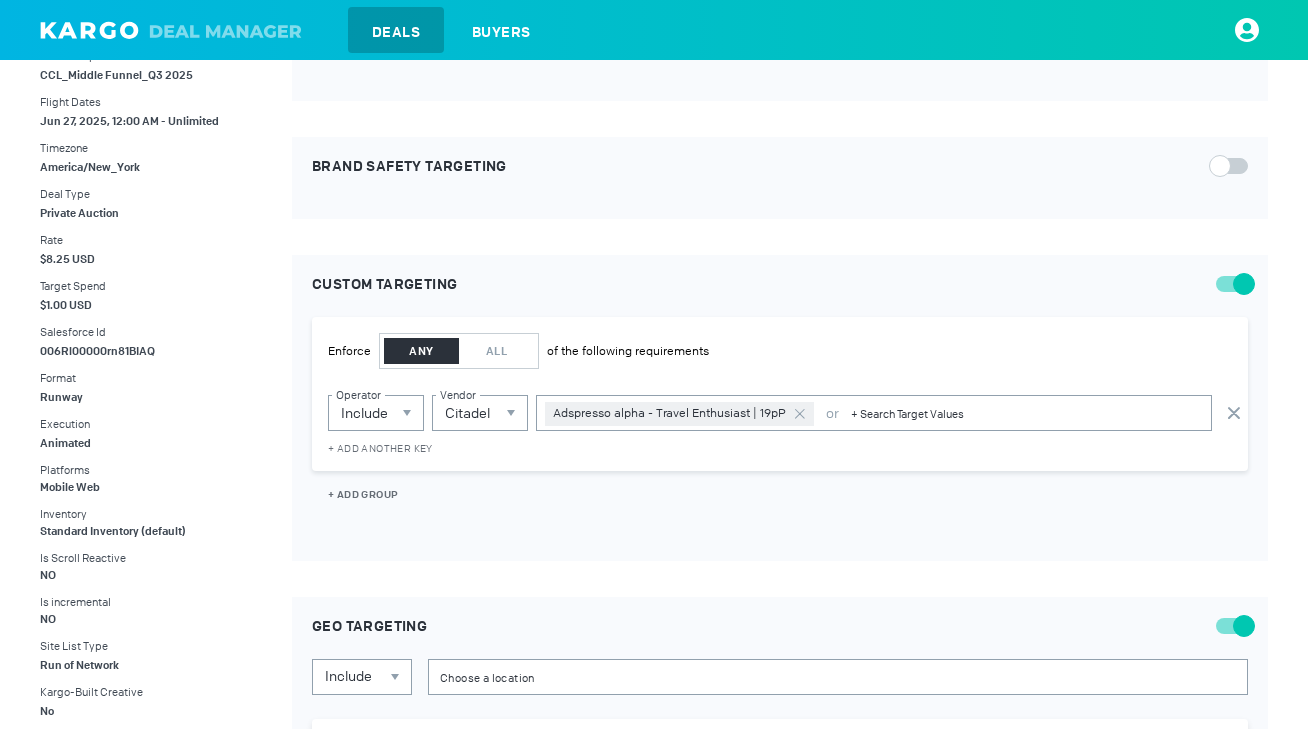 click at bounding box center [800, 414] 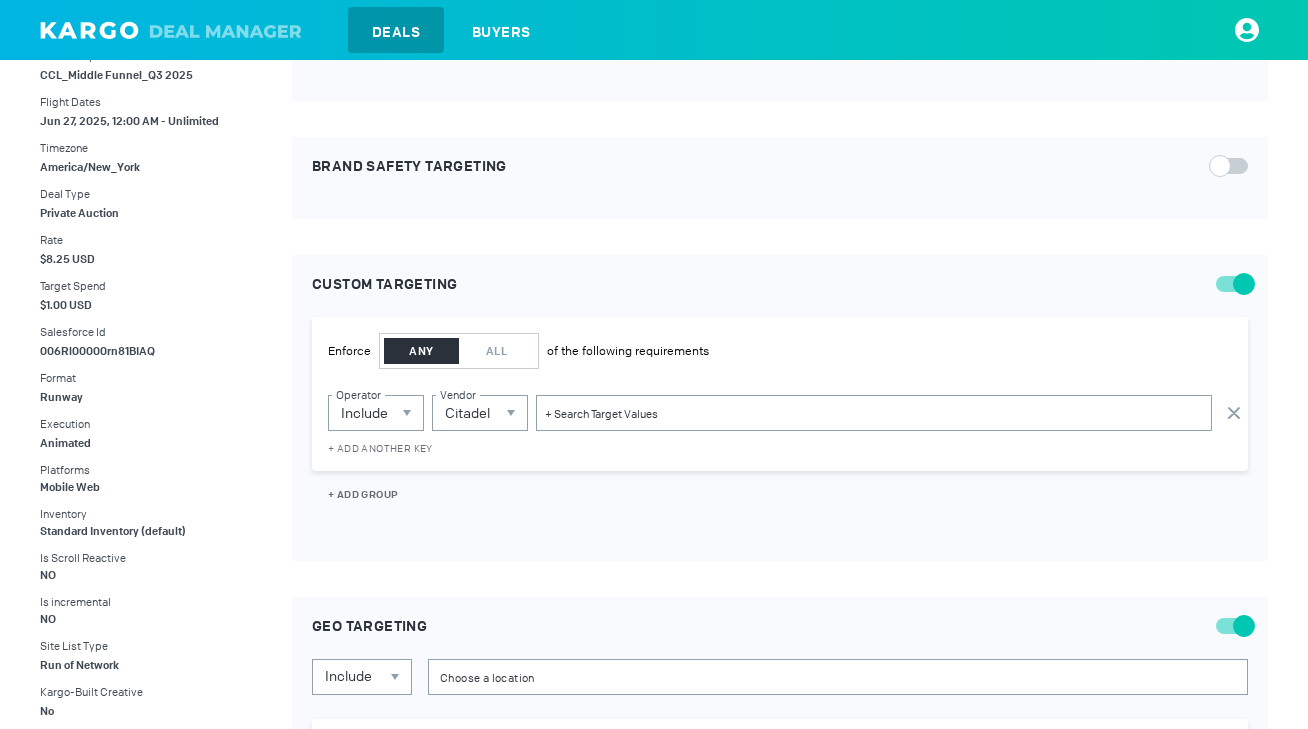 click at bounding box center (874, 413) 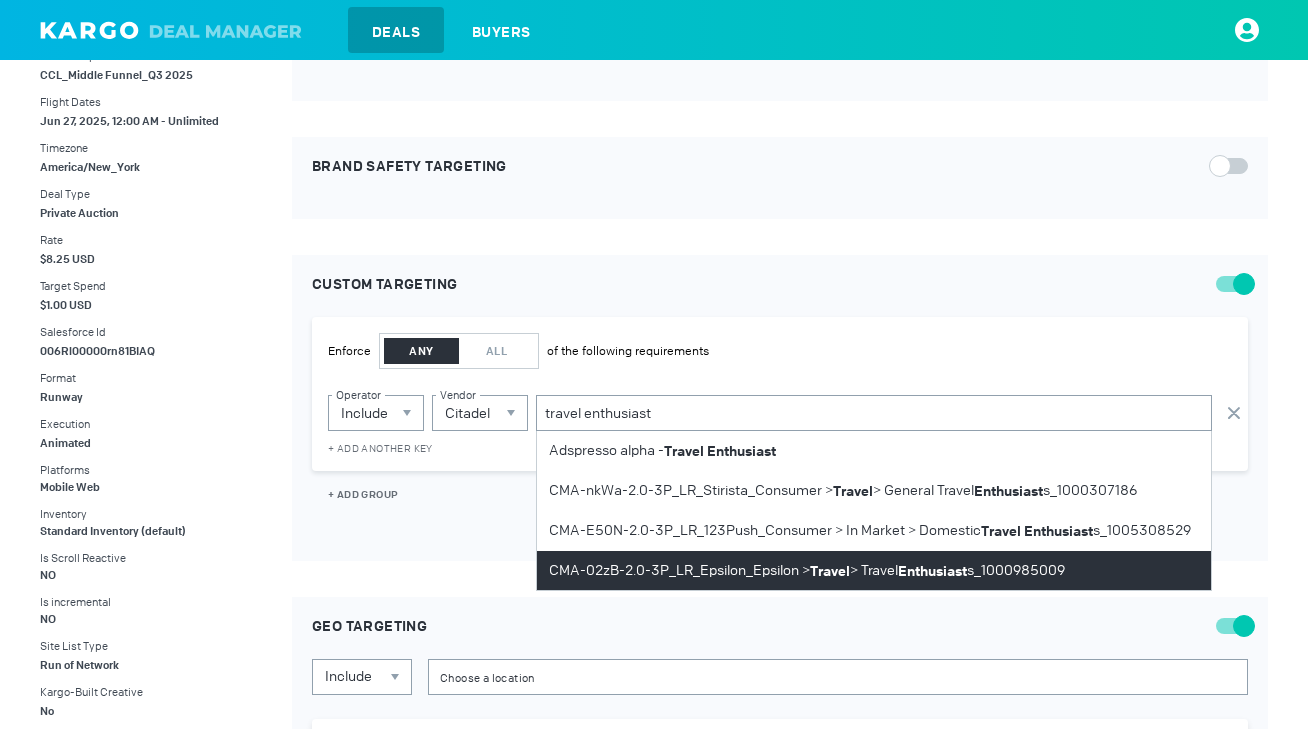 click on "Travel" at bounding box center [830, 571] 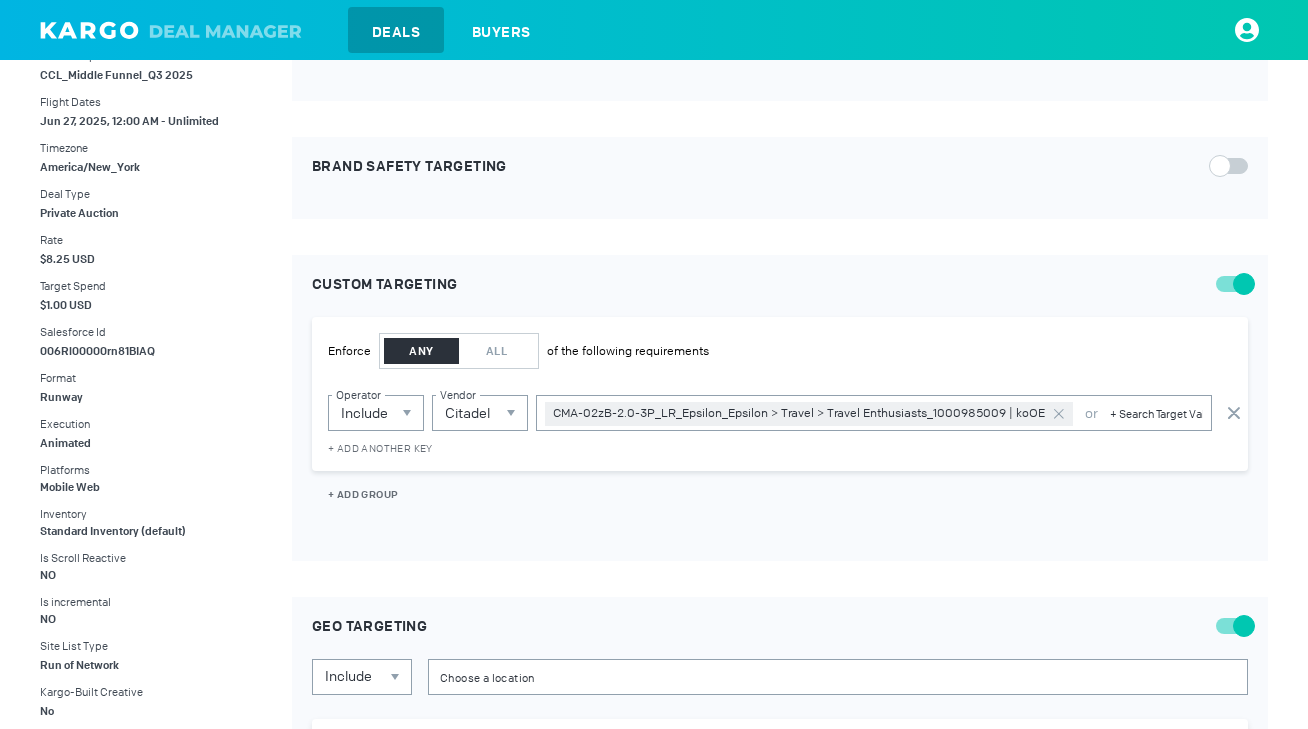 click at bounding box center (1156, 413) 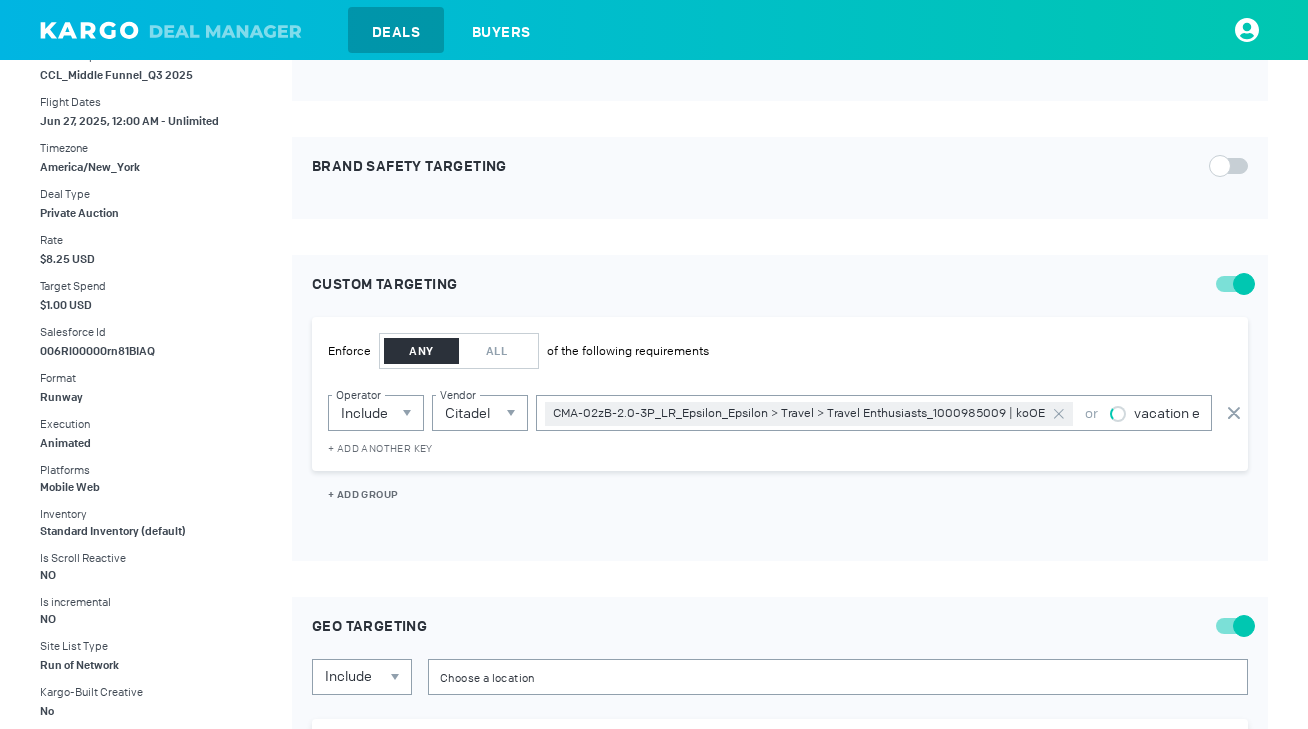 scroll, scrollTop: 0, scrollLeft: 0, axis: both 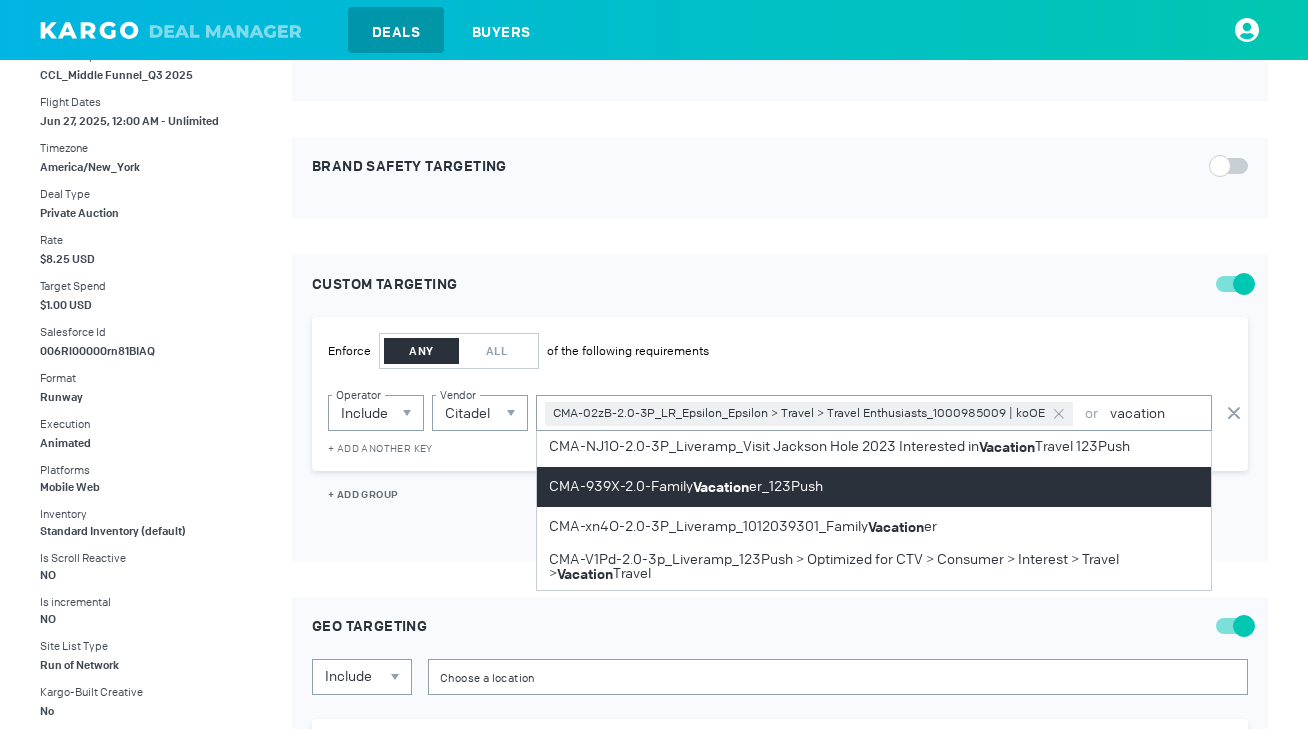click on "CMA-939X-2.0-Family  Vacation er_123Push" at bounding box center [874, 487] 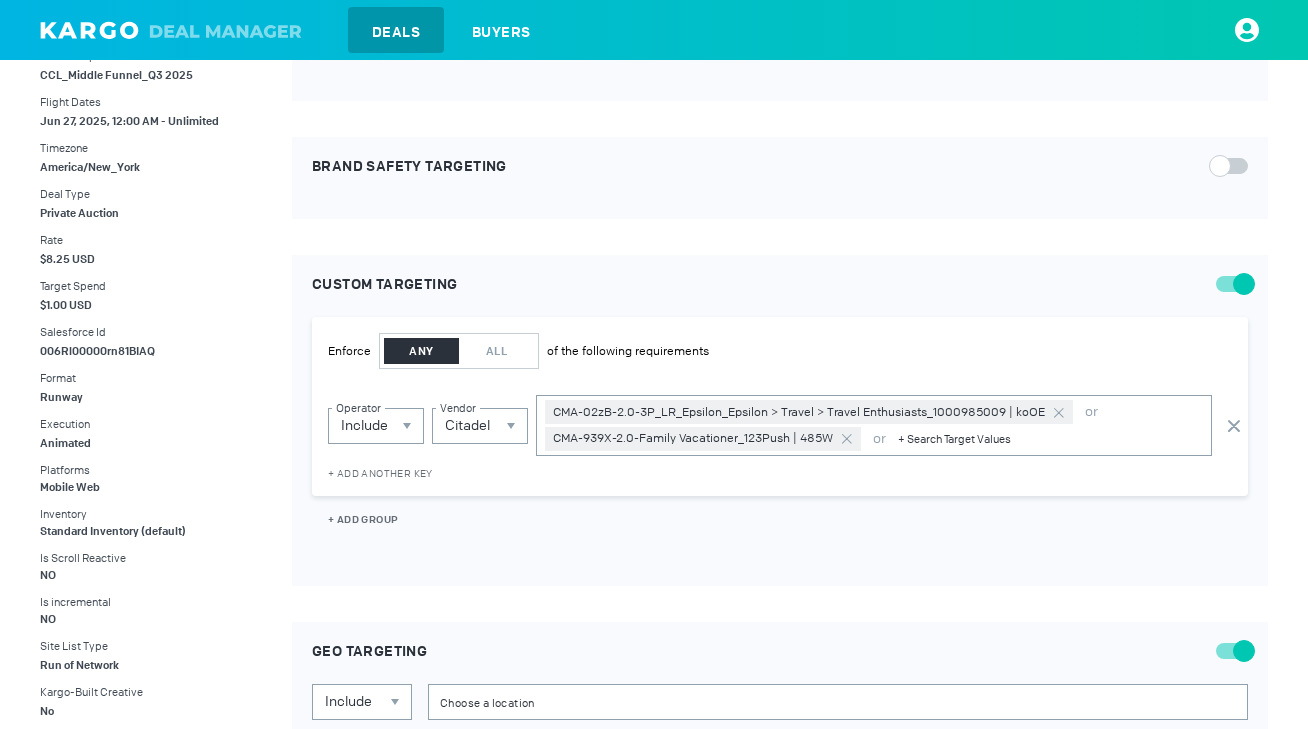 click on "CMA-02zB-2.0-3P_LR_Epsilon_Epsilon > Travel > Travel Enthusiasts_1000985009 | koOE" at bounding box center [809, 412] 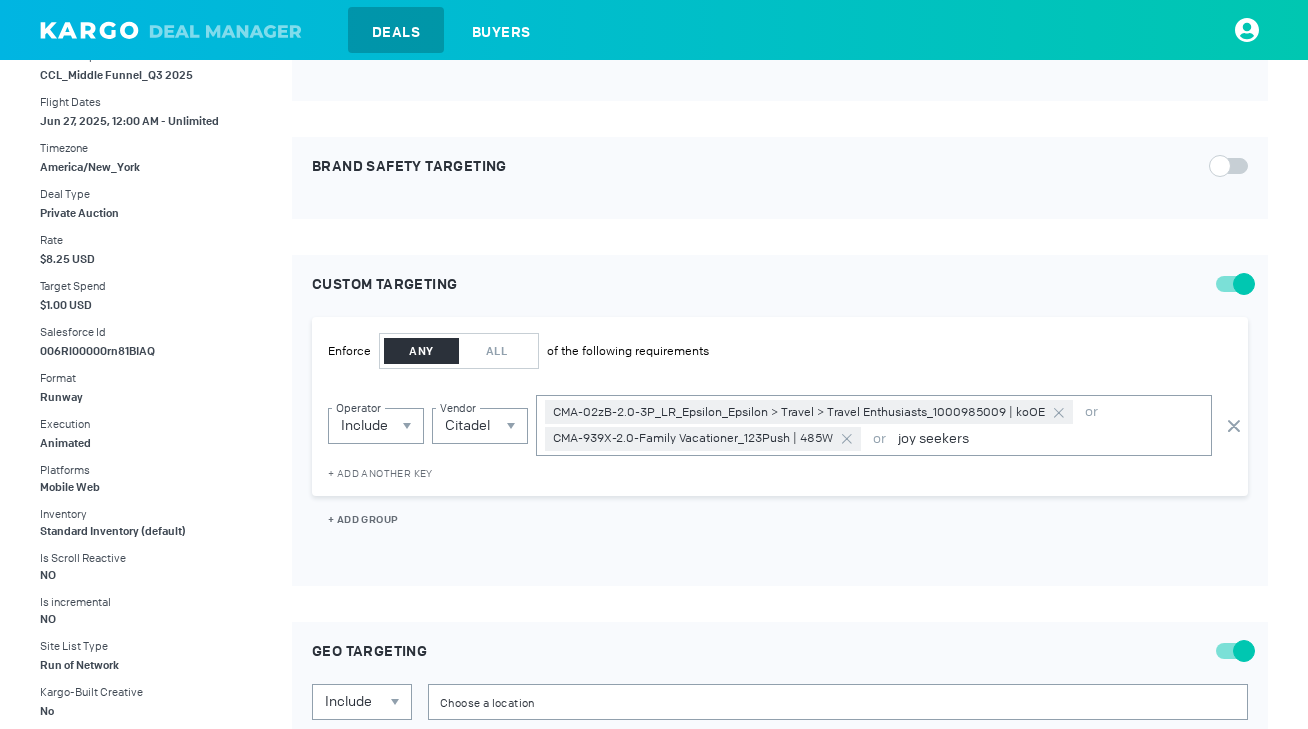 click on "joy seekers" at bounding box center [1050, 438] 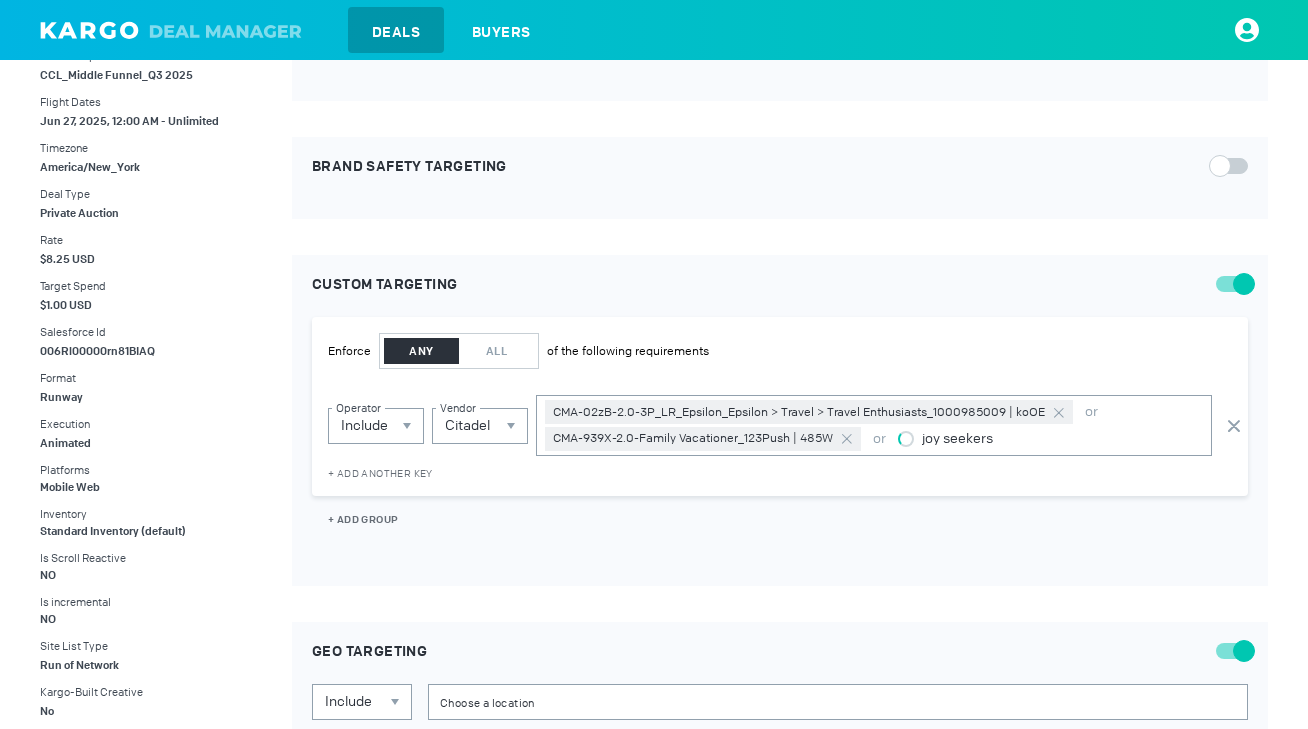 click on "joy seekers" at bounding box center [1062, 438] 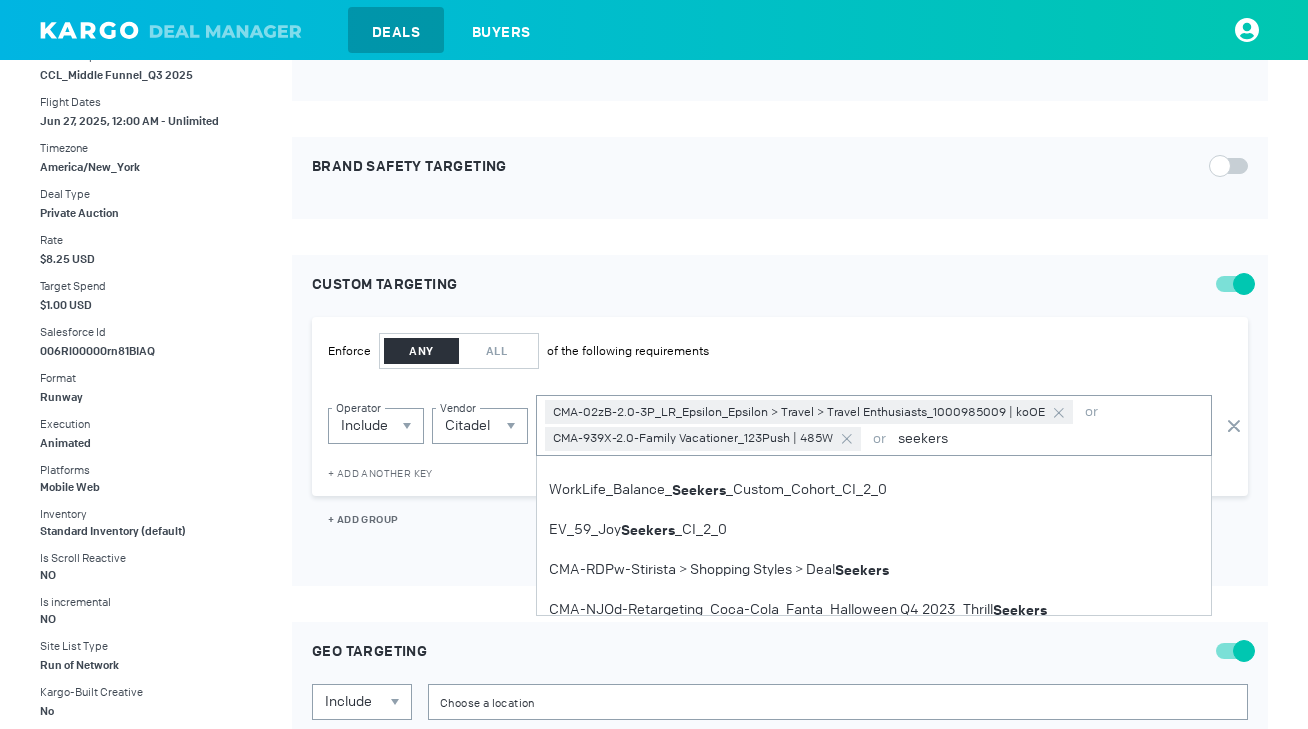 scroll, scrollTop: 500, scrollLeft: 0, axis: vertical 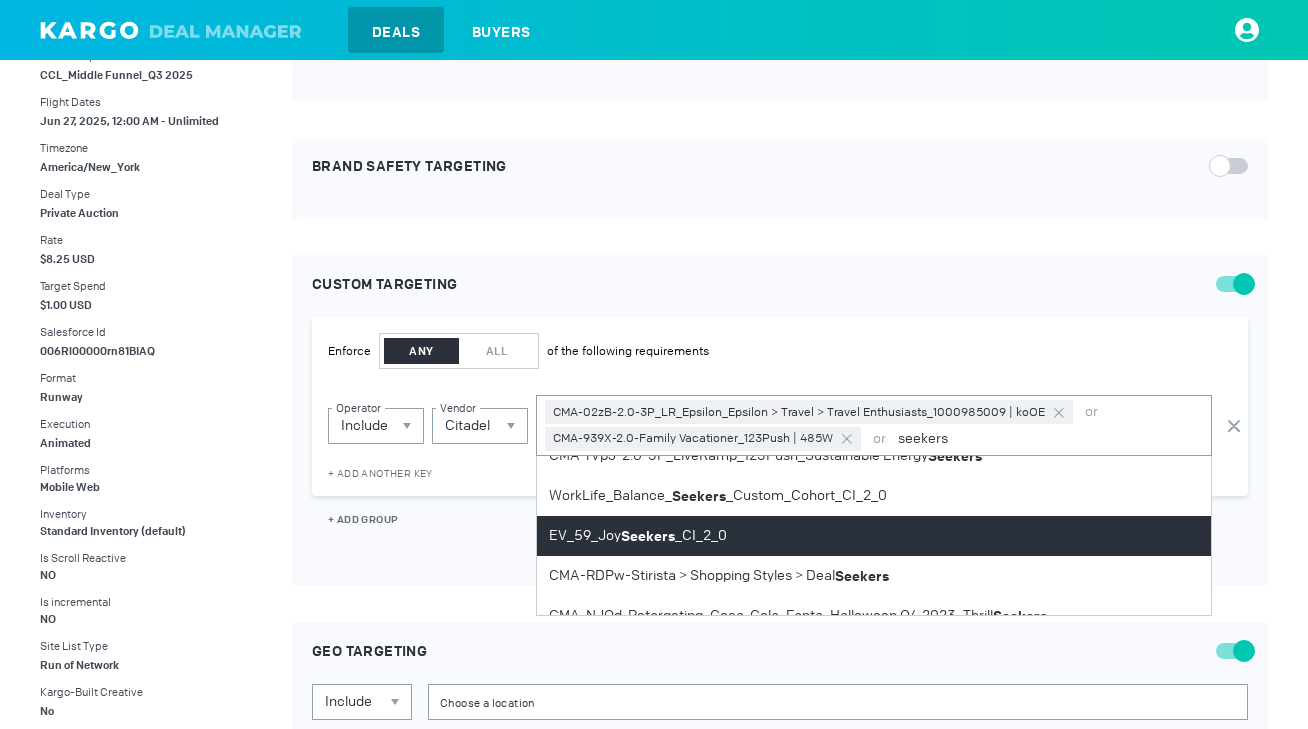 click on "EV_59_Joy Seekers _CI_2_0" at bounding box center (874, 536) 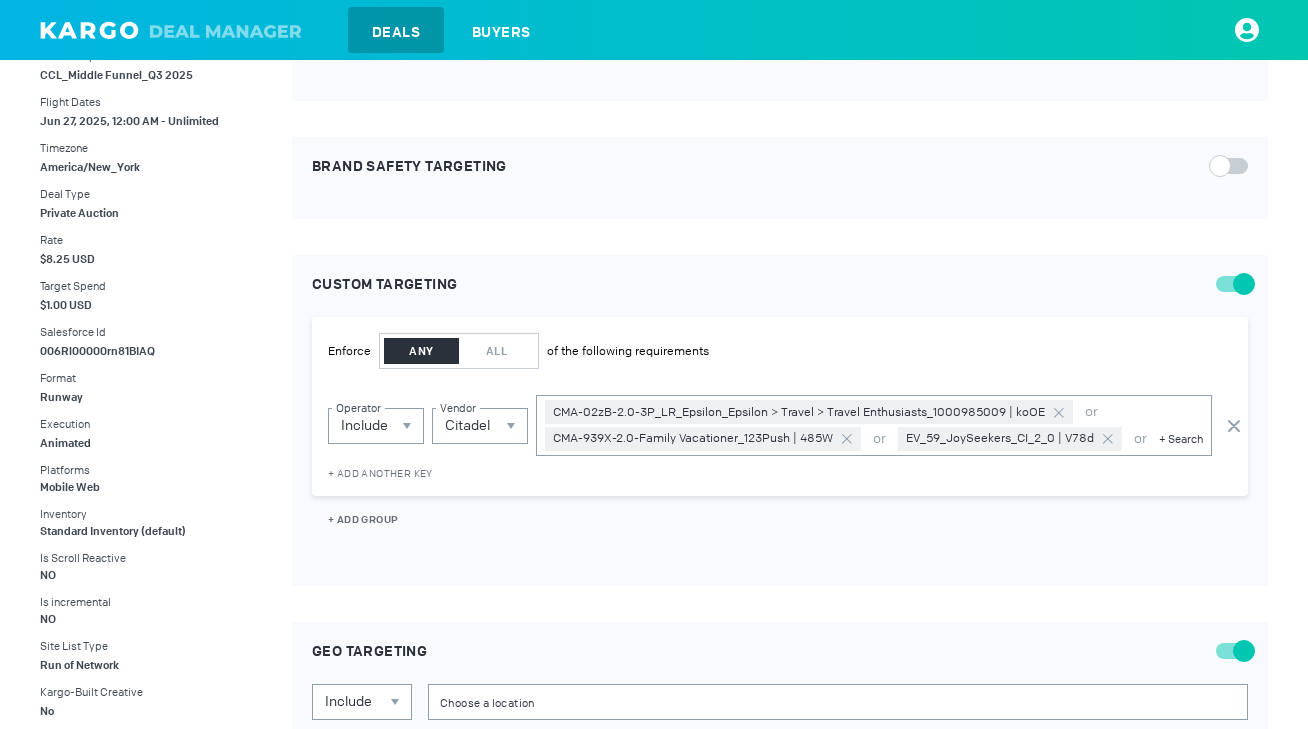 click at bounding box center (1181, 438) 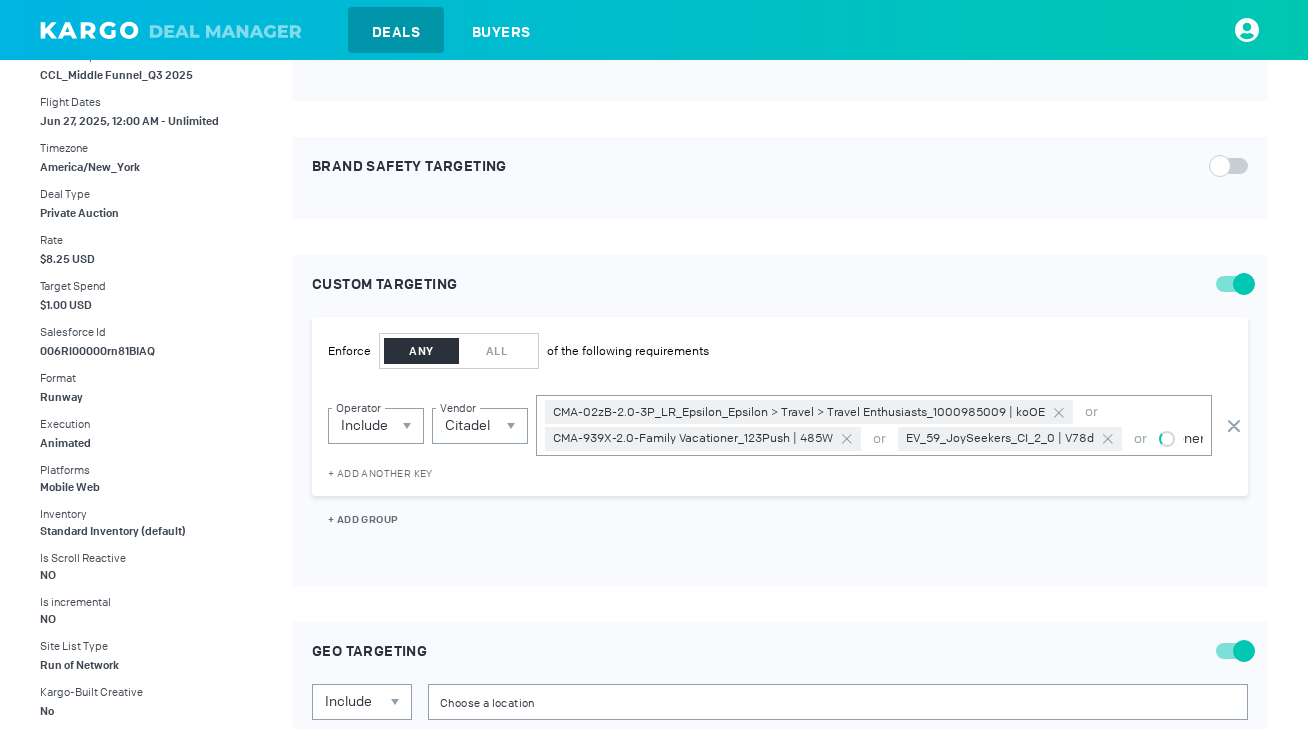 scroll, scrollTop: 0, scrollLeft: 64, axis: horizontal 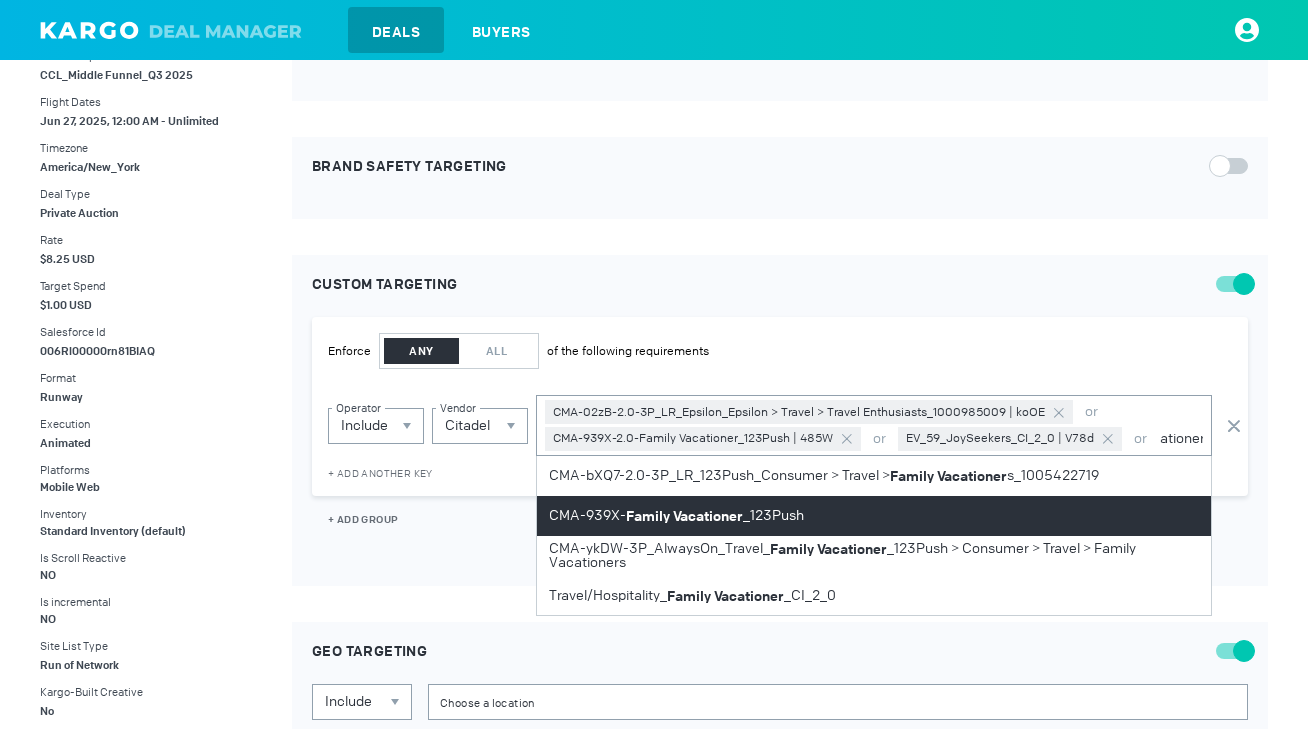 type on "family vacationer" 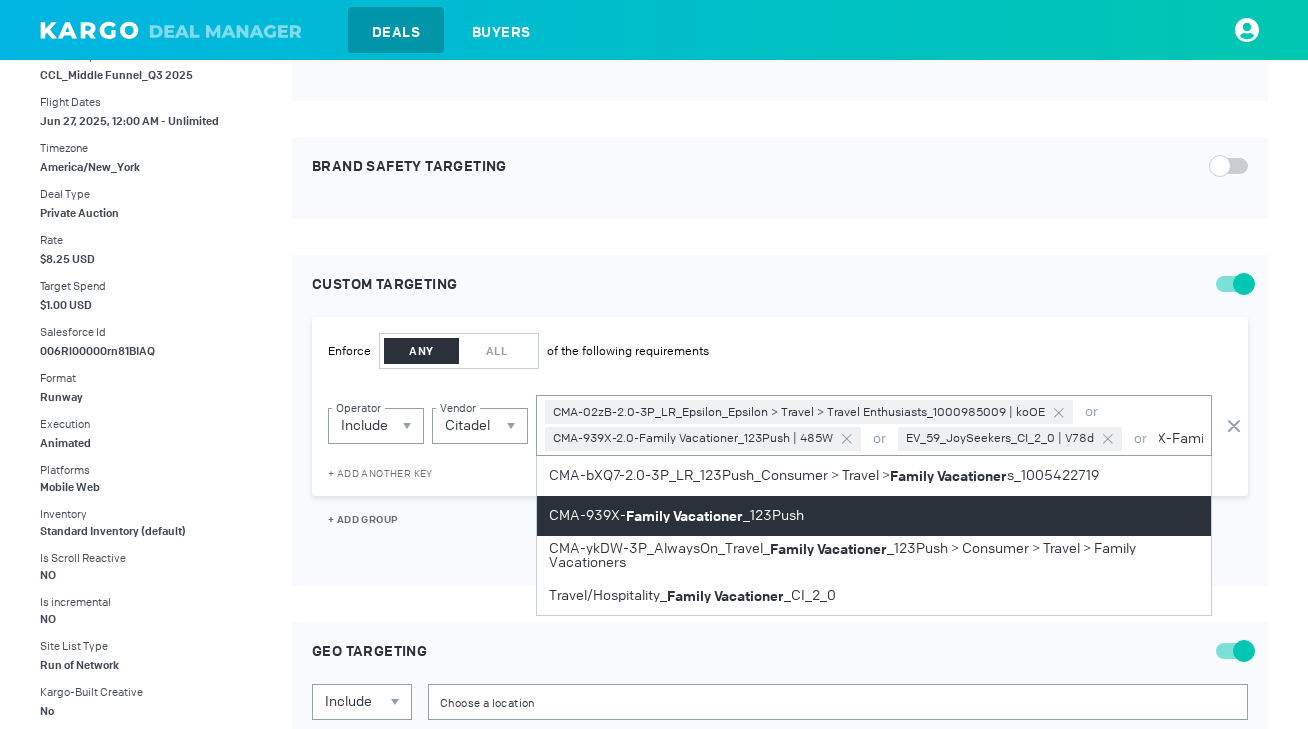 scroll, scrollTop: 0, scrollLeft: 0, axis: both 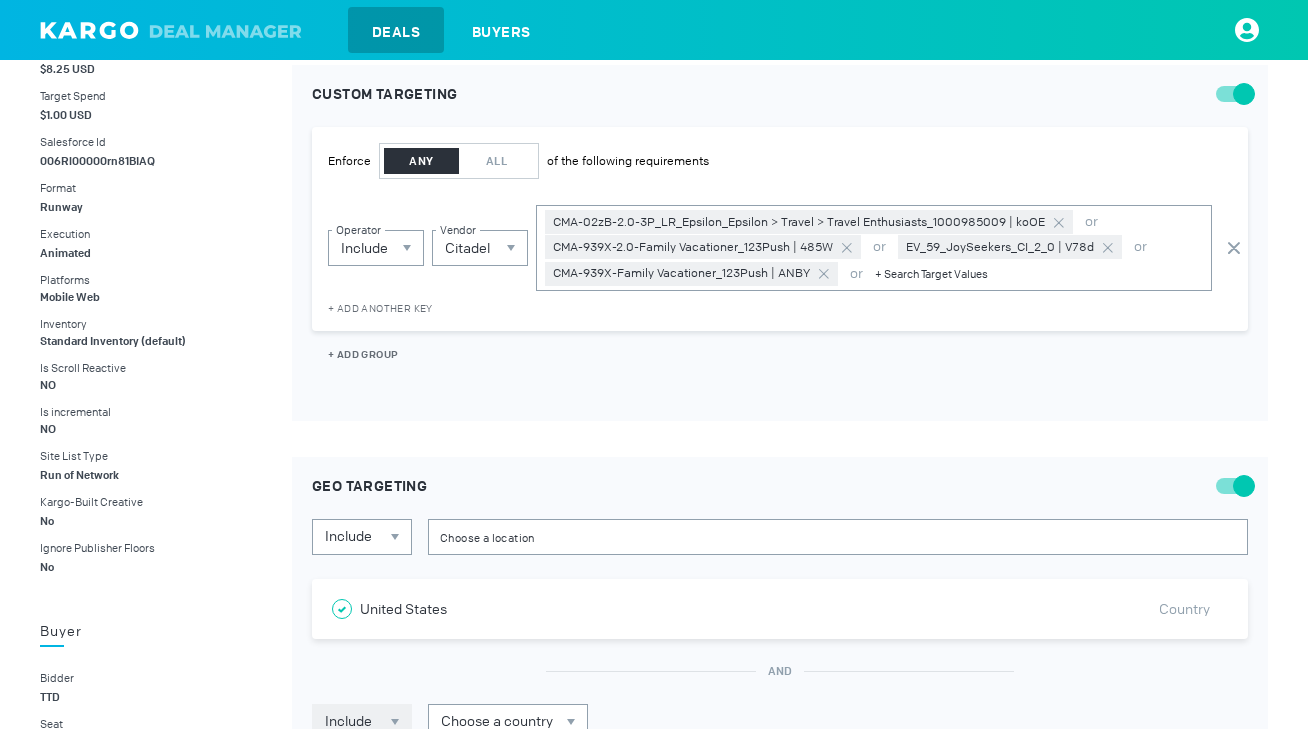 click on "+ ADD GROUP" at bounding box center (363, 354) 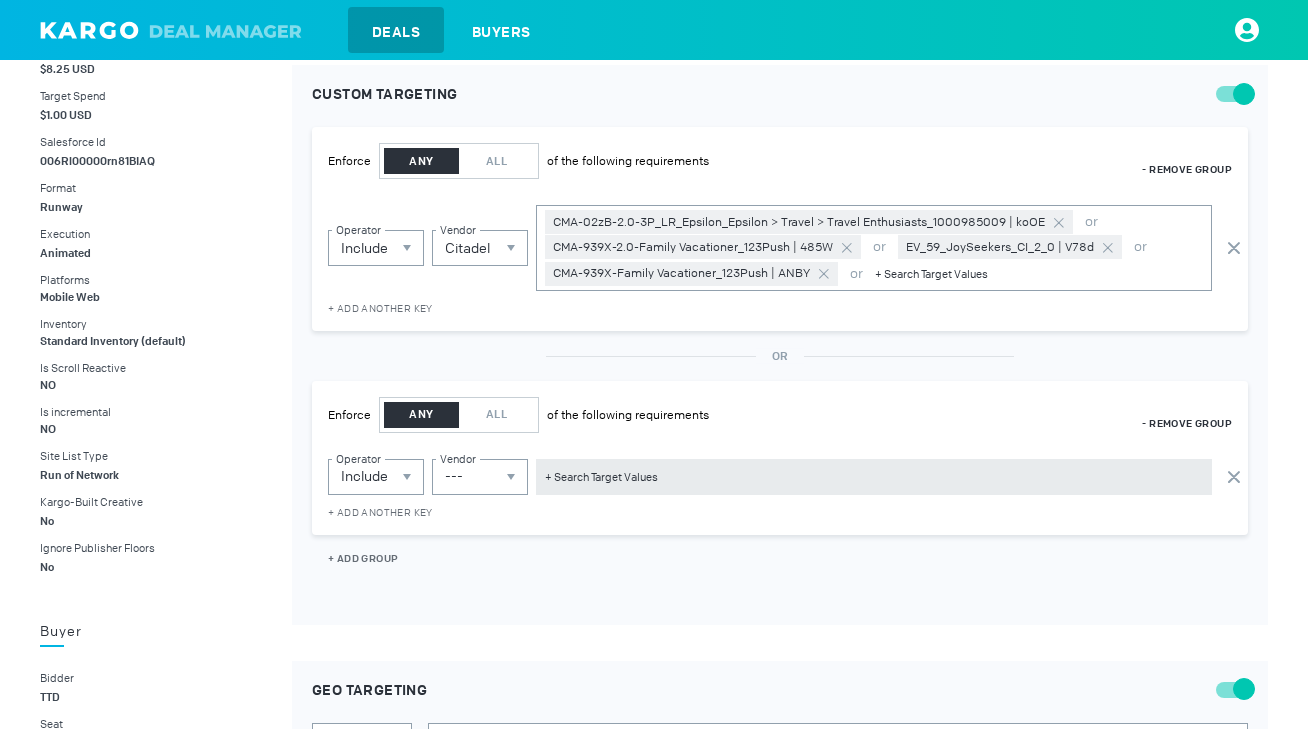 click on "- REMOVE GROUP" at bounding box center (1187, 169) 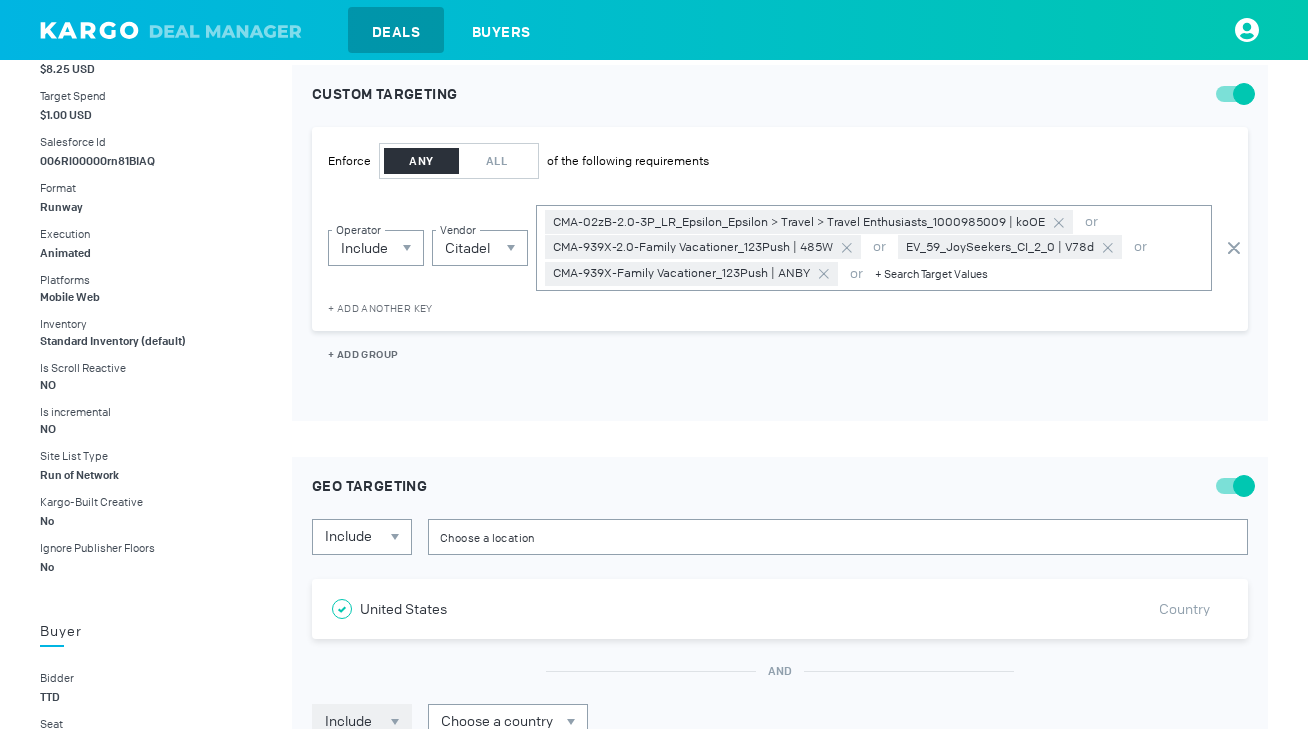 click on "+ ADD ANOTHER KEY" at bounding box center (380, 308) 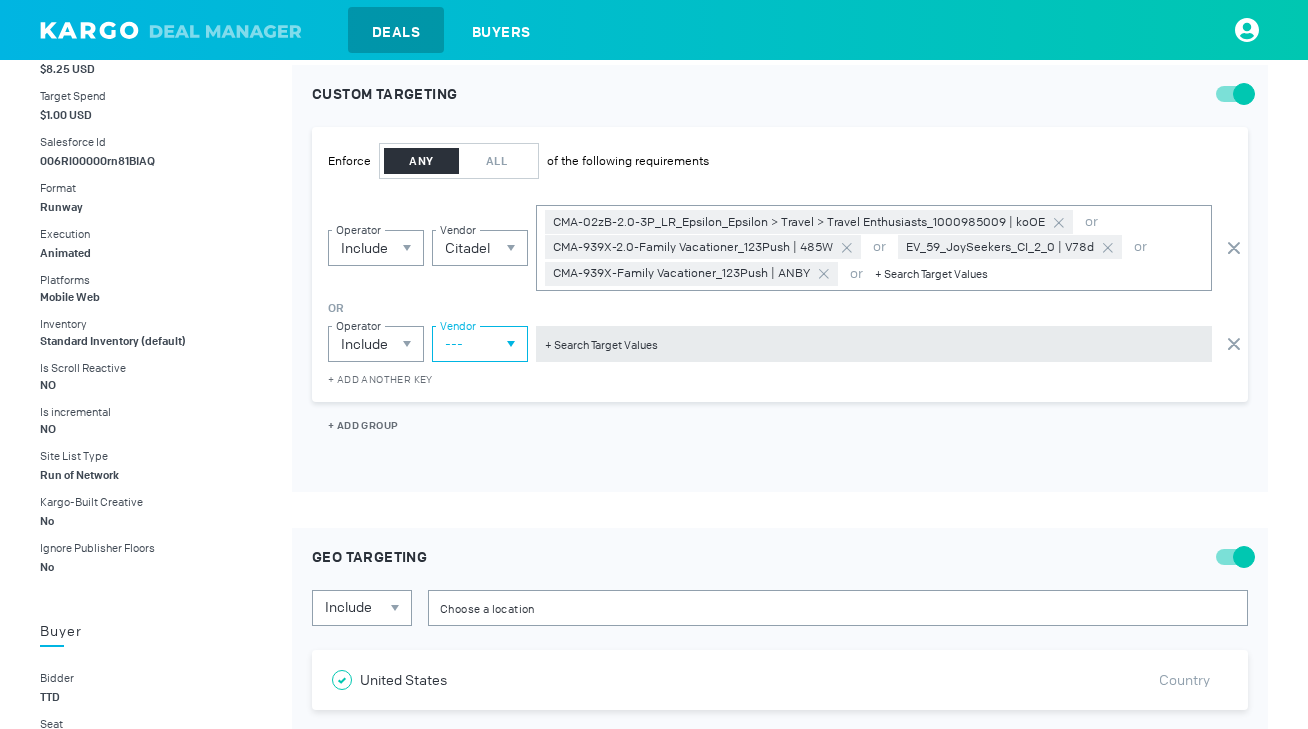 click on "---" at bounding box center (480, 248) 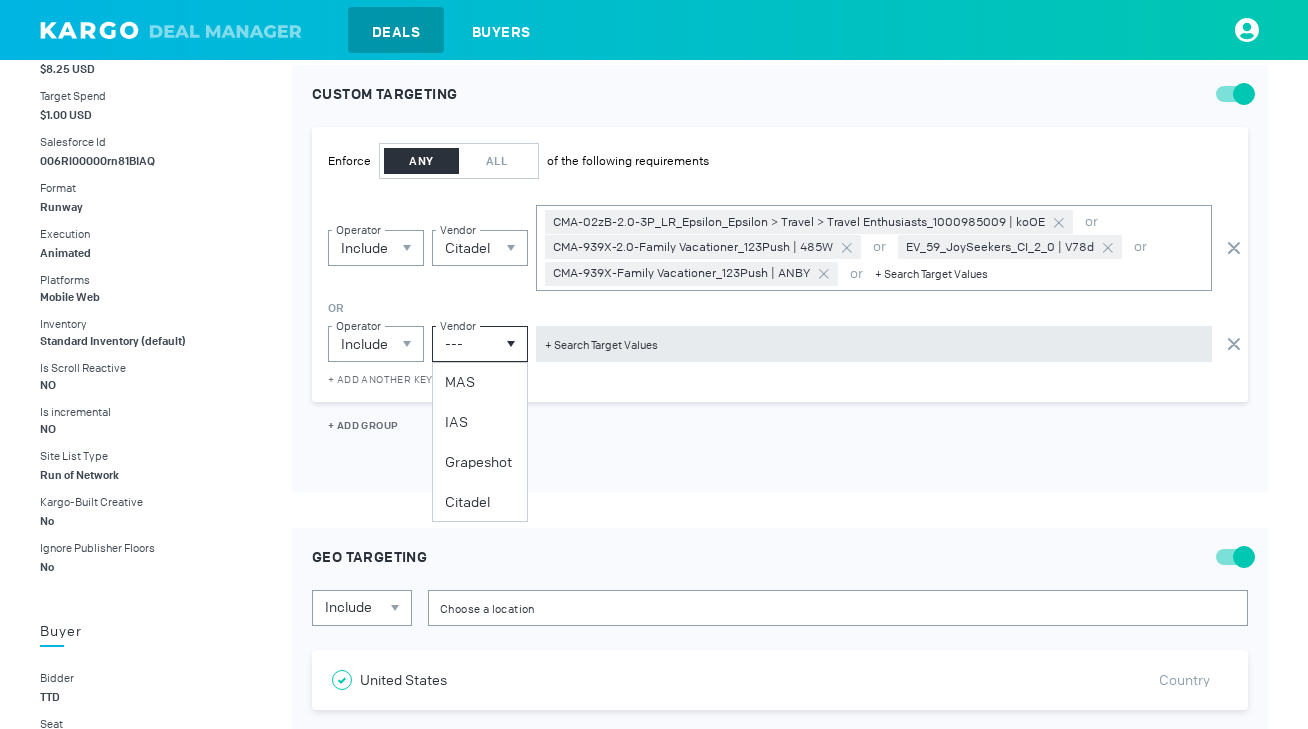 click on "Custom Targeting   Enforce  ANY ALL  of the following requirements   Include   Operator   Citadel   Vendor  MAS IAS Grapeshot Citadel     CMA-02zB-2.0-3P_LR_Epsilon_Epsilon > Travel > Travel Enthusiasts_1000985009 | koOE  or  CMA-939X-2.0-Family Vacationer_123Push | 485W  or  EV_59_JoySeekers_CI_2_0 | V78d  or  CMA-939X-Family Vacationer_123Push | ANBY  or  OR   Include   Operator   ---   Vendor  MAS IAS Grapeshot Citadel     + ADD ANOTHER KEY   + ADD GROUP" at bounding box center (780, 278) 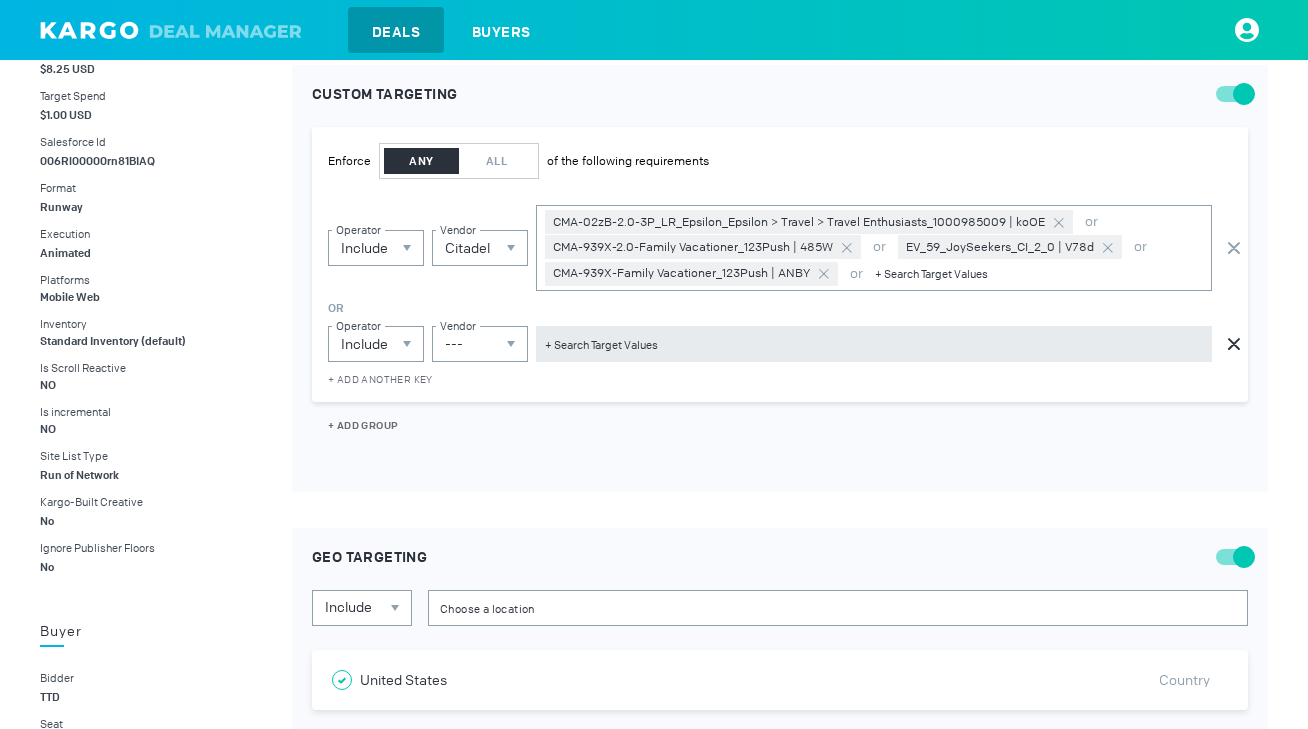 click at bounding box center [1234, 248] 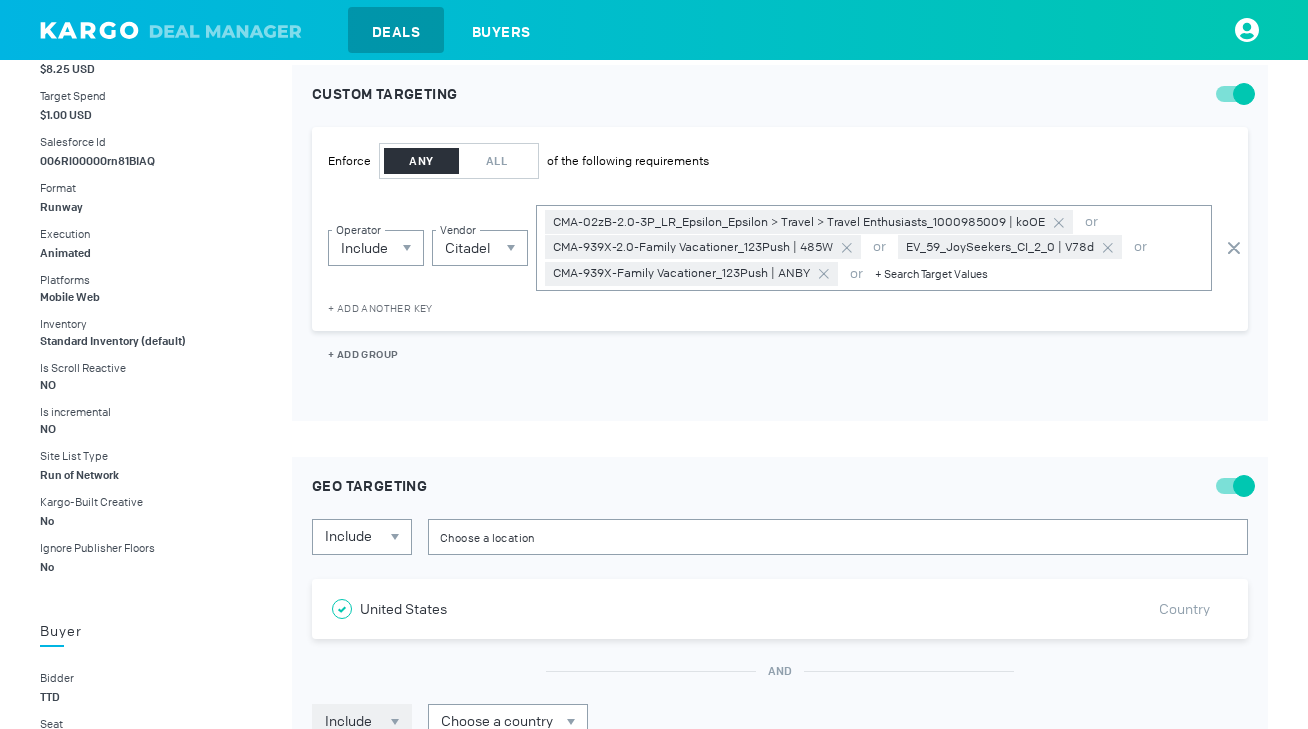 click on "+ ADD GROUP" at bounding box center [363, 354] 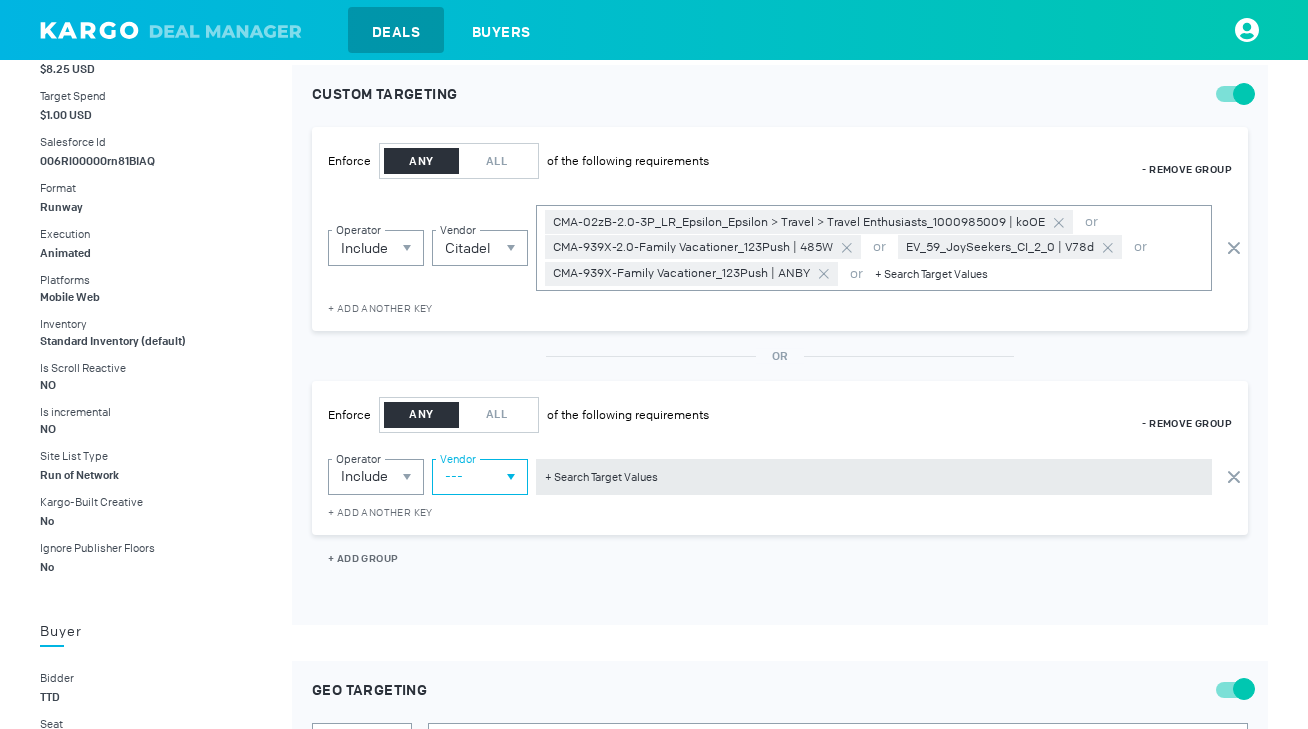 click on "---" at bounding box center [480, 248] 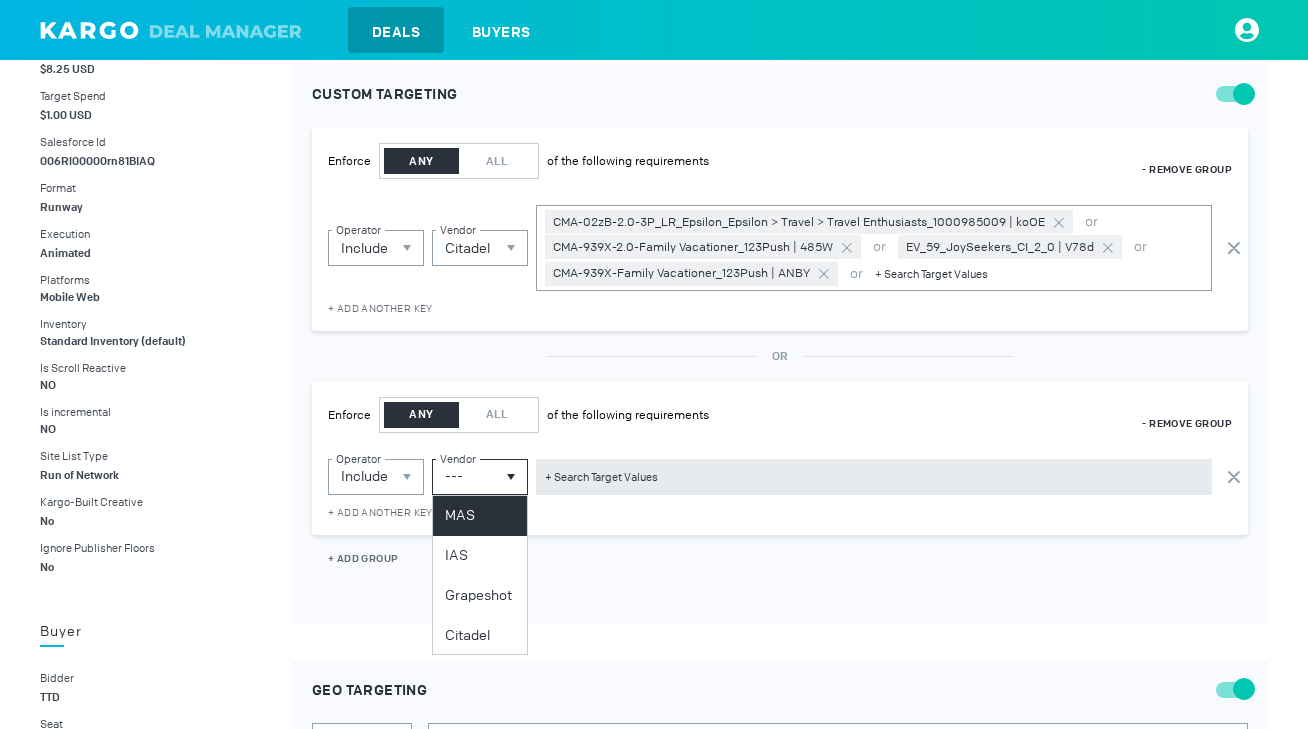 click on "MAS" at bounding box center (480, 516) 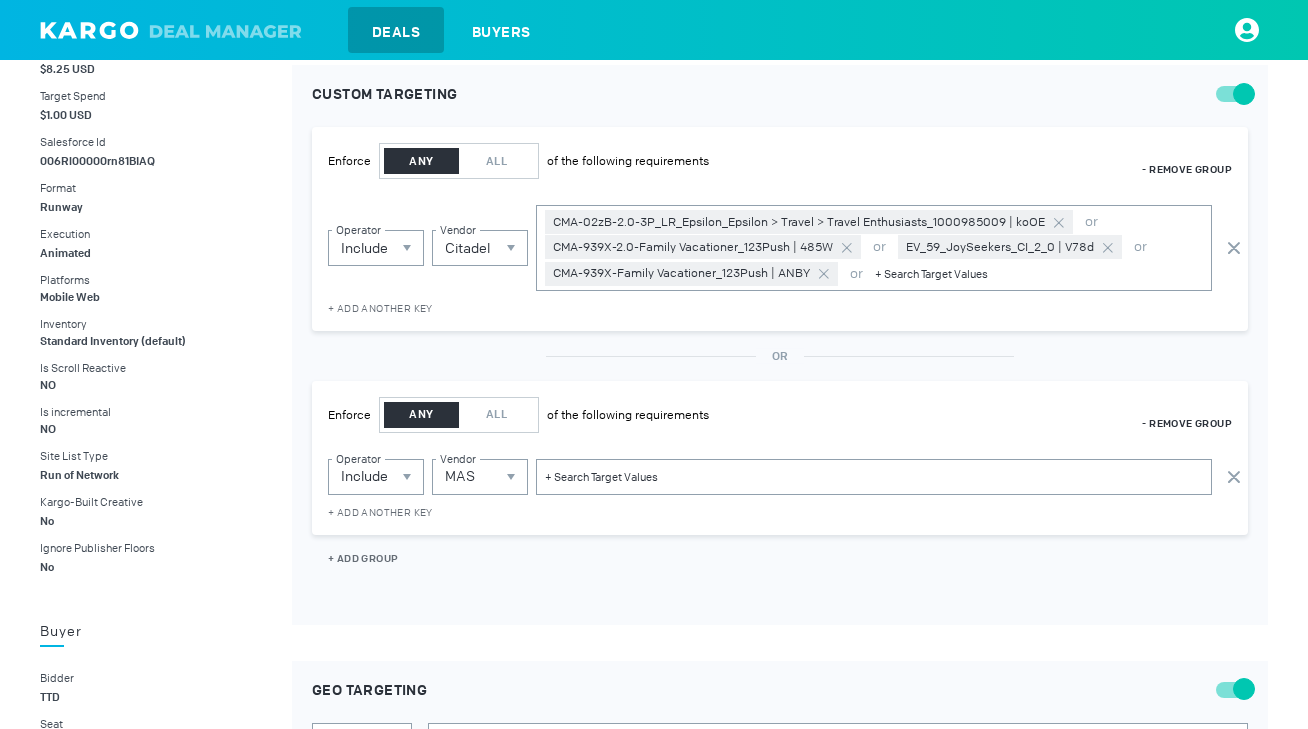 click at bounding box center (874, 477) 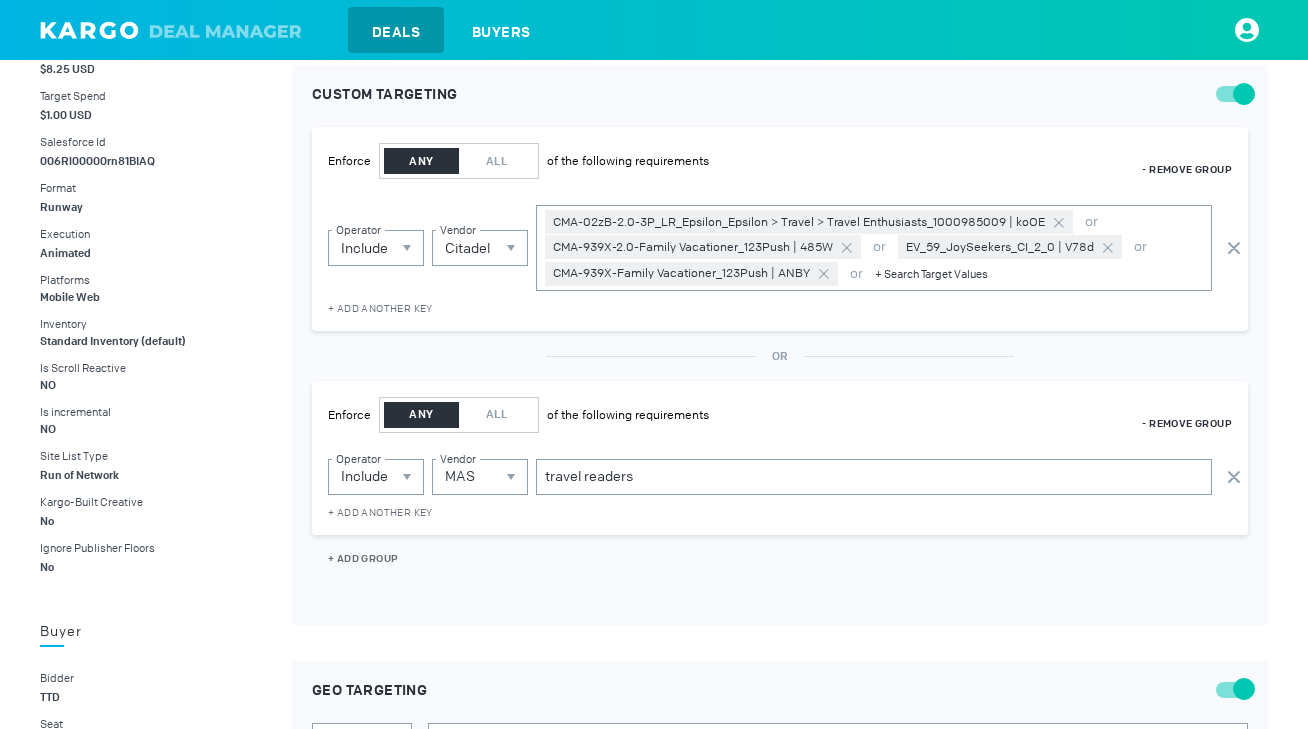 click on "travel readers" at bounding box center [874, 477] 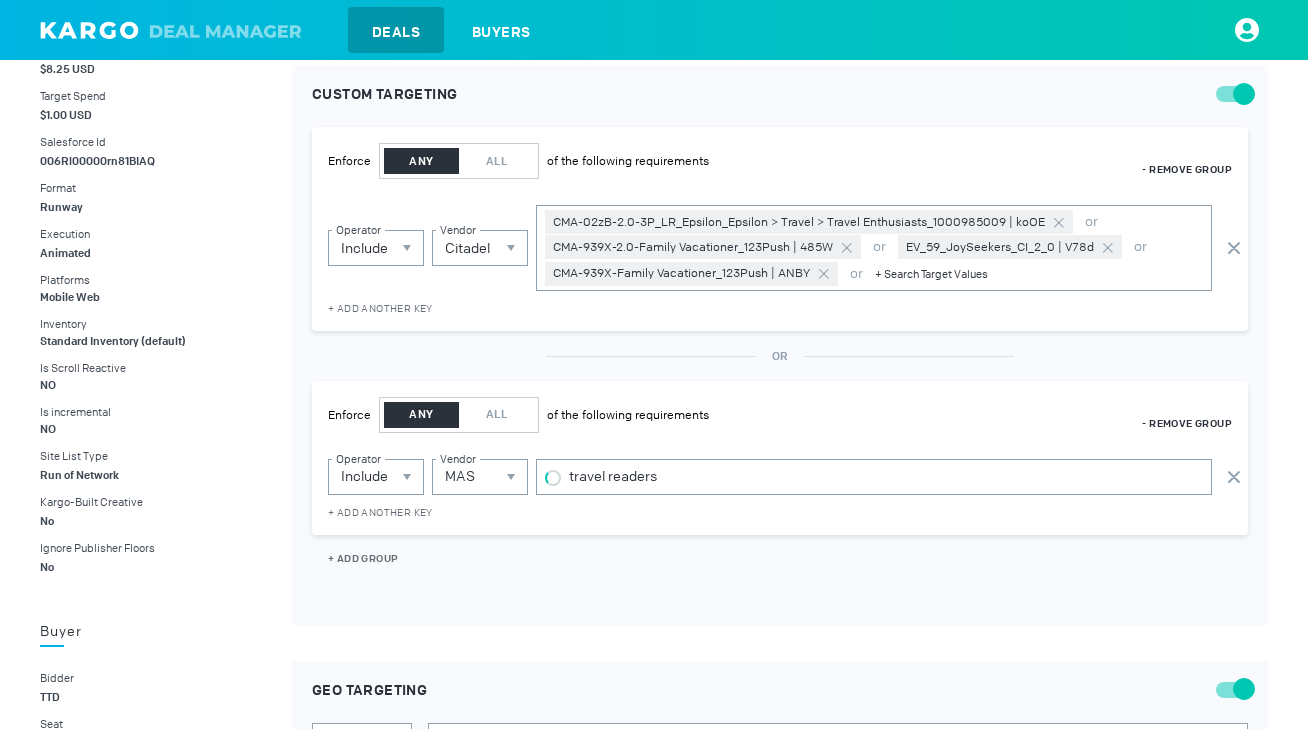 click on "travel readers" at bounding box center [886, 477] 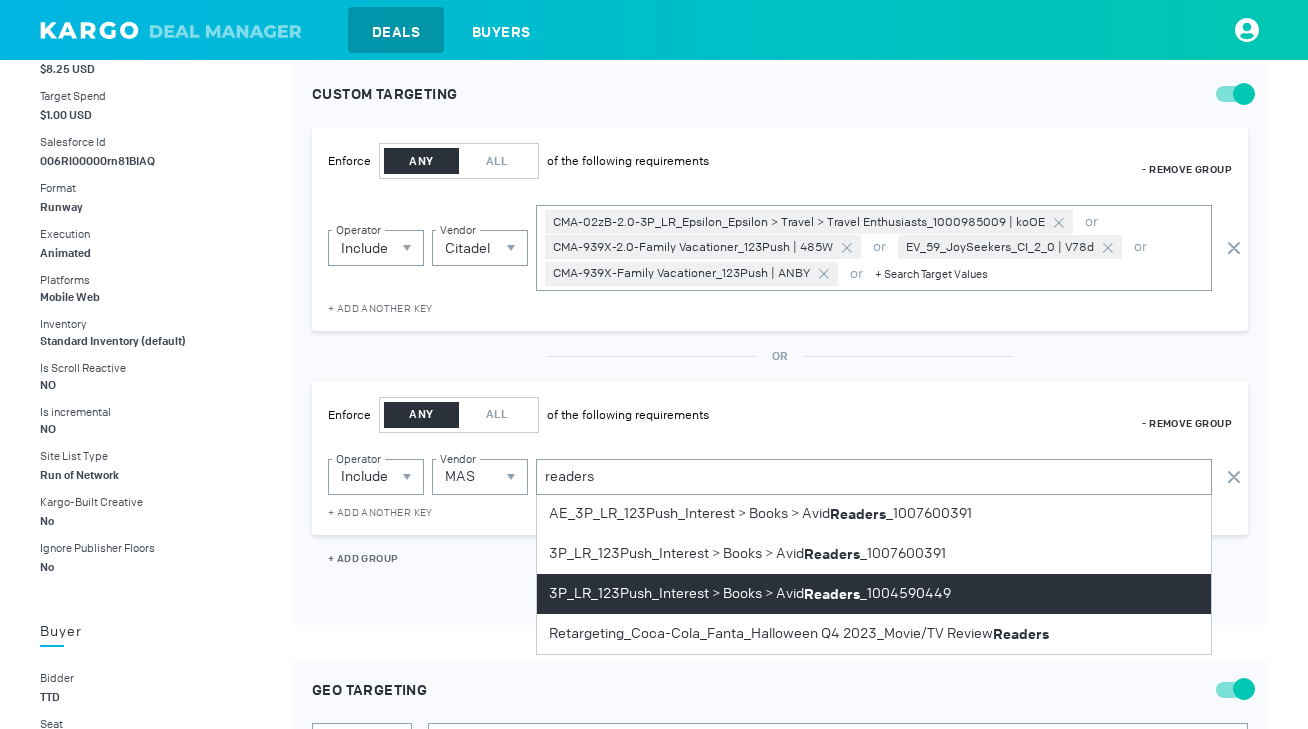 scroll, scrollTop: 0, scrollLeft: 0, axis: both 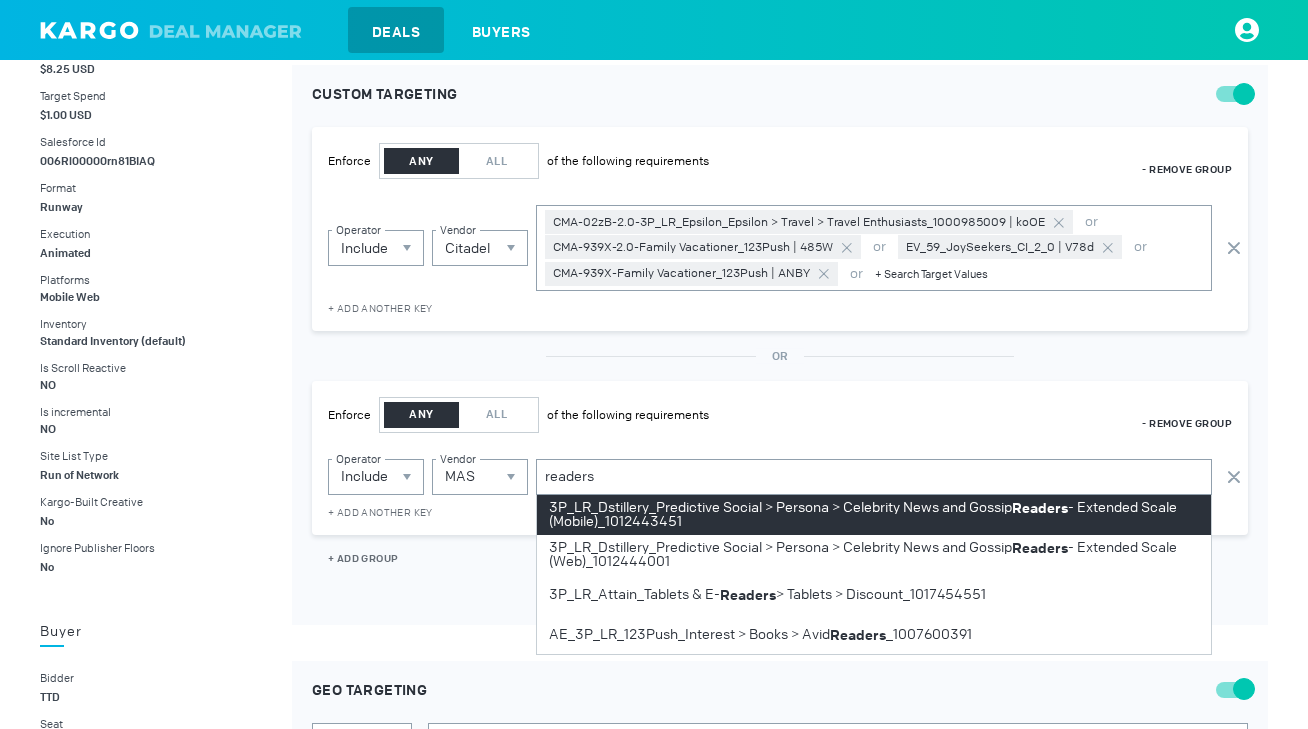 click on "Enforce  ANY ALL  of the following requirements  - REMOVE GROUP  Include   Operator   MAS   Vendor  MAS IAS Grapeshot Citadel    readers 3P_LR_Dstillery_Predictive Social > Persona > Celebrity News and Gossip  Readers  - Extended Scale (Mobile)_1012443451 3P_LR_Dstillery_Predictive Social > Persona > Celebrity News and Gossip  Readers  - Extended Scale (Web)_1012444001 3P_LR_Attain_Tablets & E- Readers  > Tablets > Discount_1017454551 AE_3P_LR_123Push_Interest > Books > Avid  Readers _1007600391 3P_LR_123Push_Interest > Books > Avid  Readers _1007600391 3P_LR_123Push_Interest > Books > Avid  Readers _1004590449 Retargeting_Coca-Cola_Fanta_Halloween Q4 2023_Movie/TV Review  Readers  + ADD ANOTHER KEY" at bounding box center [780, 458] 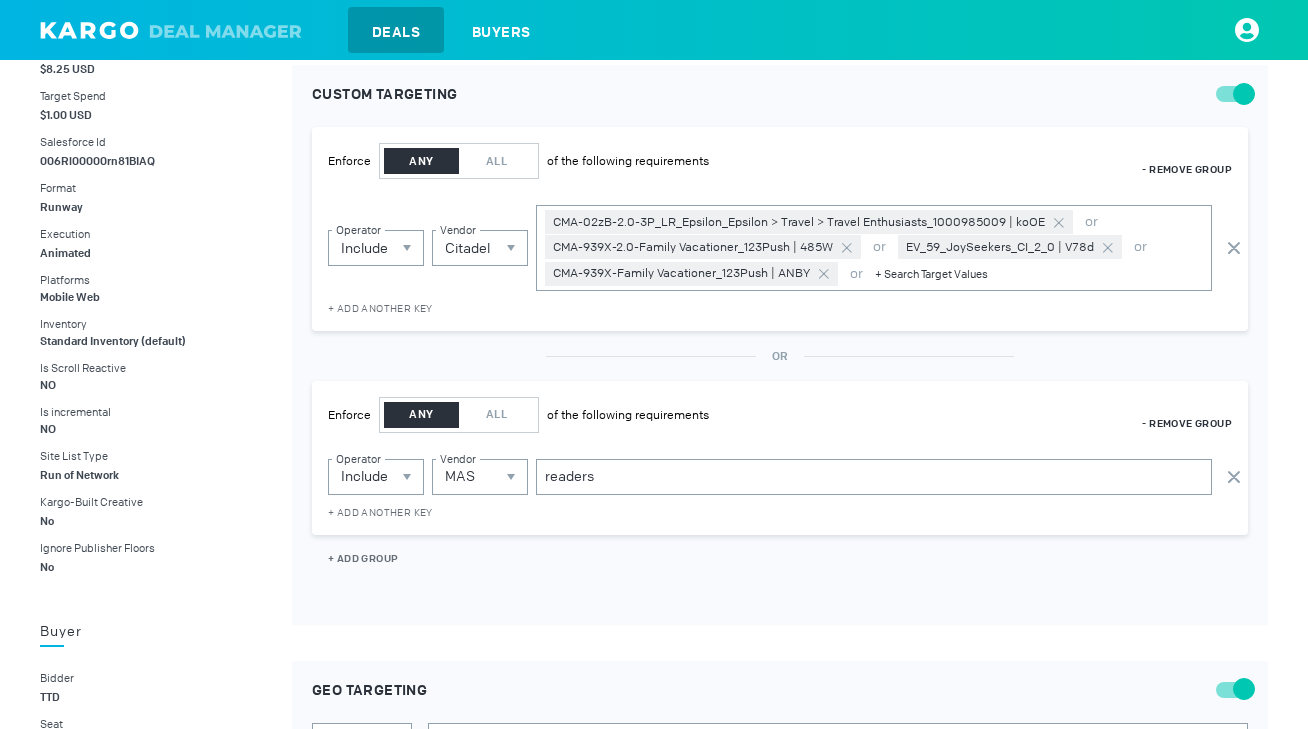 click on "readers" at bounding box center [874, 477] 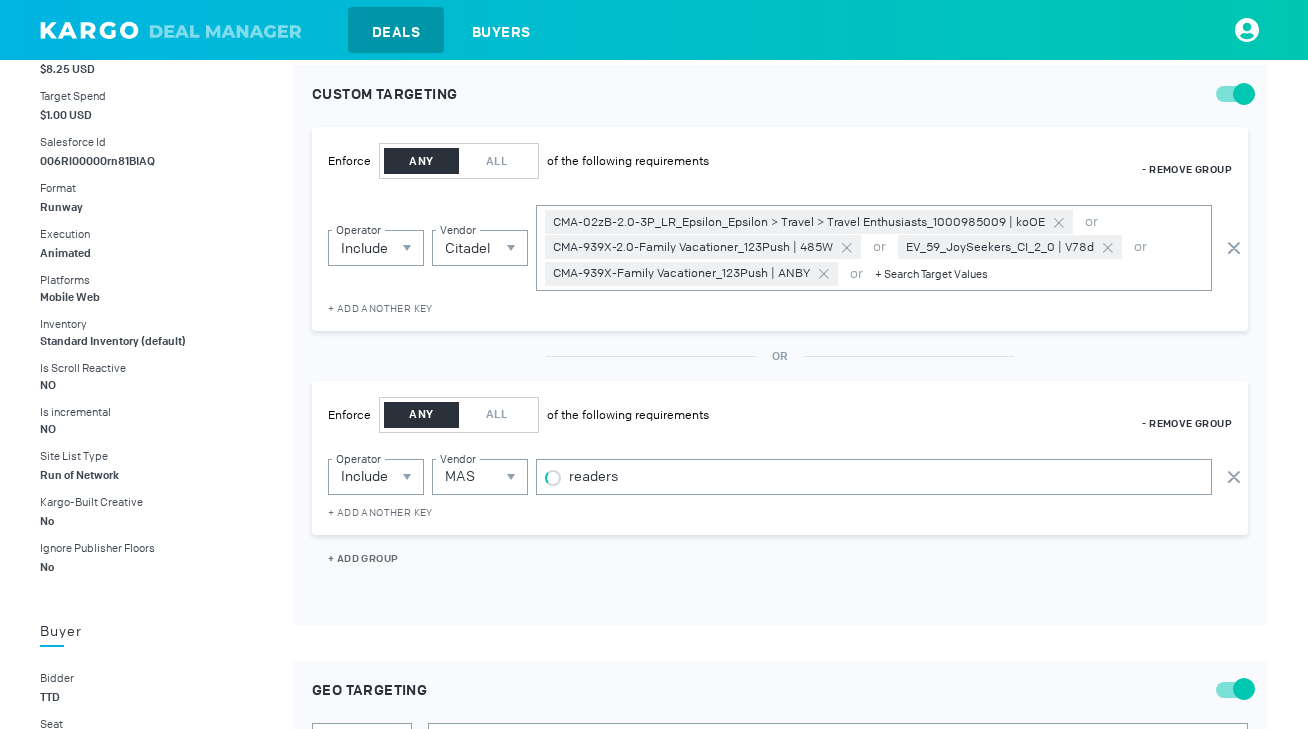 click on "readers" at bounding box center (886, 477) 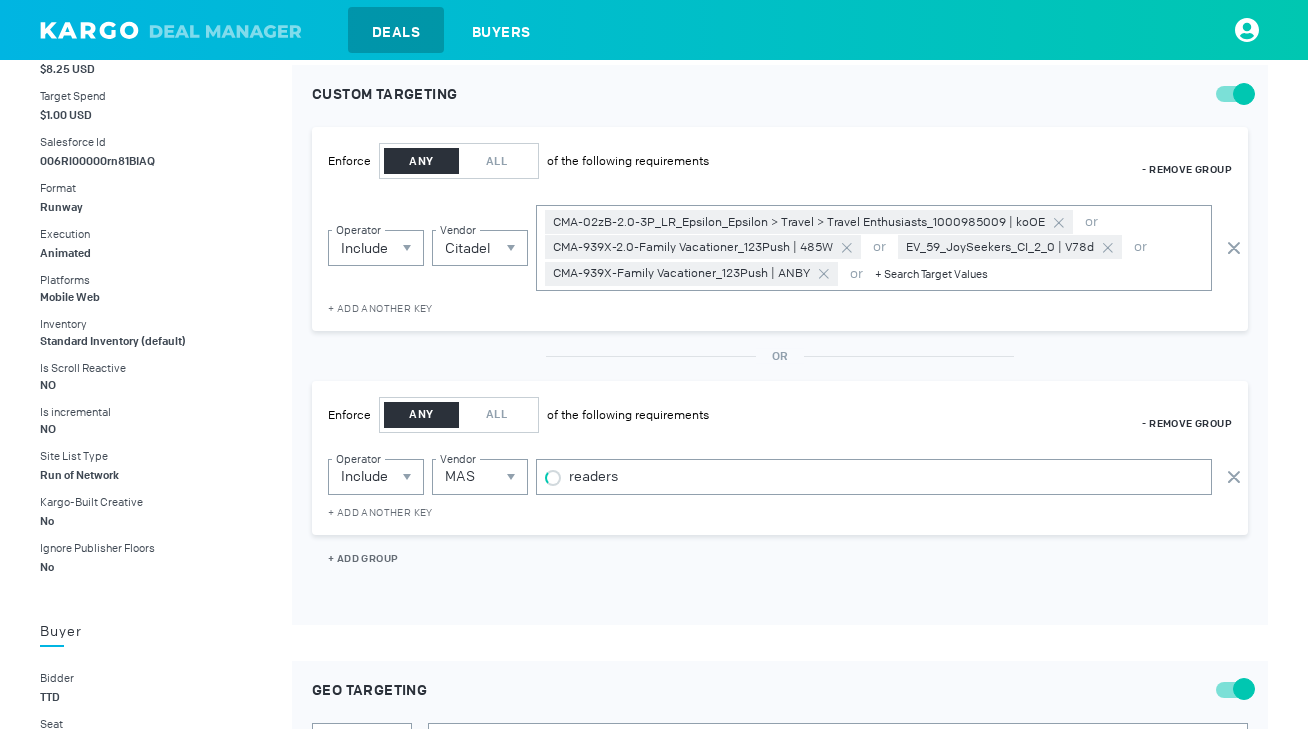 click on "readers" at bounding box center [886, 477] 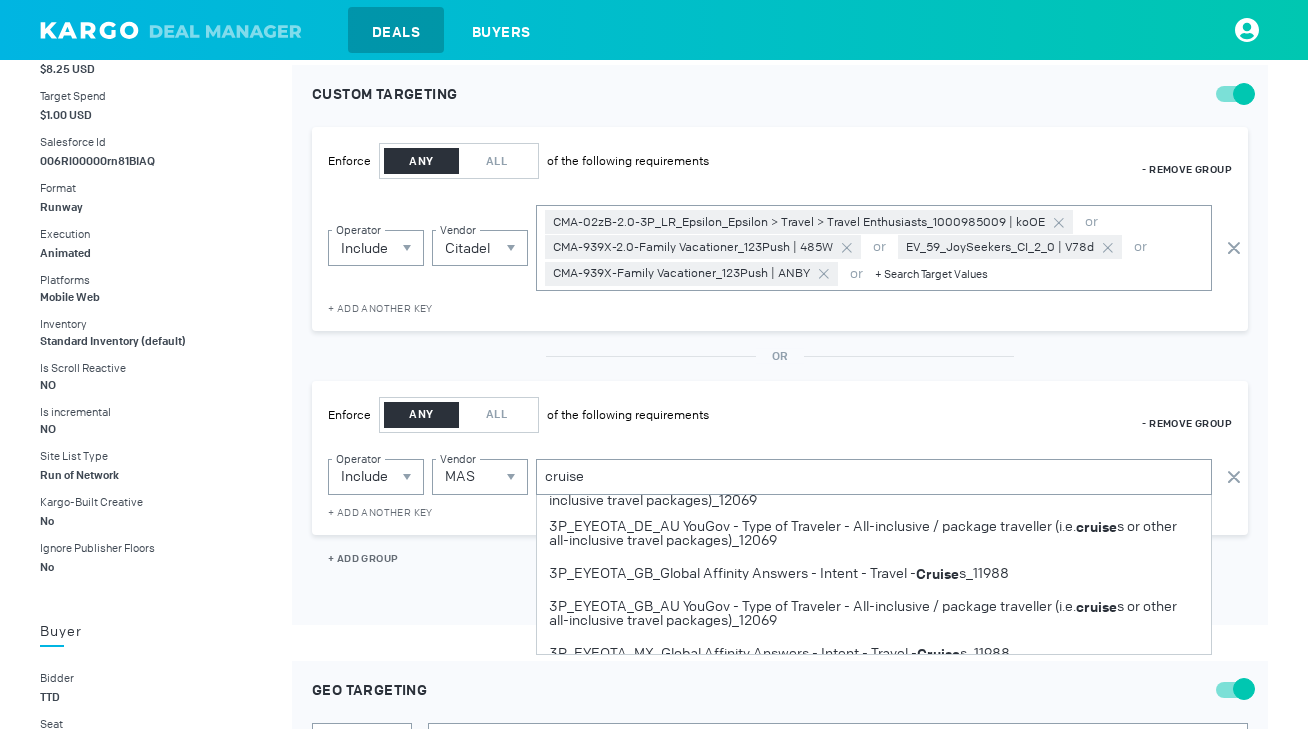 scroll, scrollTop: 345, scrollLeft: 0, axis: vertical 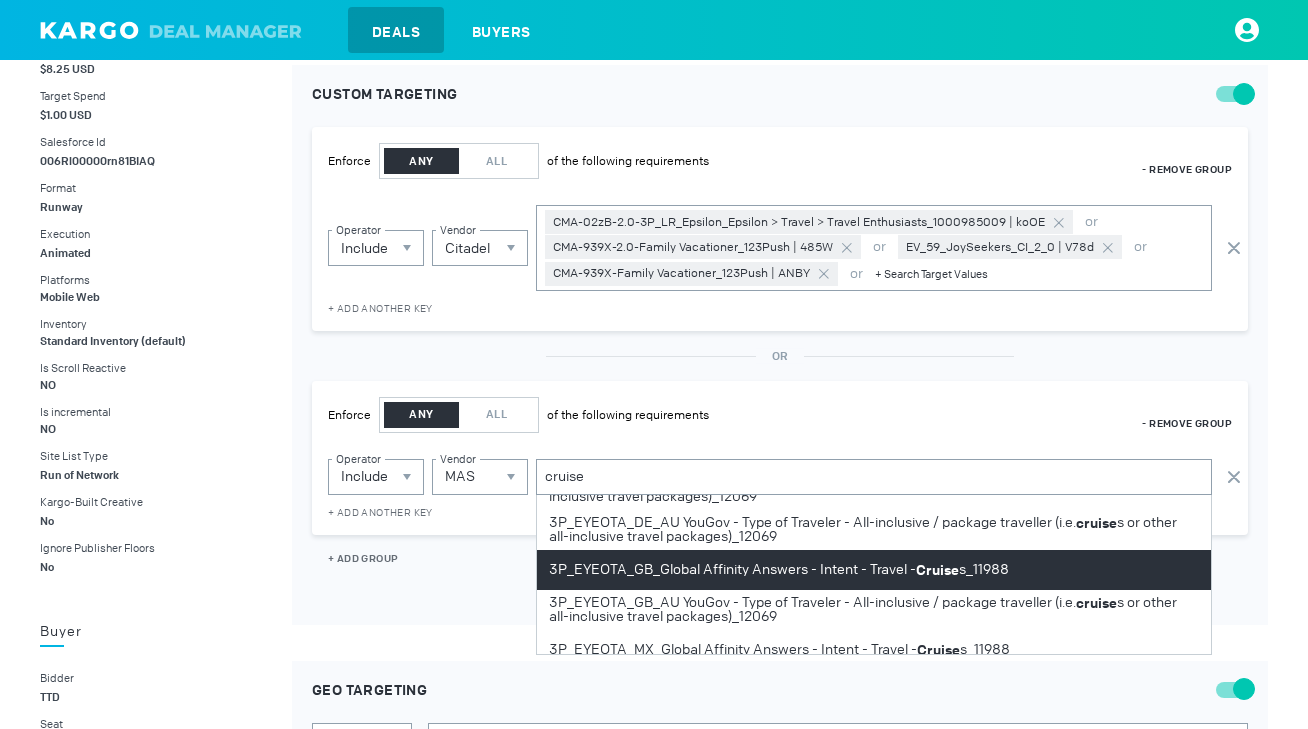 click on "3P_EYEOTA_GB_Global Affinity Answers - Intent - Travel -  Cruise s_11988" at bounding box center (779, 570) 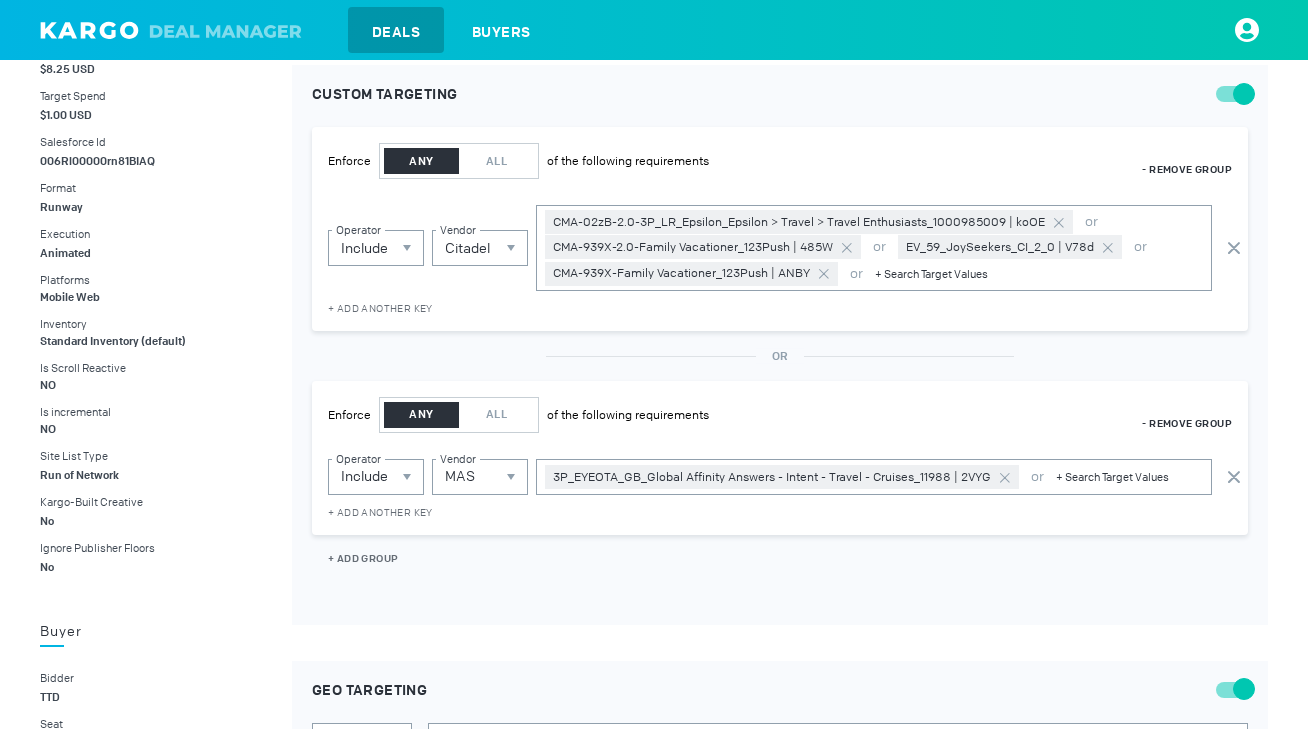 click at bounding box center (1129, 477) 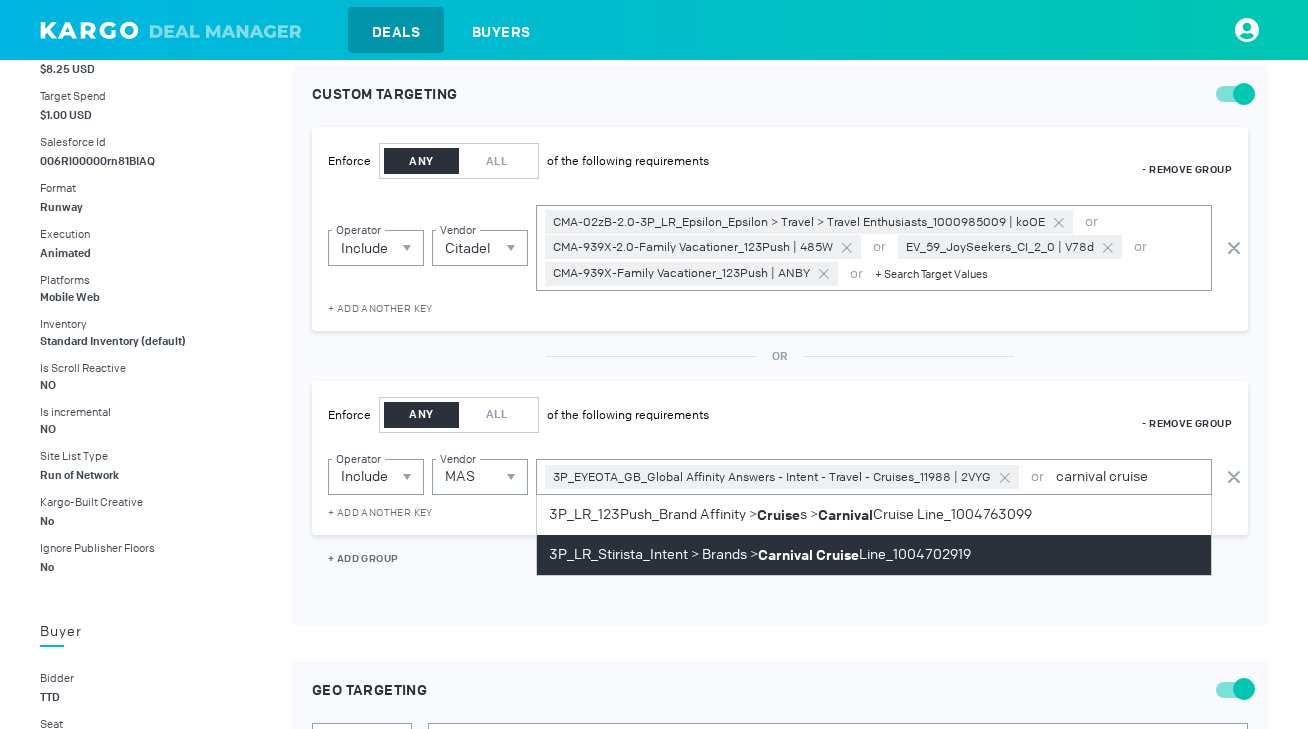click on "3P_LR_Stirista_Intent > Brands >  Carnival   Cruise  Line_1004702919" at bounding box center (760, 555) 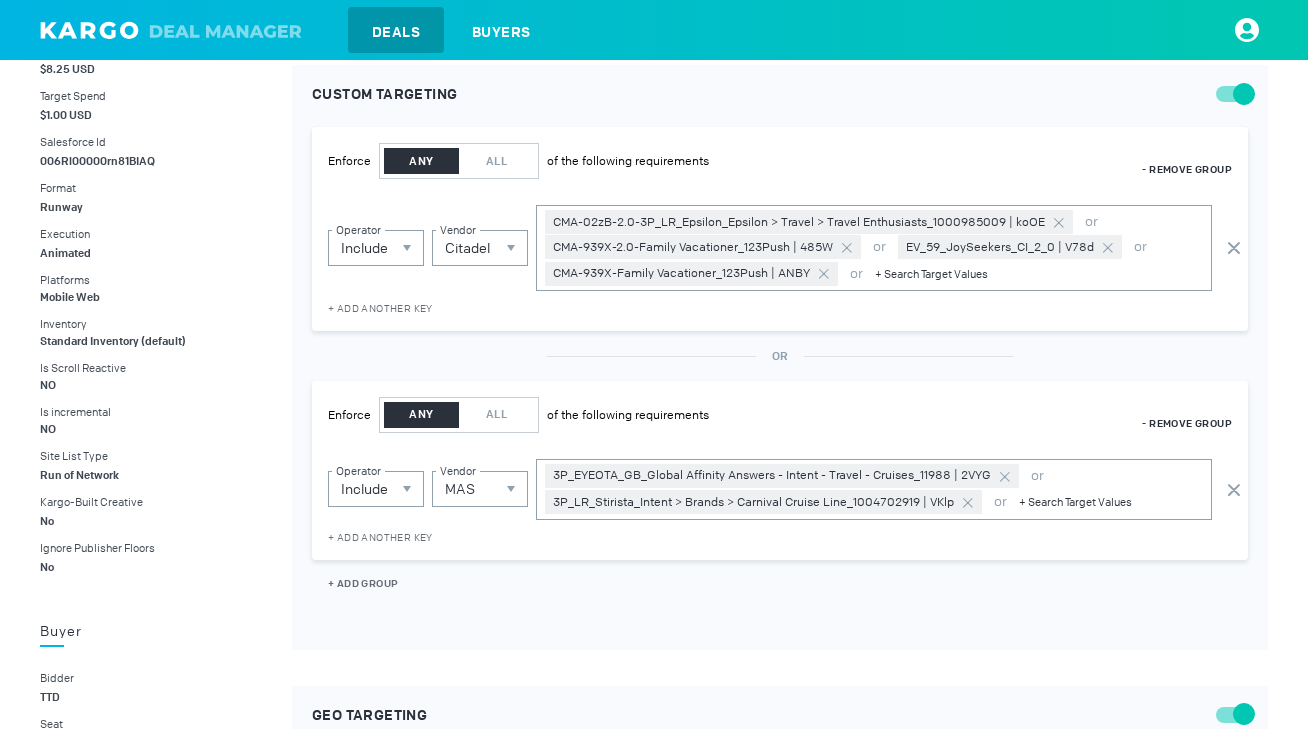 click at bounding box center [1111, 502] 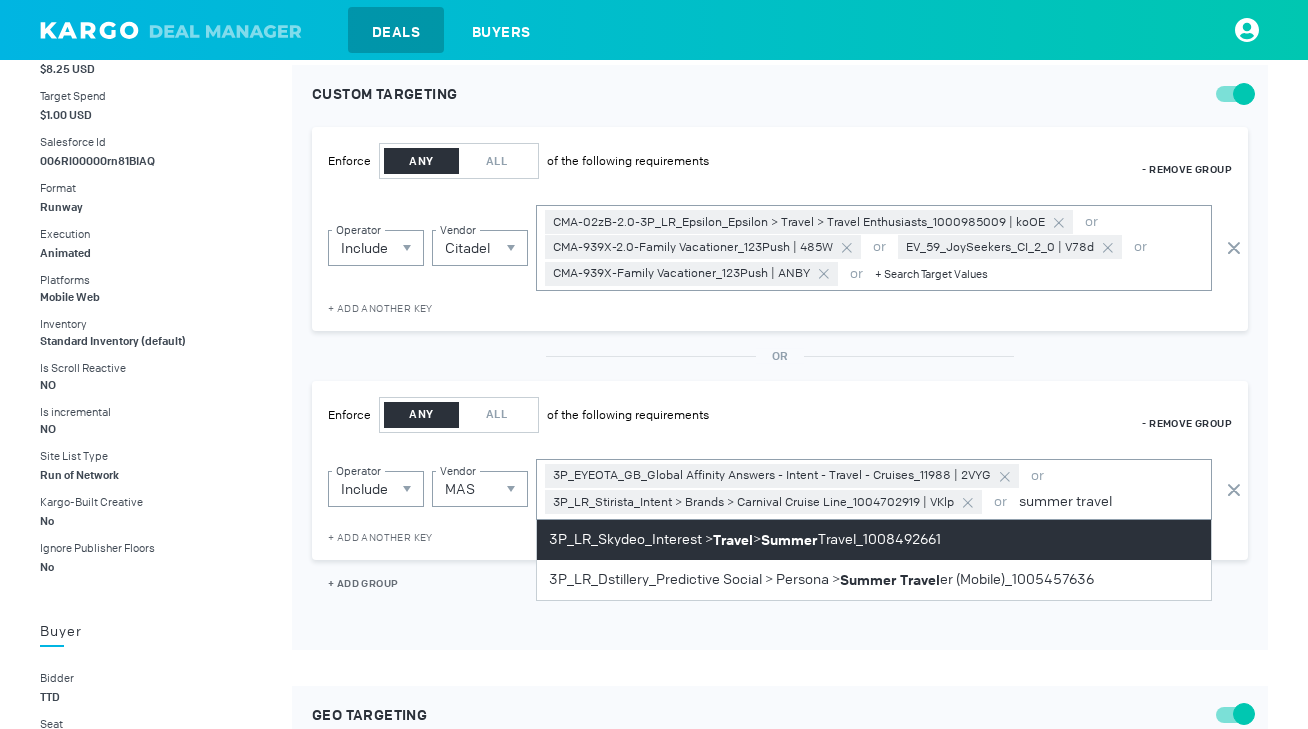 type on "summer travel" 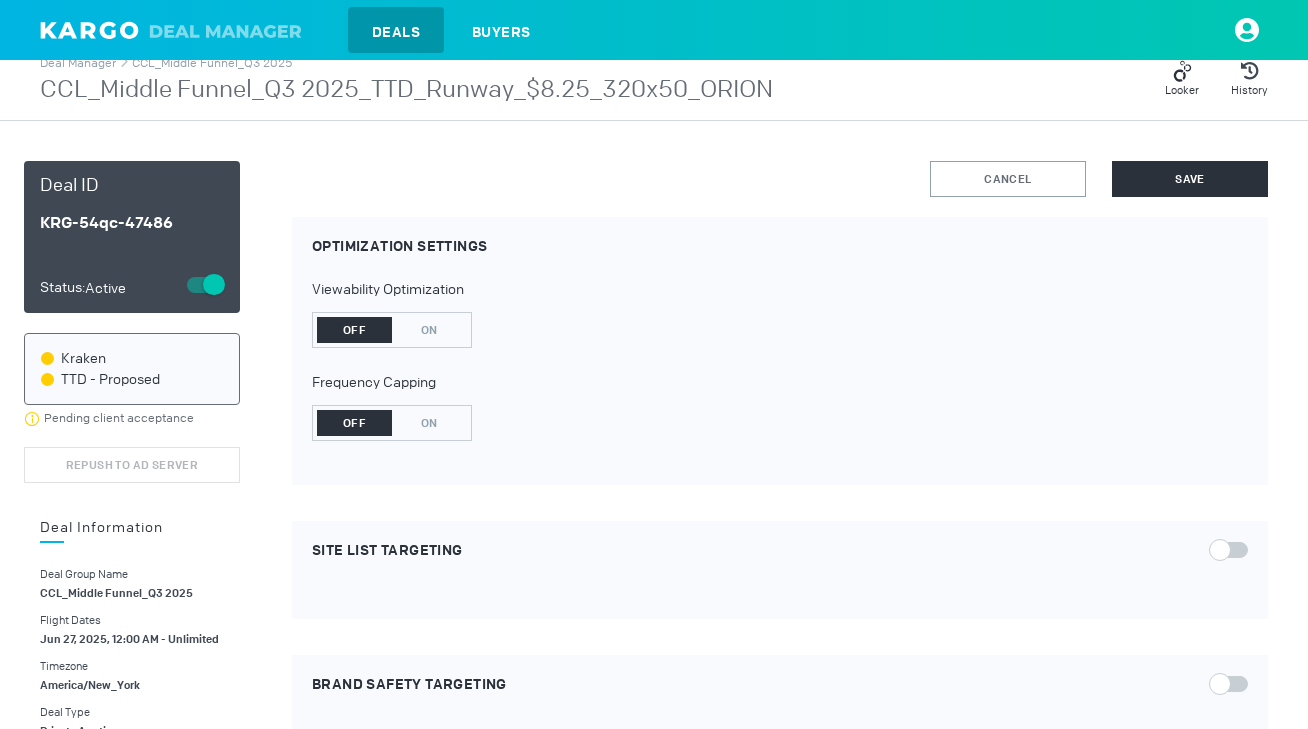 scroll, scrollTop: 0, scrollLeft: 0, axis: both 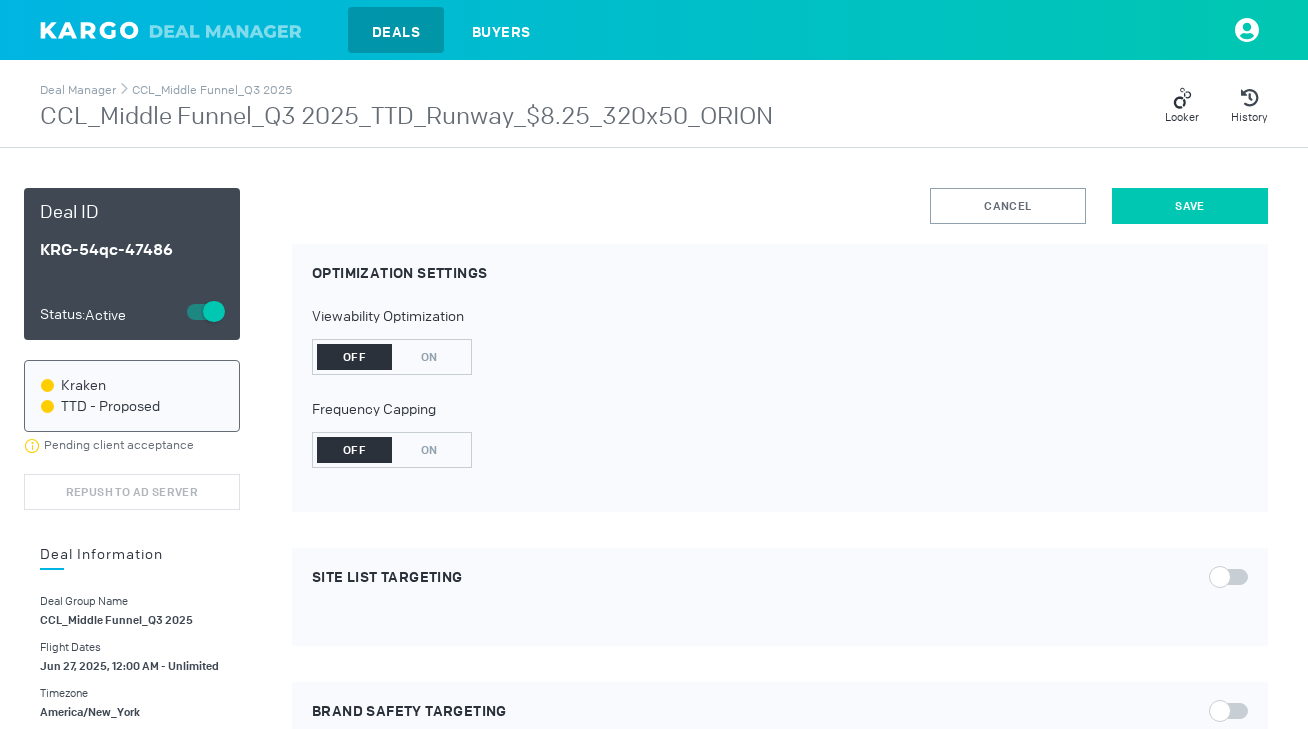 click on "Save" at bounding box center [1190, 206] 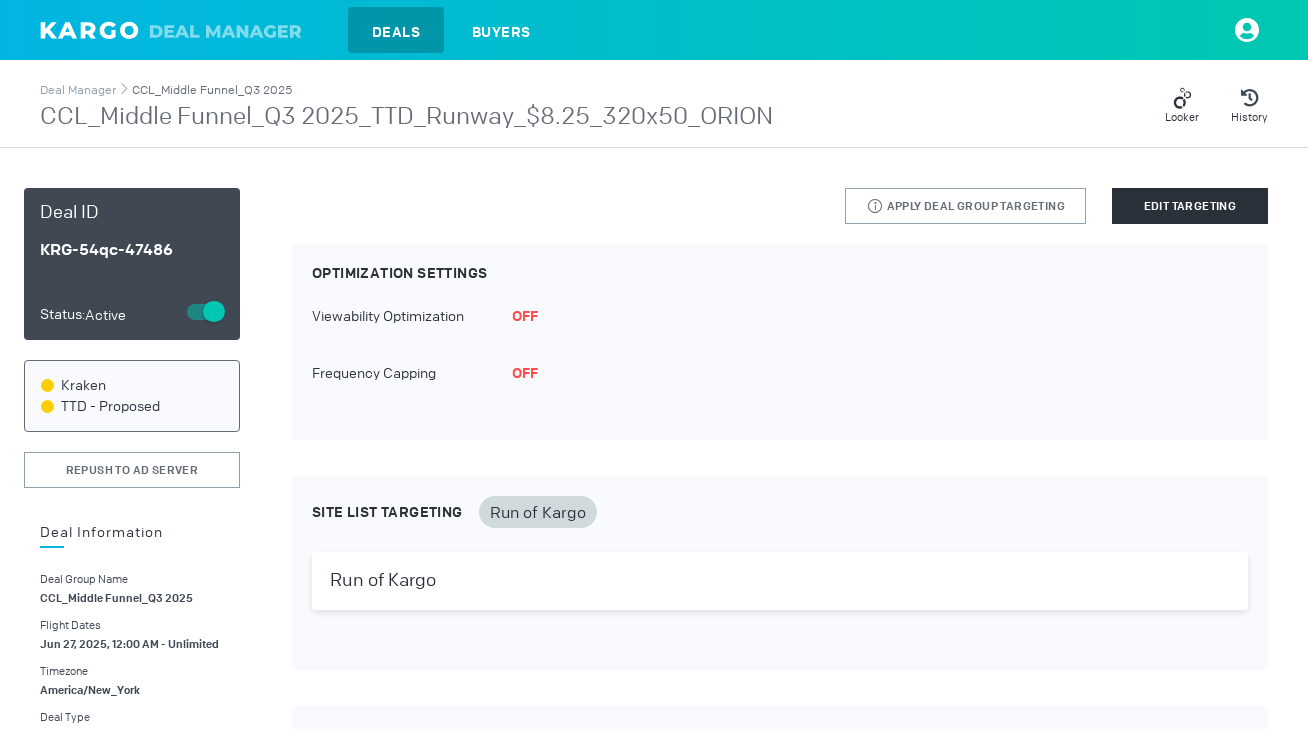 click on "CCL_Middle Funnel_Q3 2025" at bounding box center (212, 90) 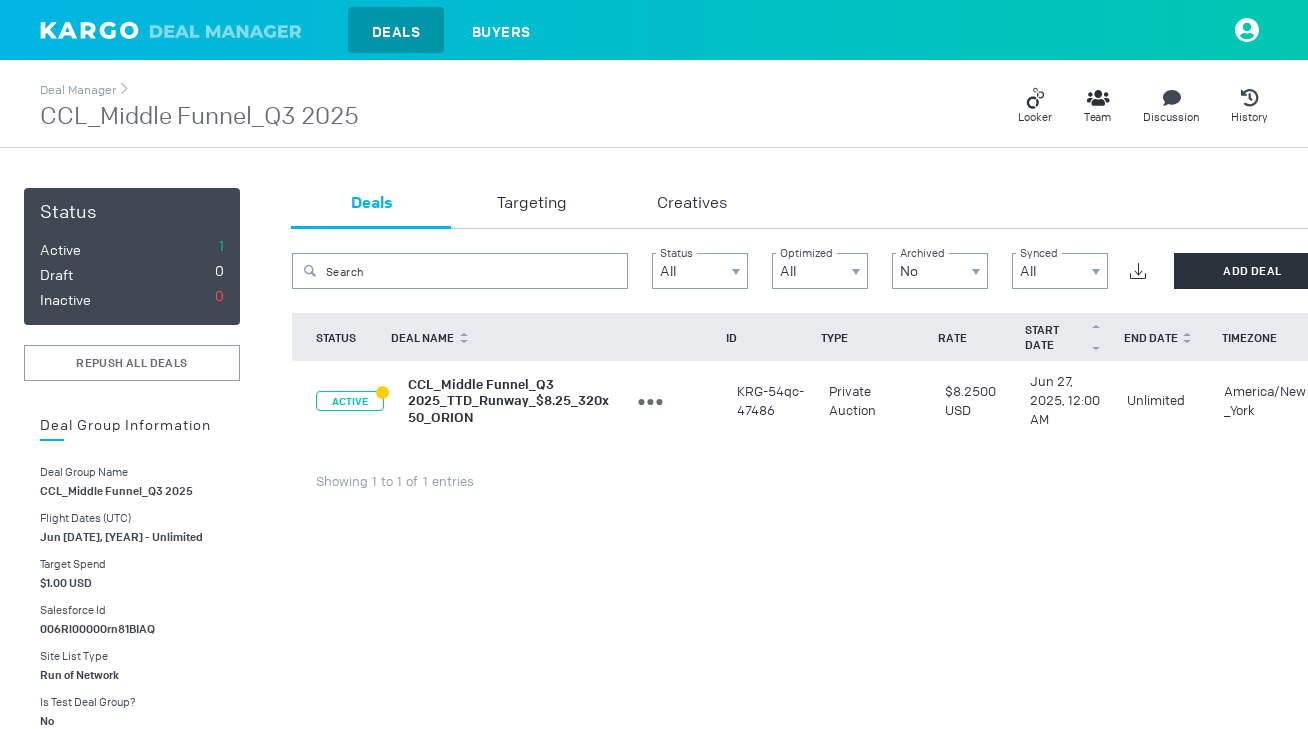 click on "CCL_Middle Funnel_Q3 2025_TTD_Runway_$8.25_320x50_ORION" at bounding box center (508, 400) 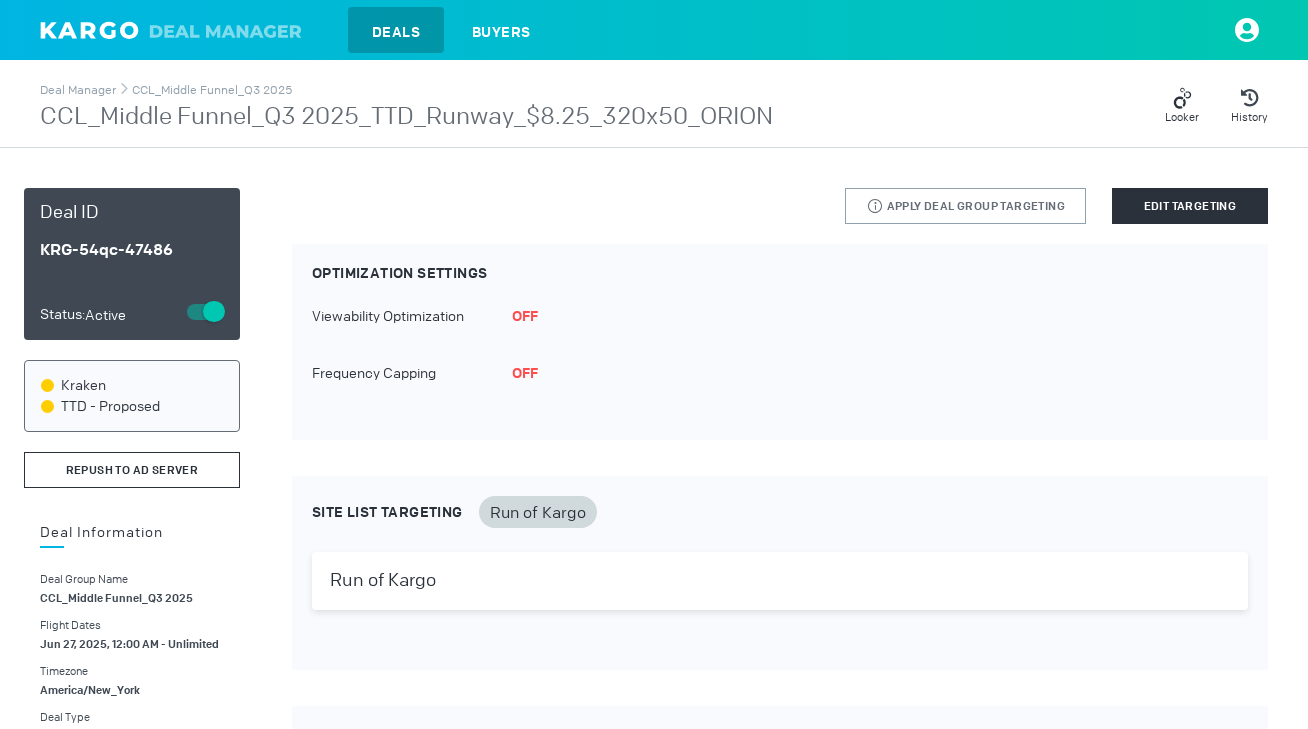 click on "Repush to Ad Server" at bounding box center [132, 470] 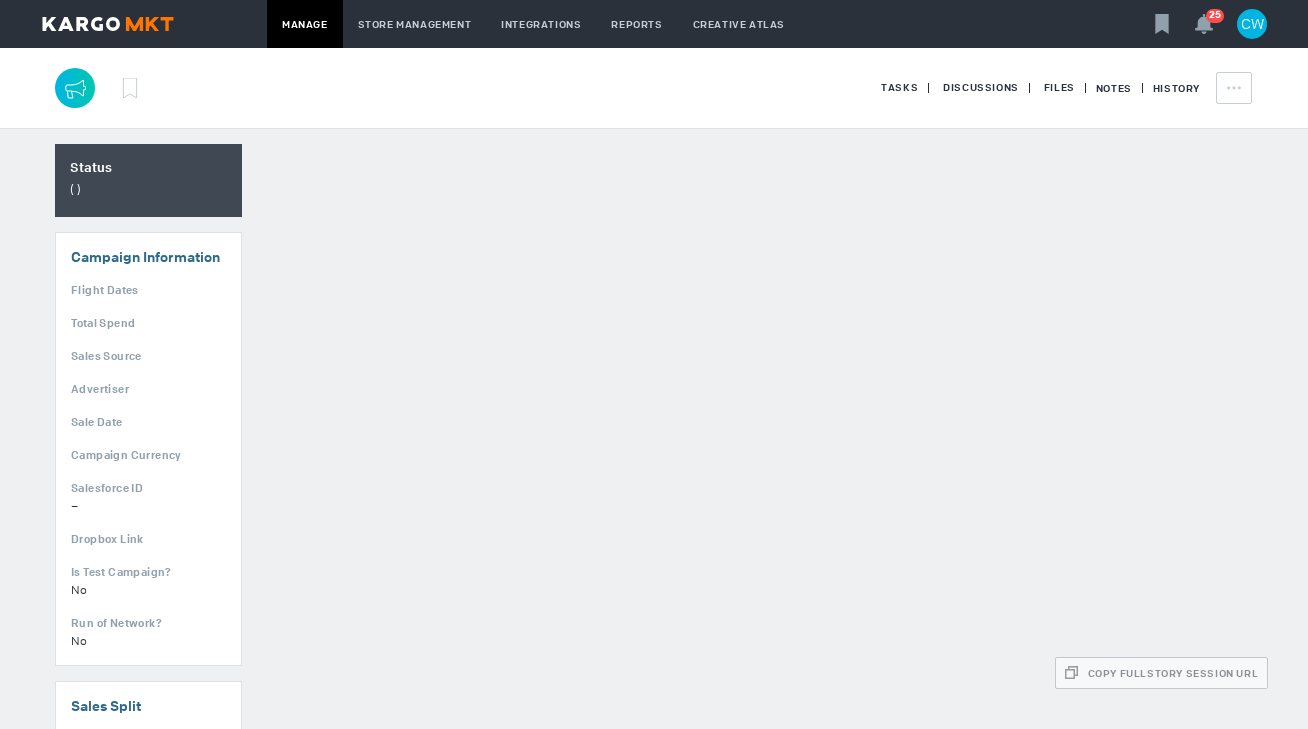 scroll, scrollTop: 0, scrollLeft: 0, axis: both 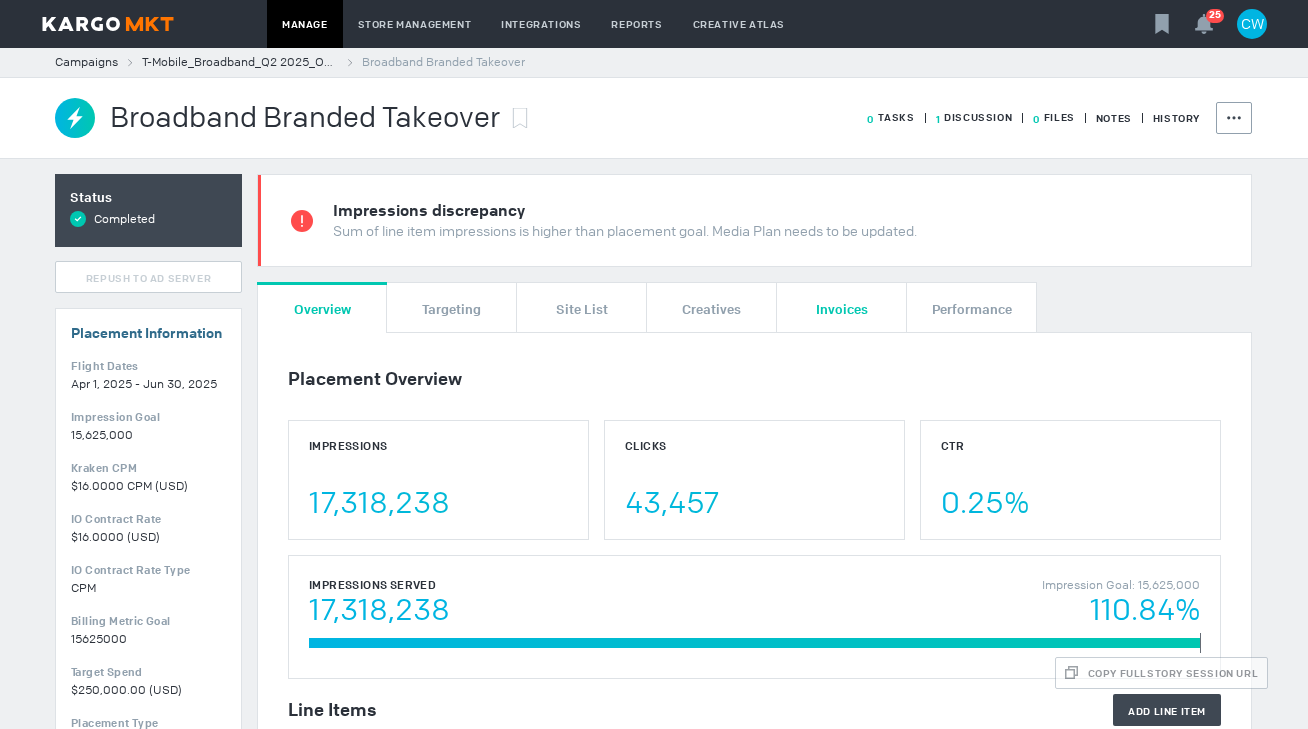 click on "Invoices" at bounding box center (842, 307) 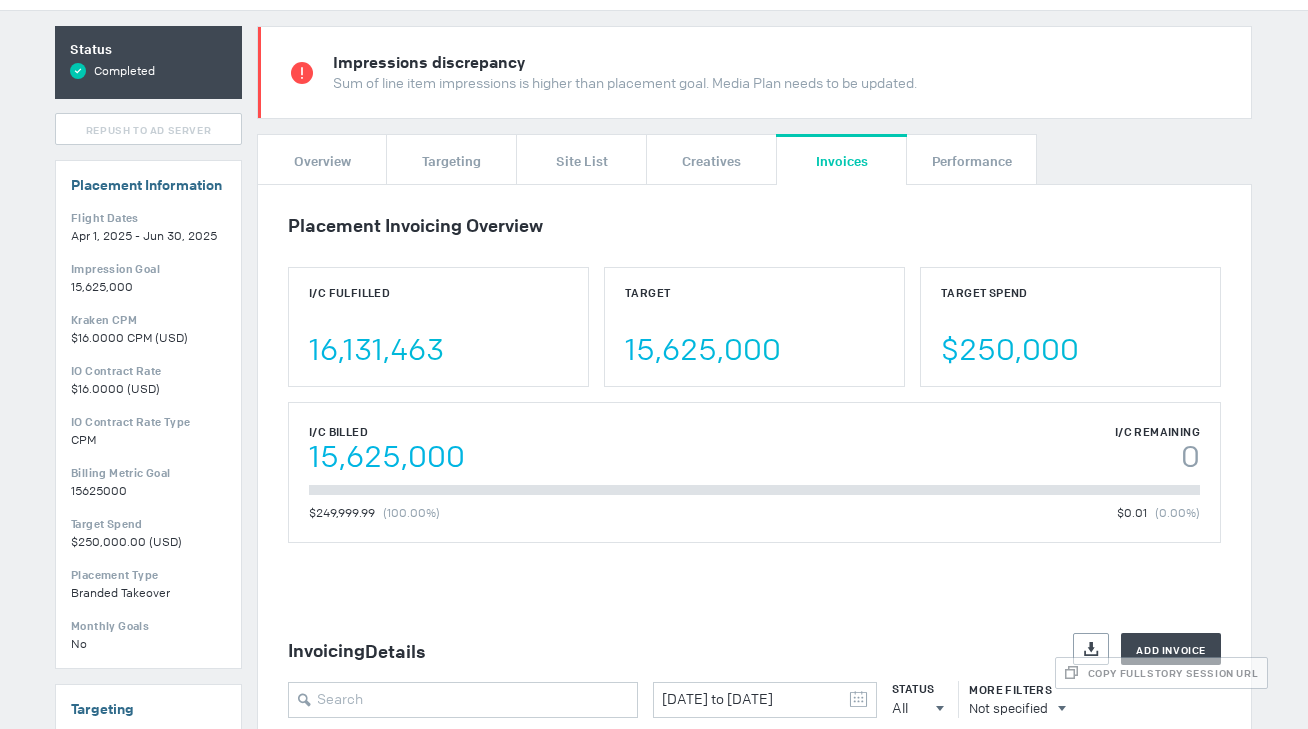 scroll, scrollTop: 0, scrollLeft: 0, axis: both 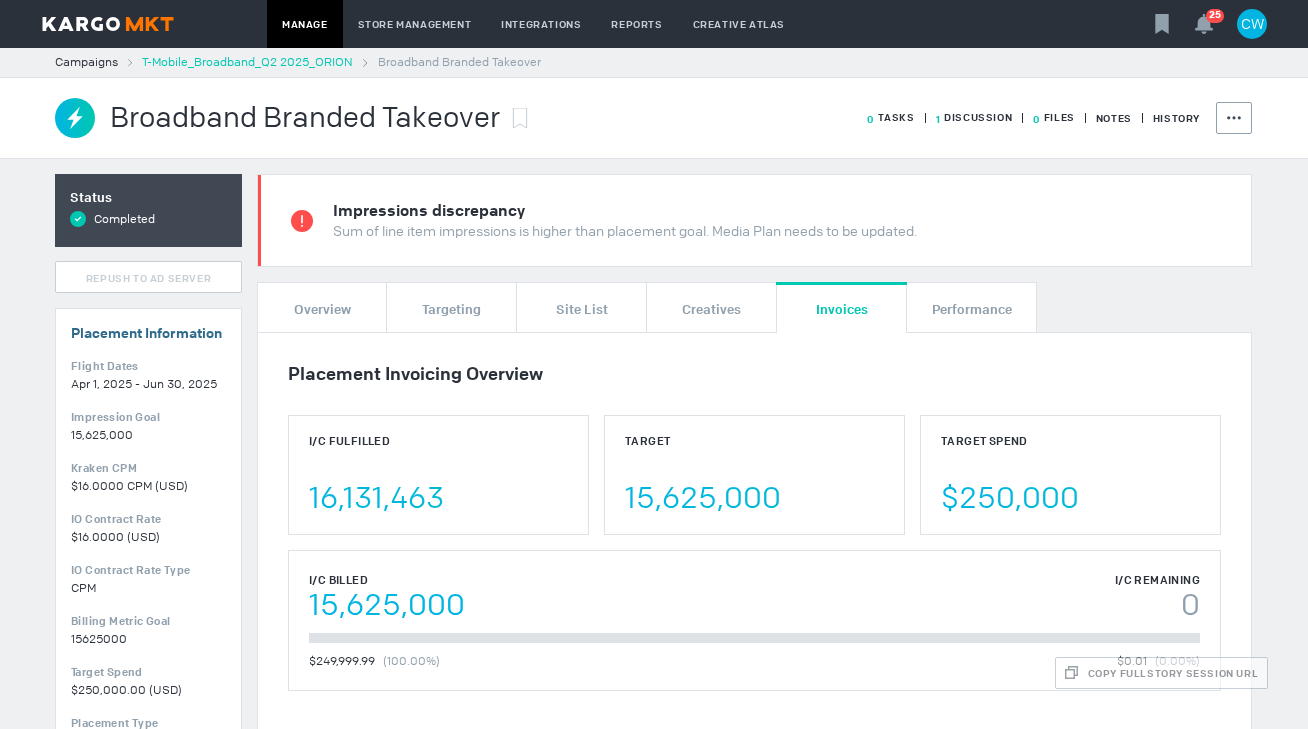 click on "T-Mobile_Broadband_Q2 2025_ORION" at bounding box center [247, 62] 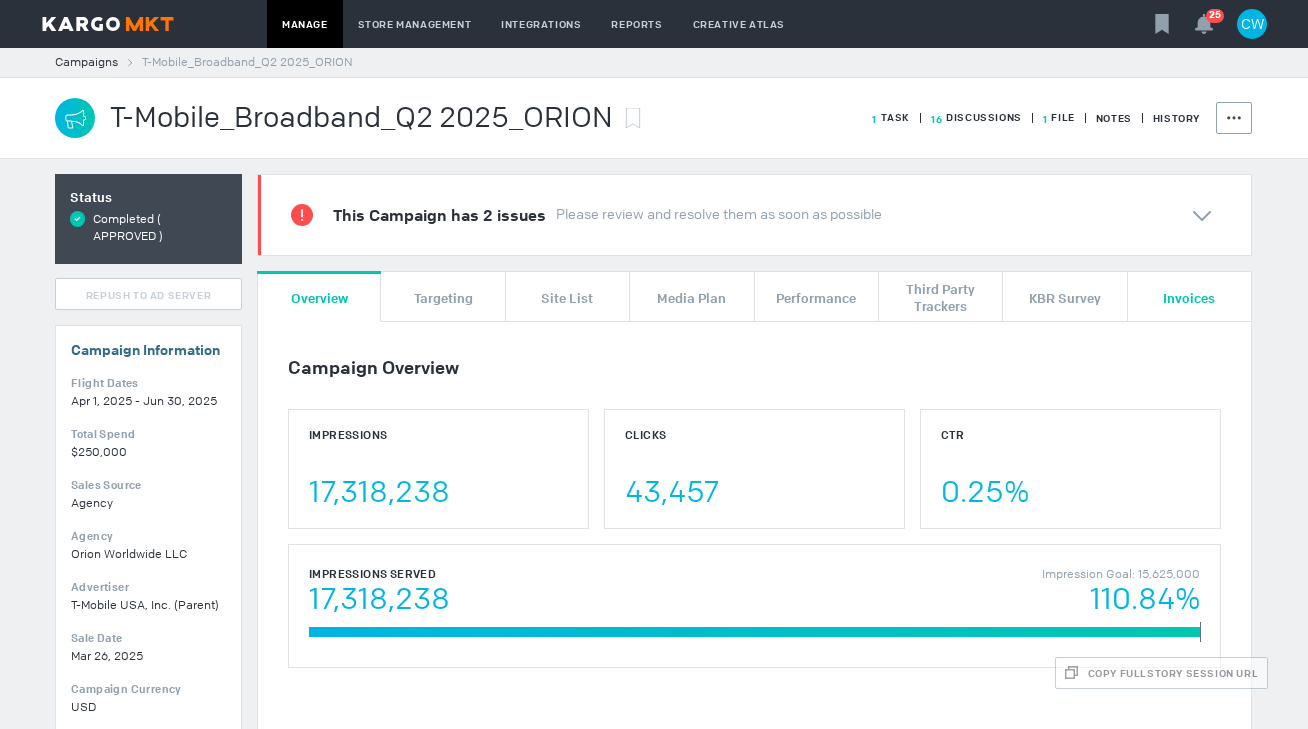 click on "Invoices" at bounding box center [1189, 296] 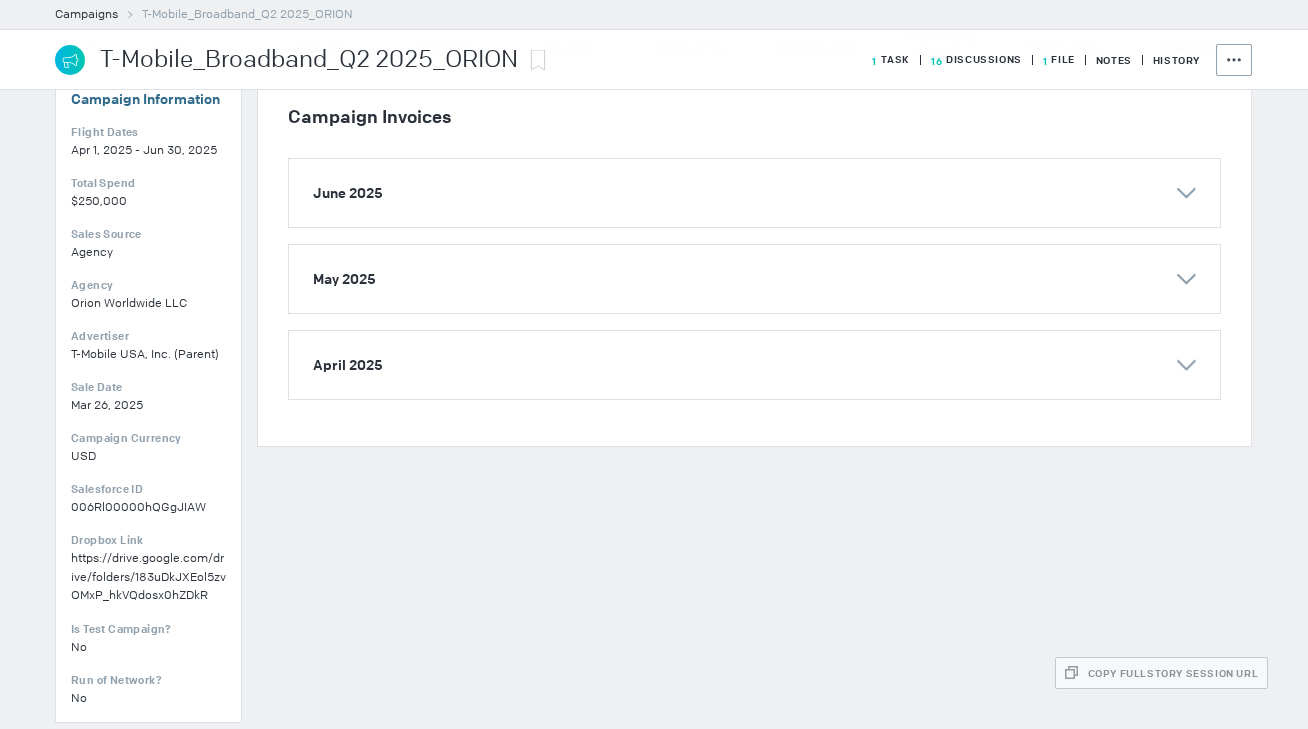 scroll, scrollTop: 266, scrollLeft: 0, axis: vertical 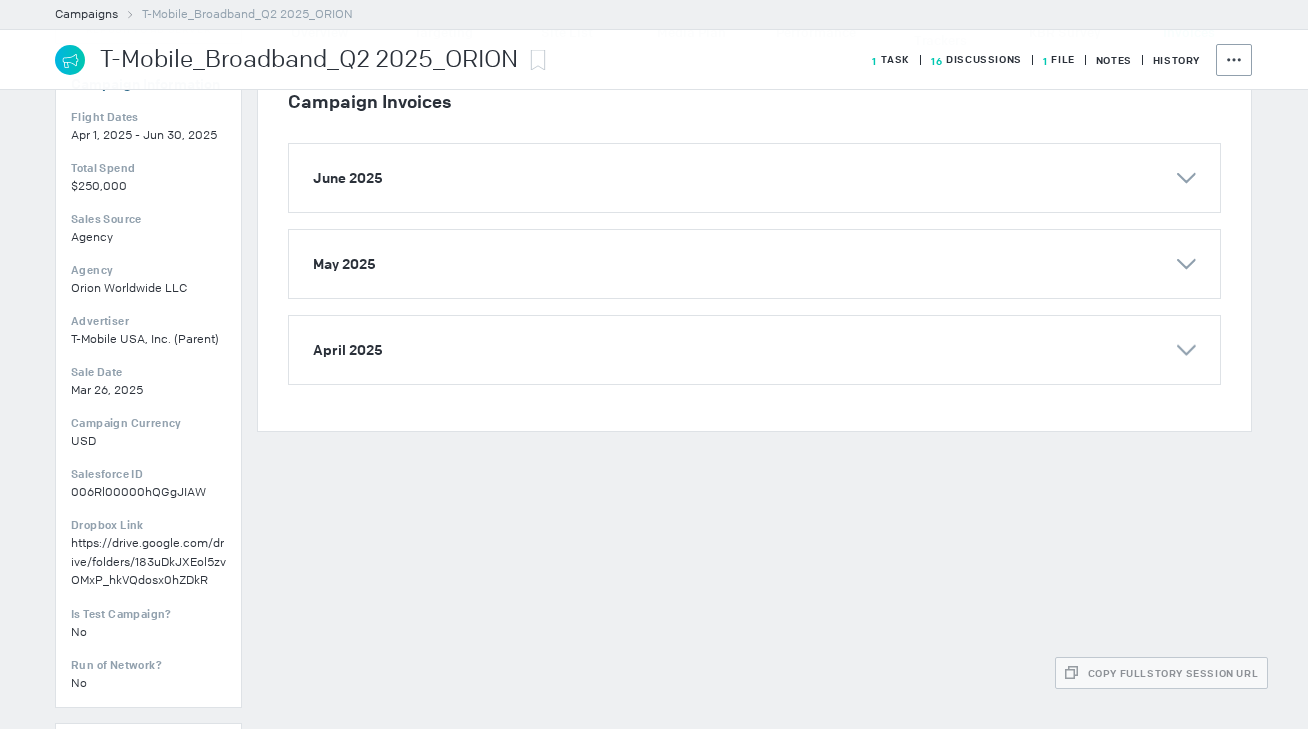 click on "April 2025" at bounding box center (754, 178) 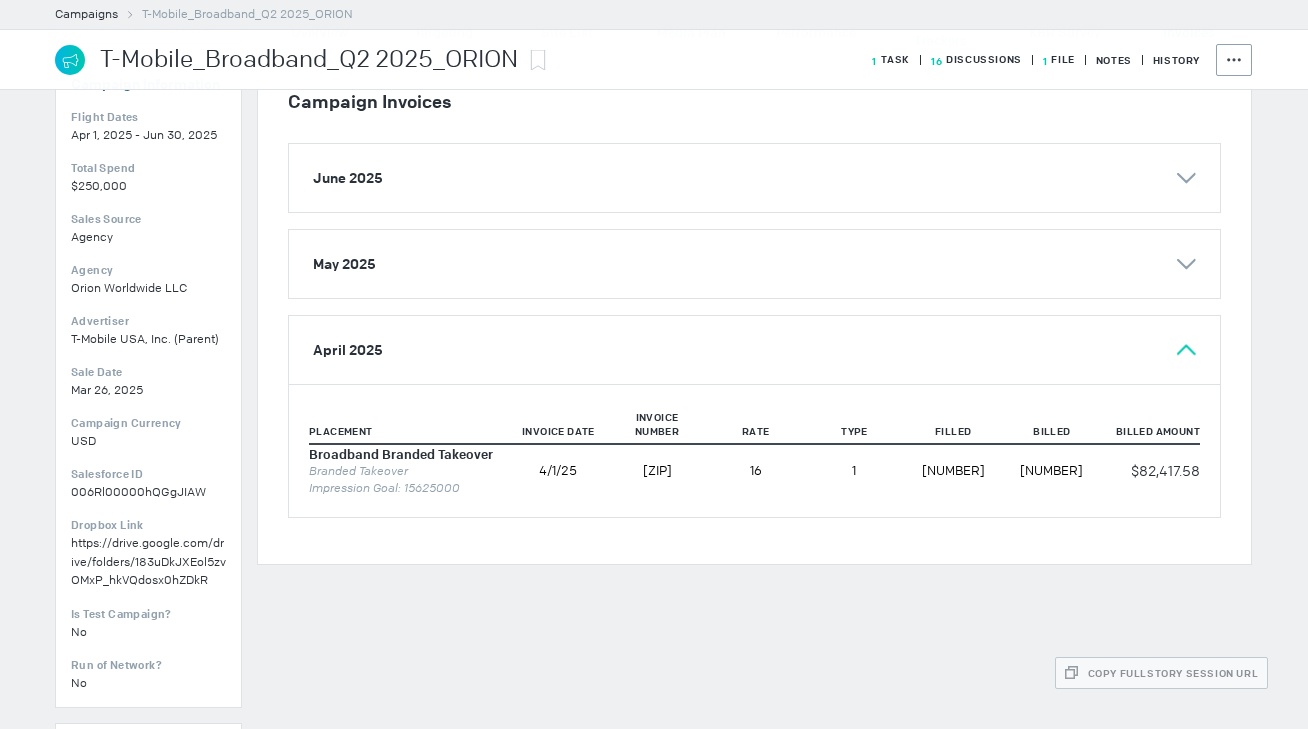 click on "June 2025" at bounding box center (754, 178) 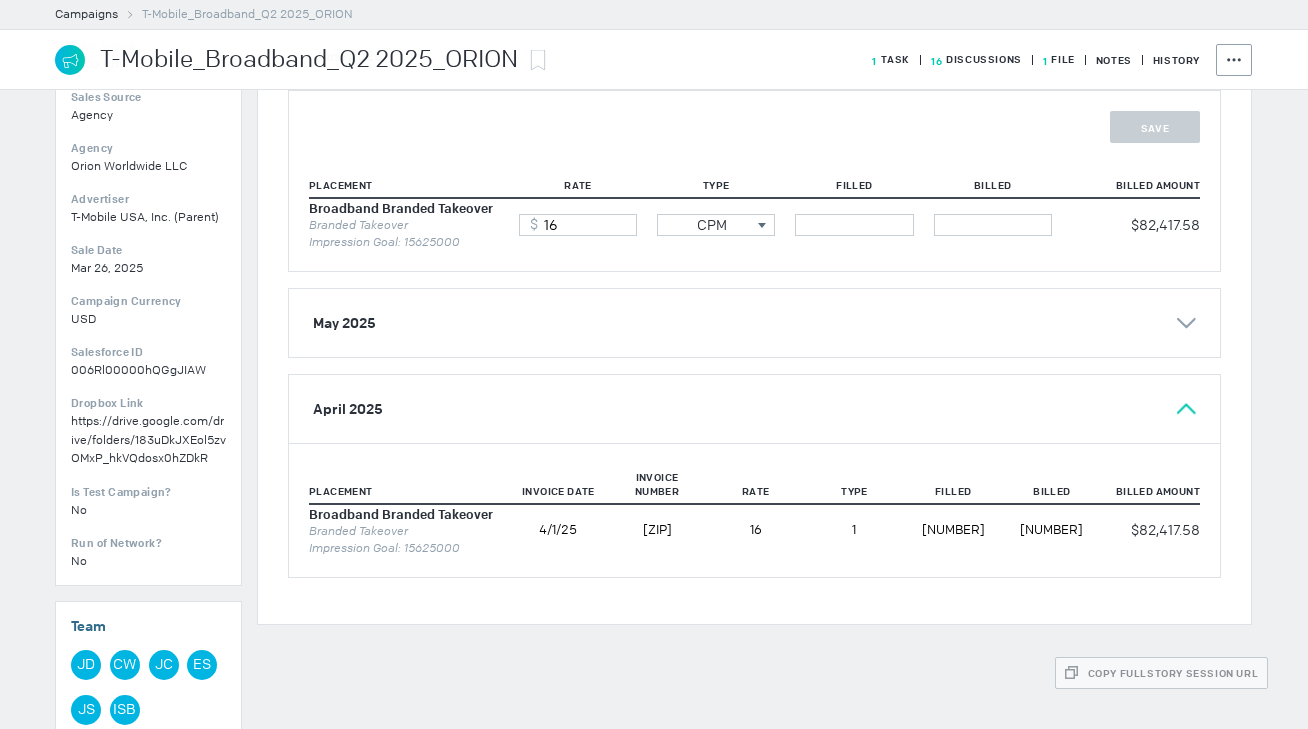 scroll, scrollTop: 398, scrollLeft: 0, axis: vertical 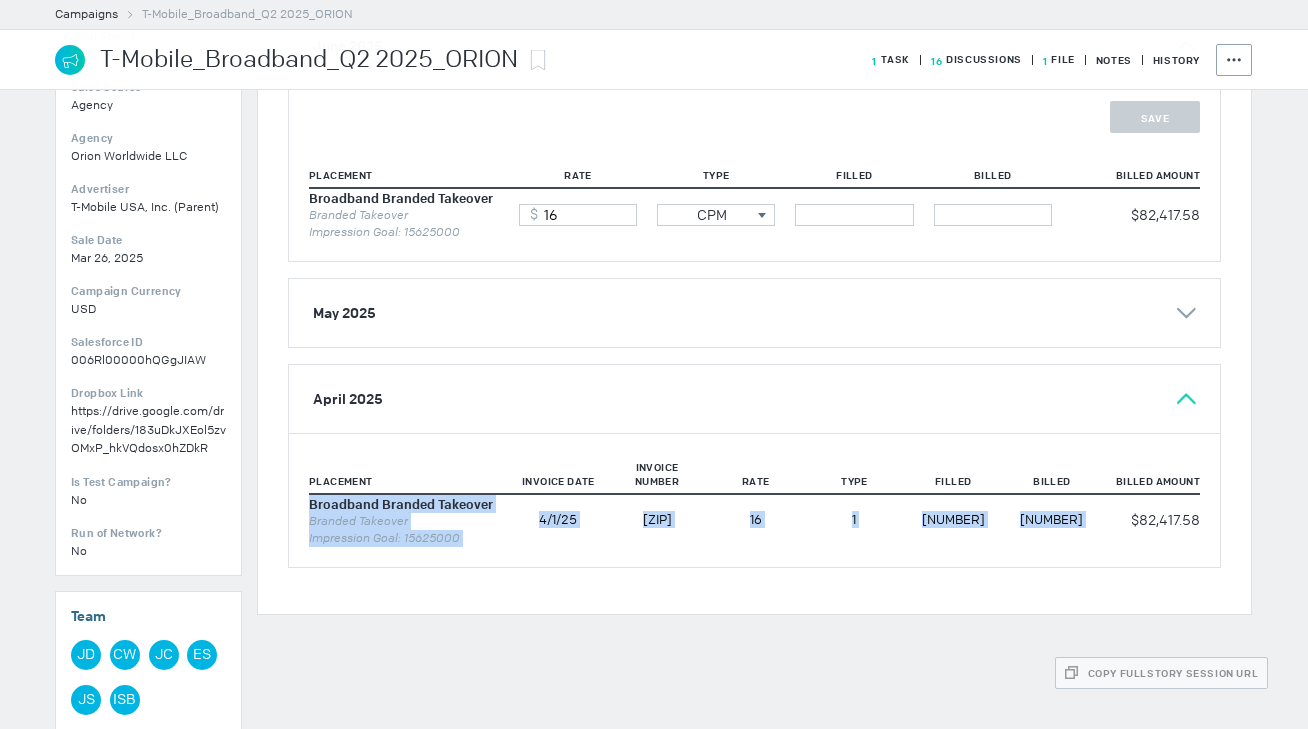 drag, startPoint x: 1117, startPoint y: 517, endPoint x: 1207, endPoint y: 518, distance: 90.005554 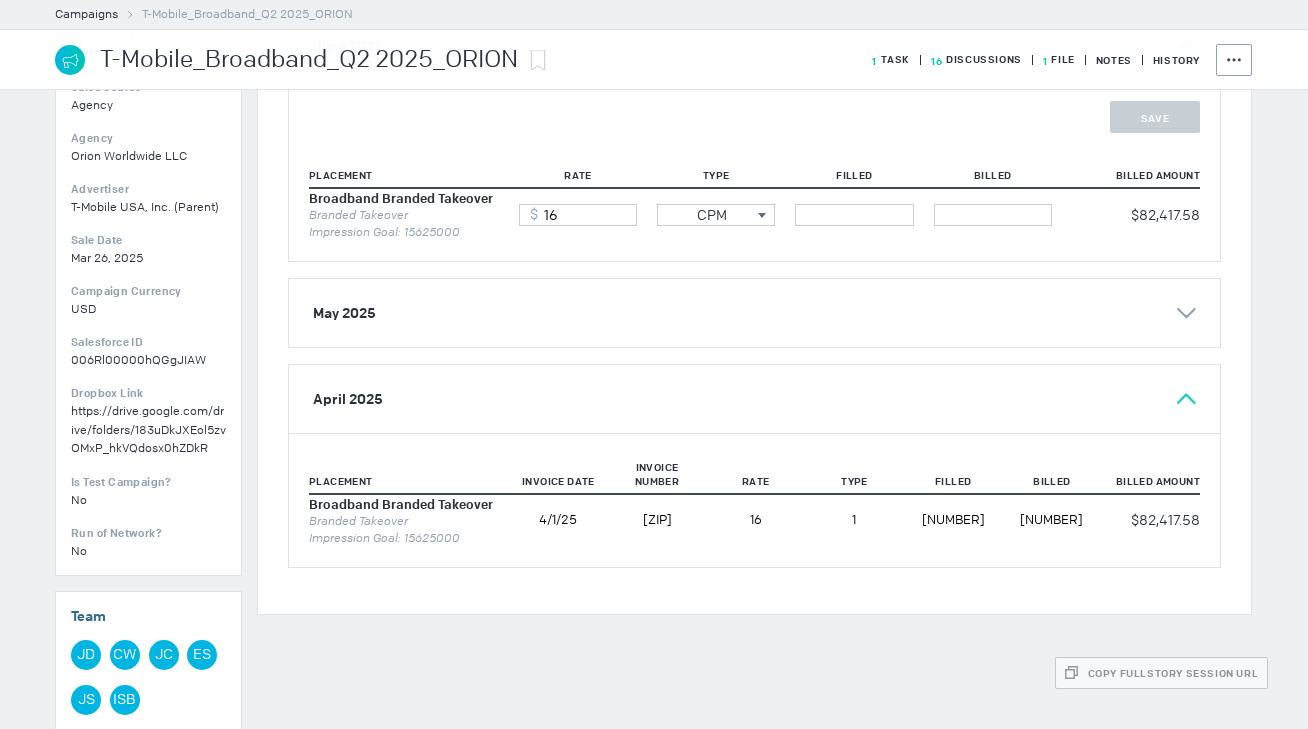click on "https://drive.google.com/drive/folders/183uDkJXEol5zvOMxP_hkVQdosx0hZDkR" at bounding box center (148, 430) 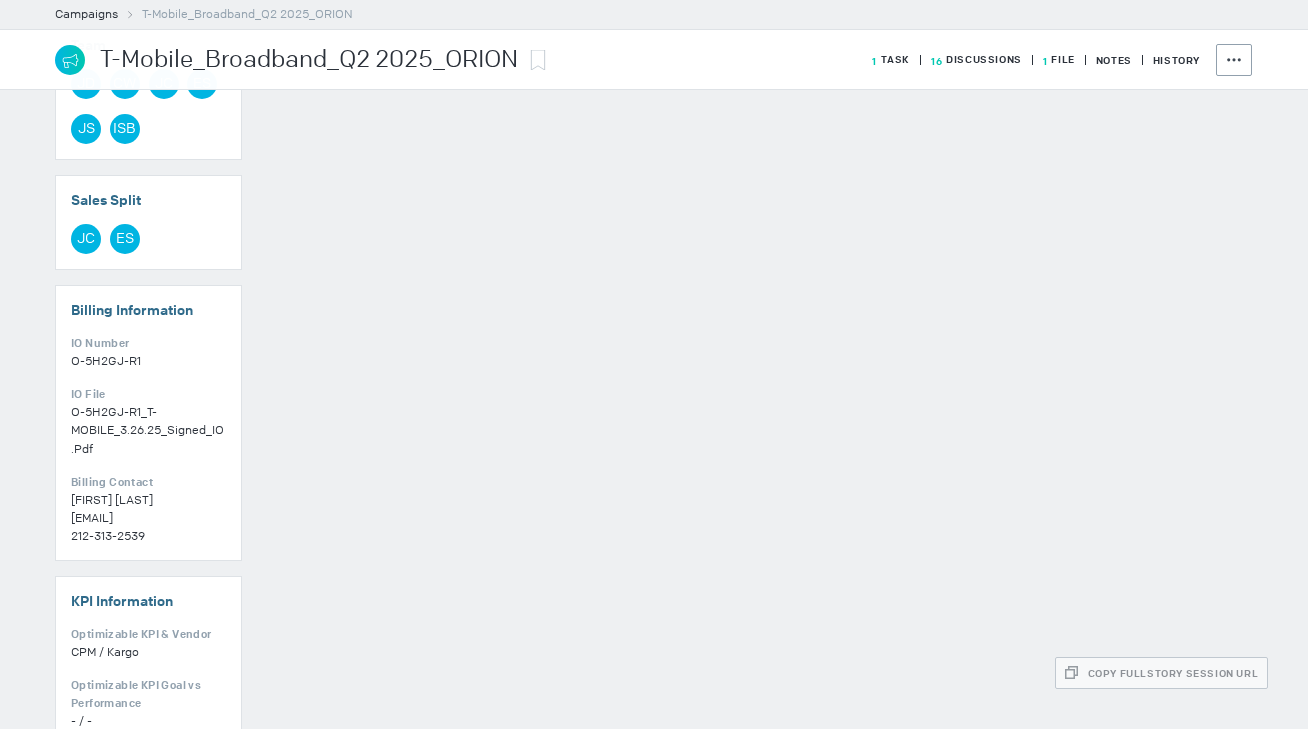 scroll, scrollTop: 1129, scrollLeft: 0, axis: vertical 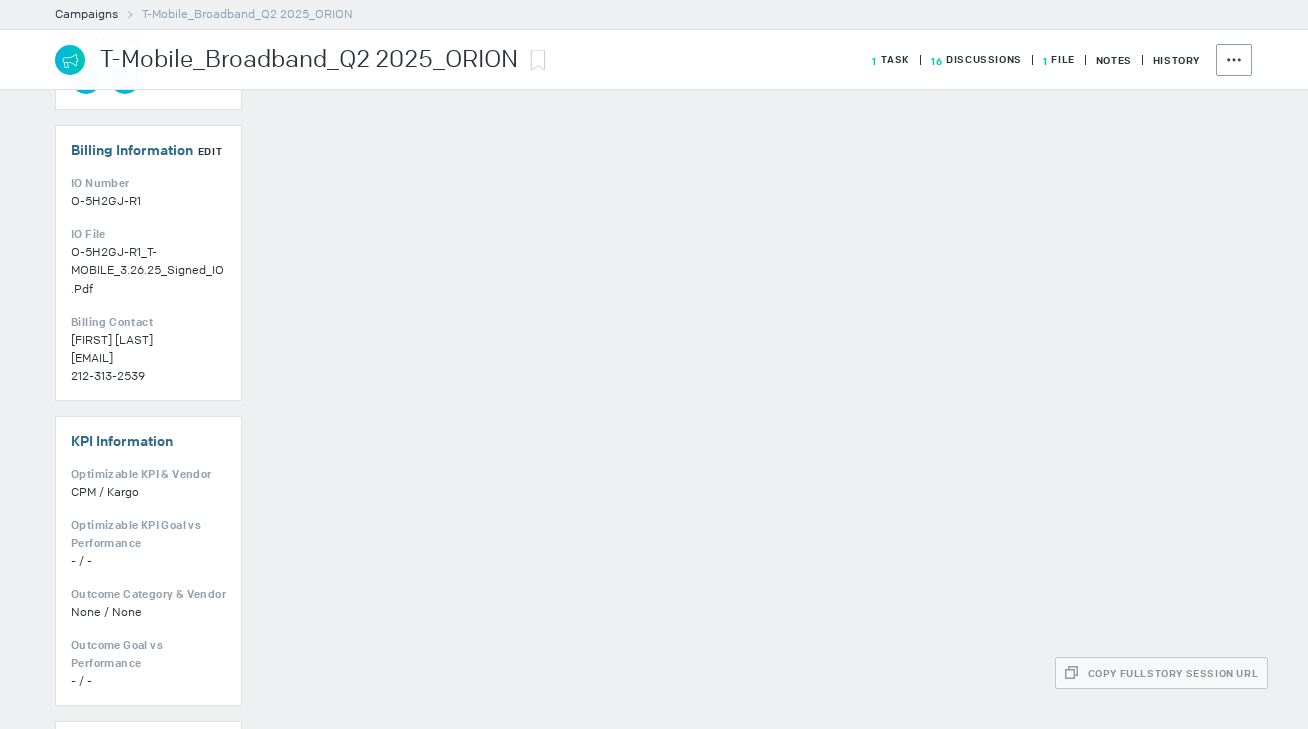 click on "O-5H2GJ-R1_T-MOBILE_3.26.25_Signed_IO.pdf" at bounding box center [147, 270] 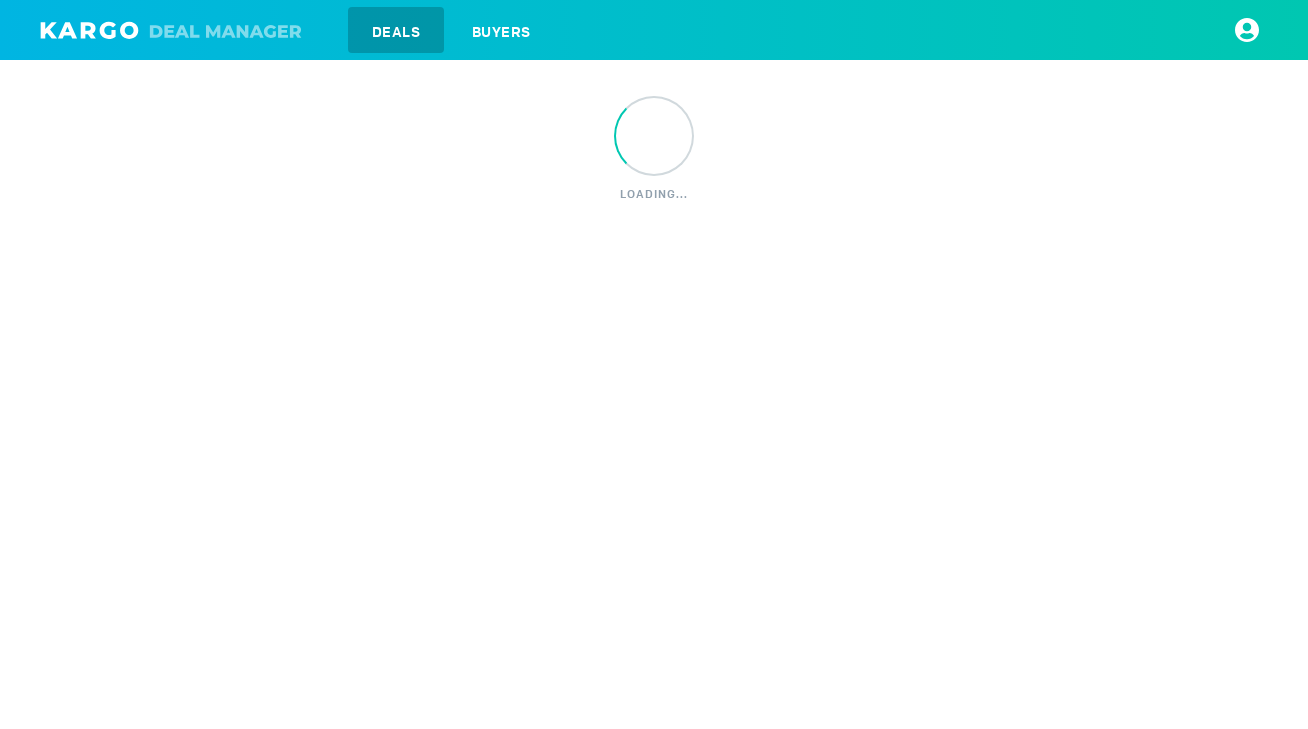 scroll, scrollTop: 0, scrollLeft: 0, axis: both 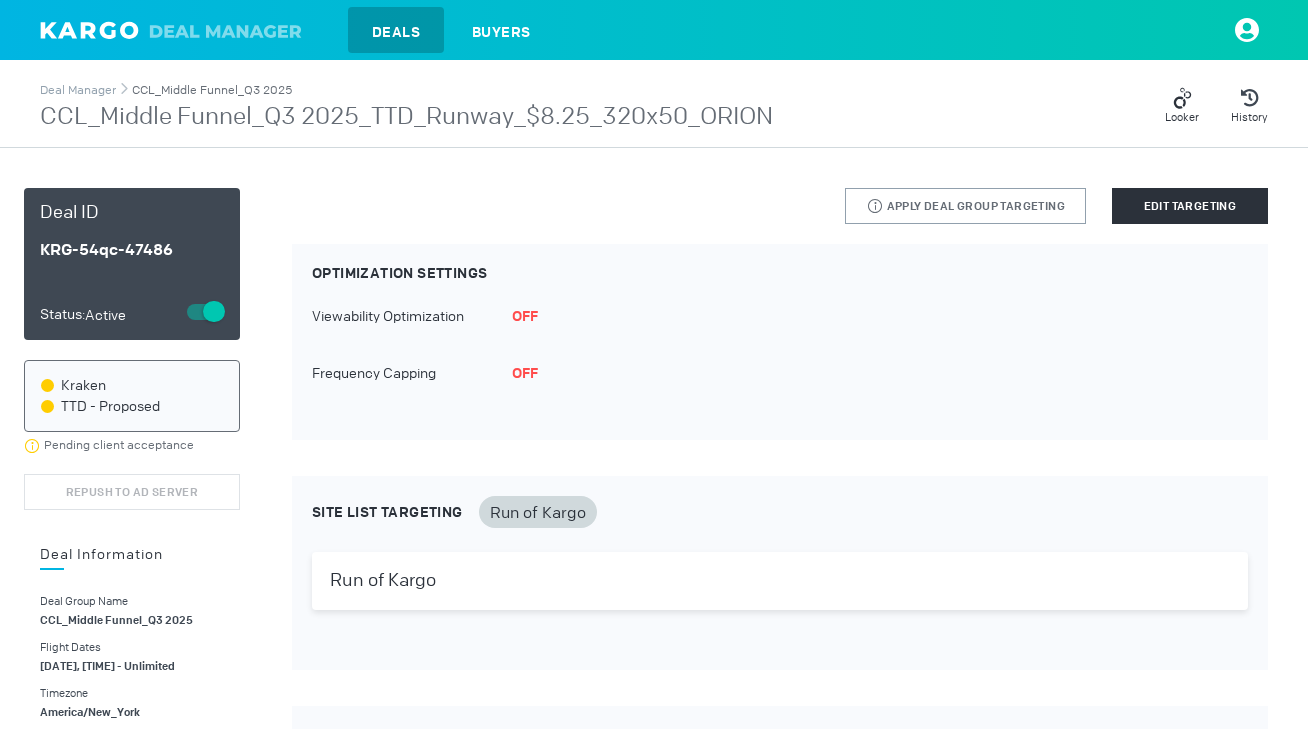 click on "CCL_Middle Funnel_Q3 2025" at bounding box center (212, 90) 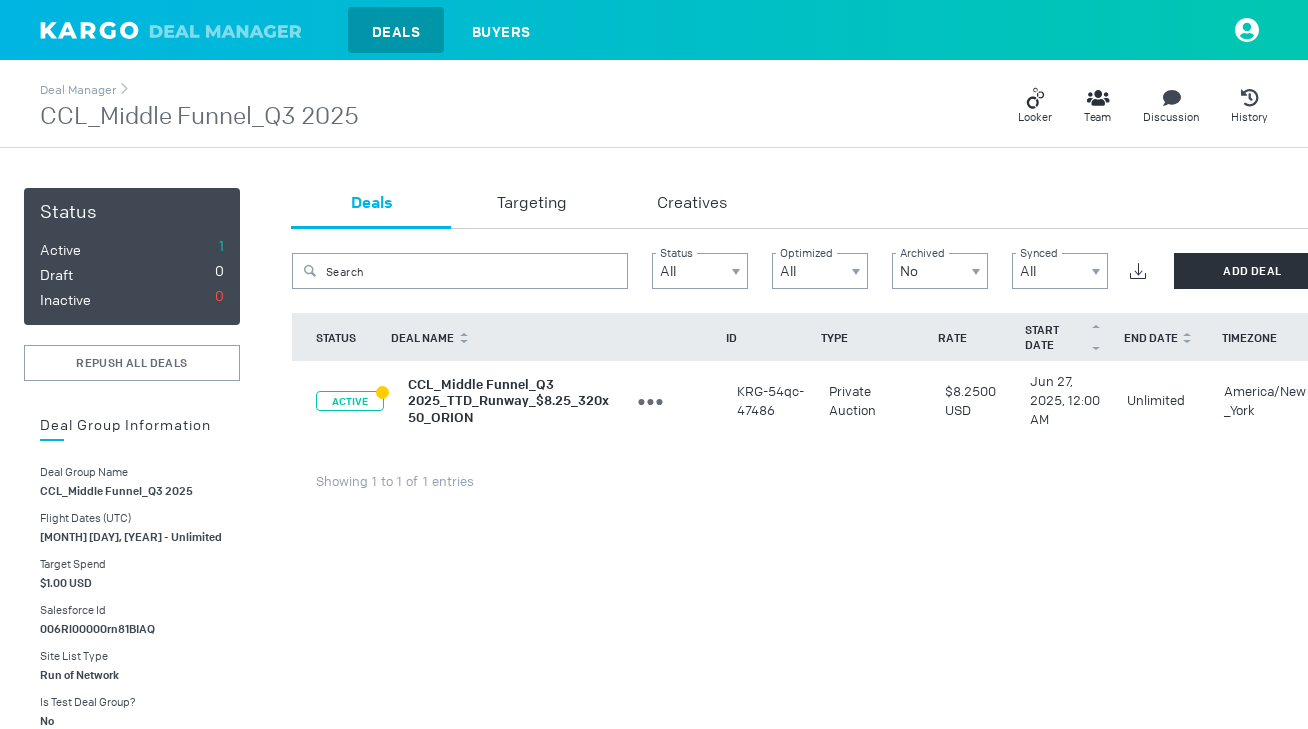 click on "CCL_Middle Funnel_Q3 2025_TTD_Runway_$8.25_320x50_ORION" at bounding box center (508, 400) 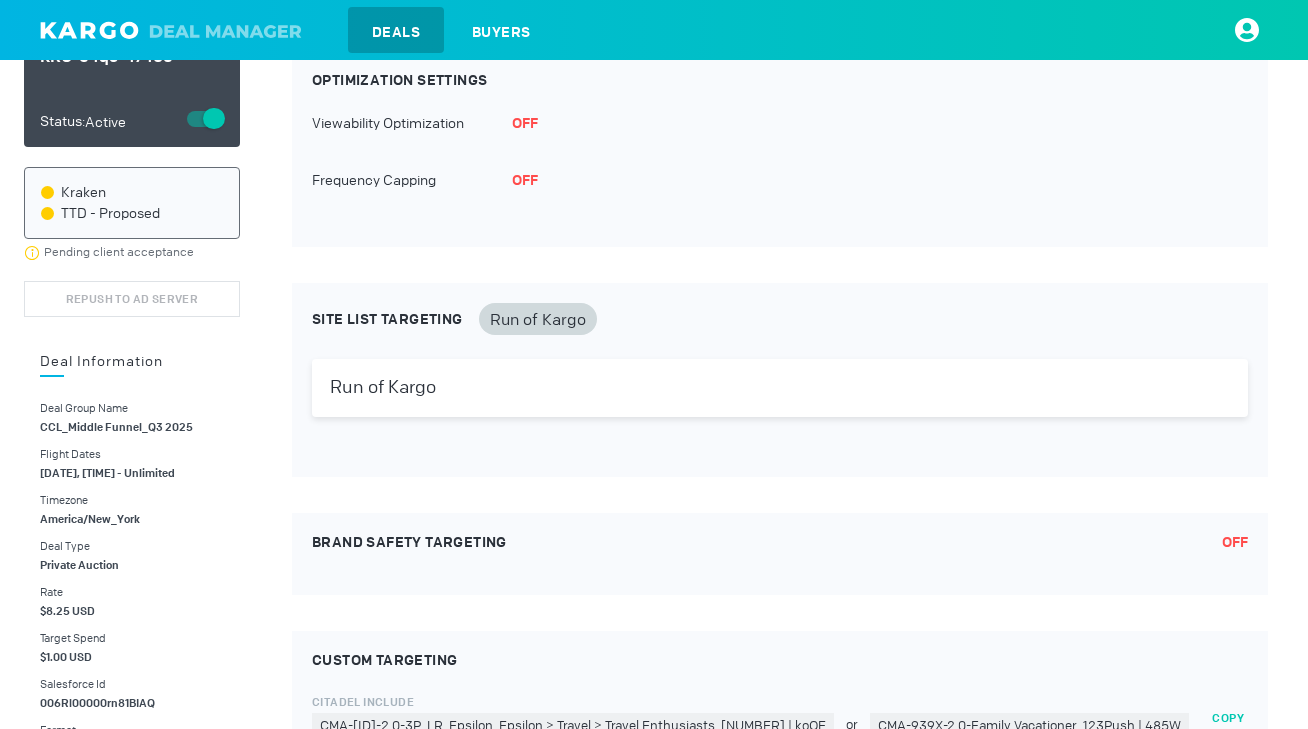 scroll, scrollTop: 0, scrollLeft: 0, axis: both 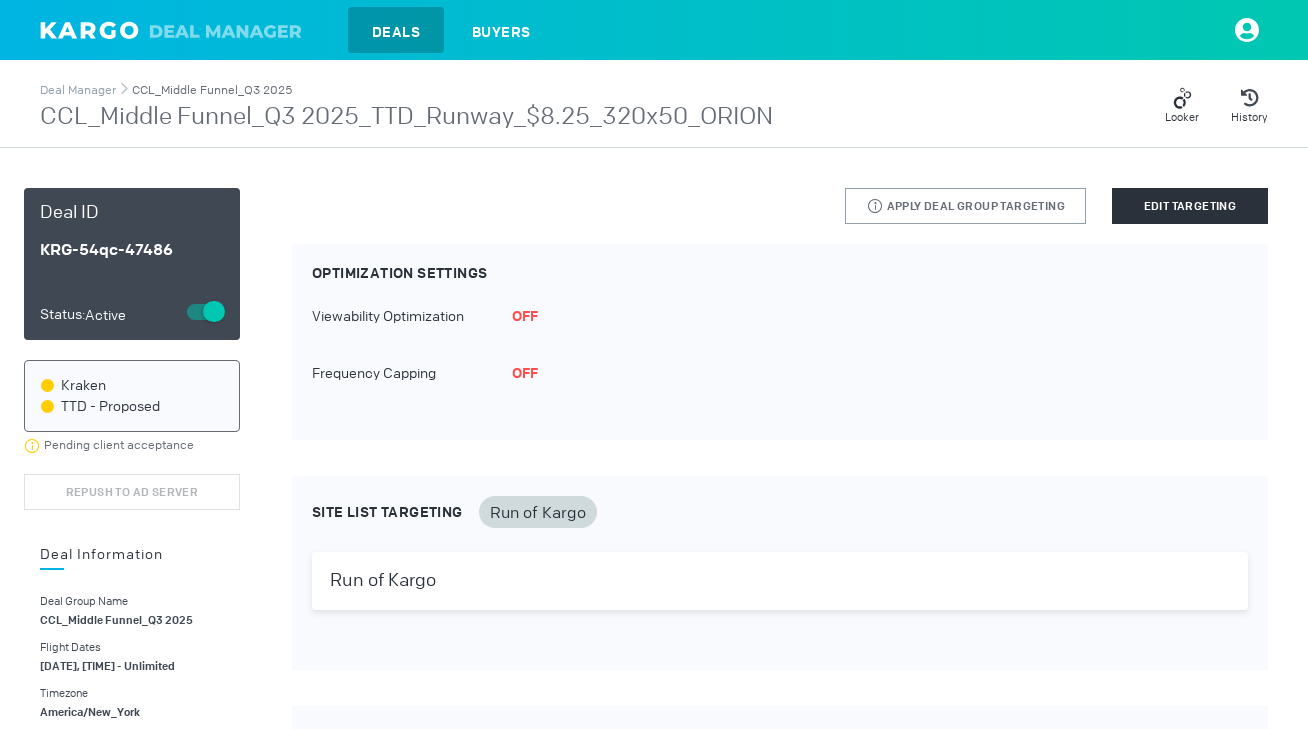 click on "CCL_Middle Funnel_Q3 2025" at bounding box center (212, 90) 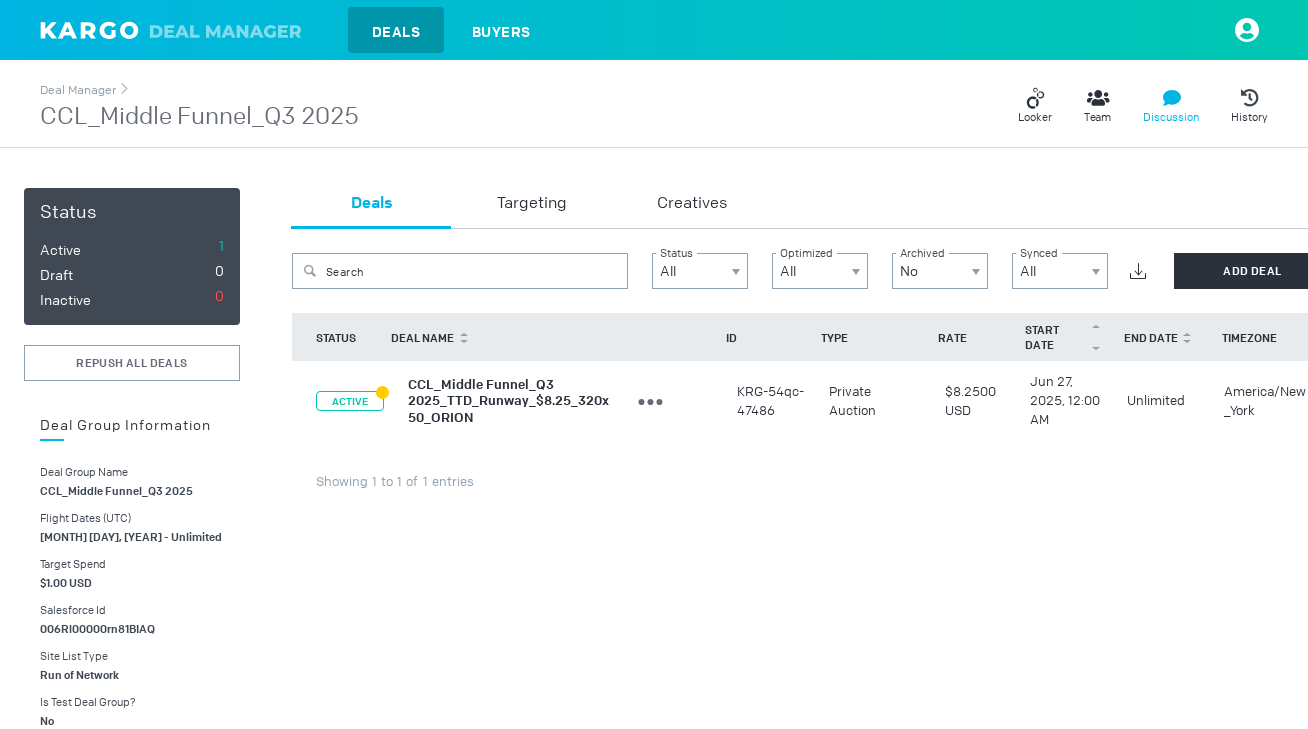 click at bounding box center [1035, 98] 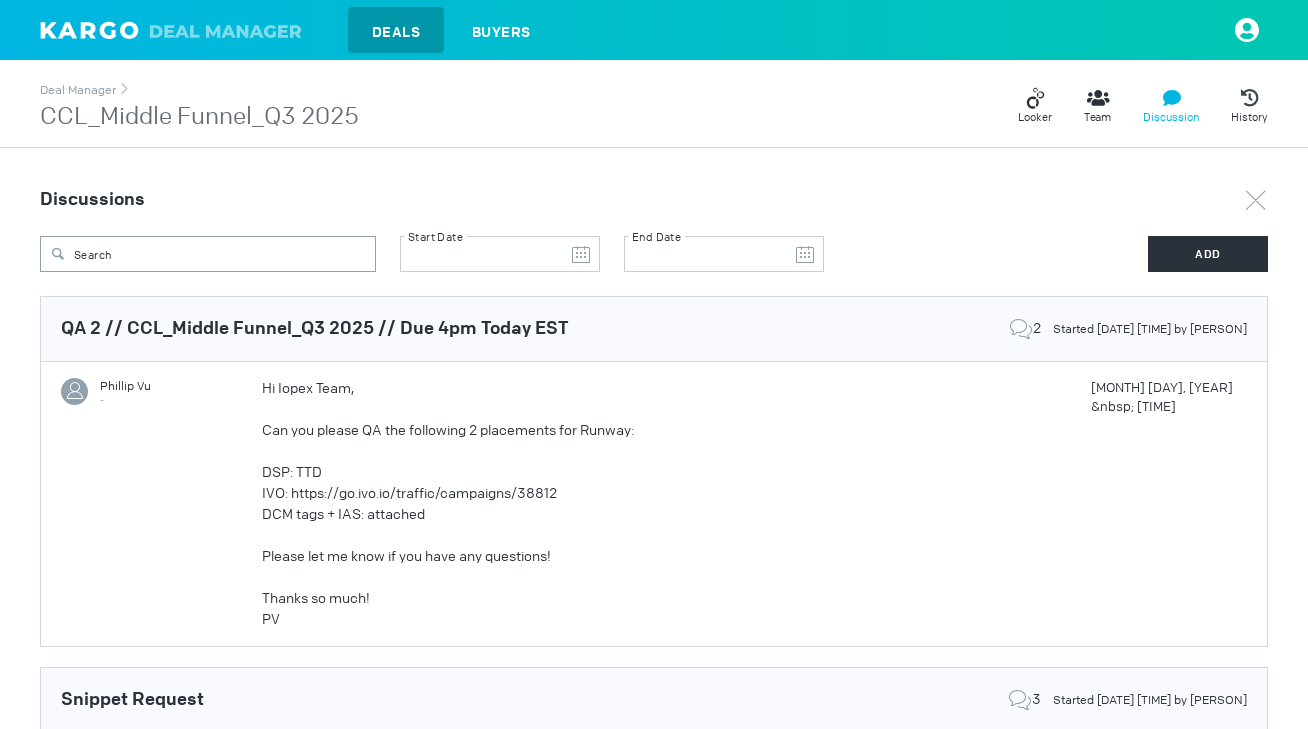 scroll, scrollTop: 223, scrollLeft: 0, axis: vertical 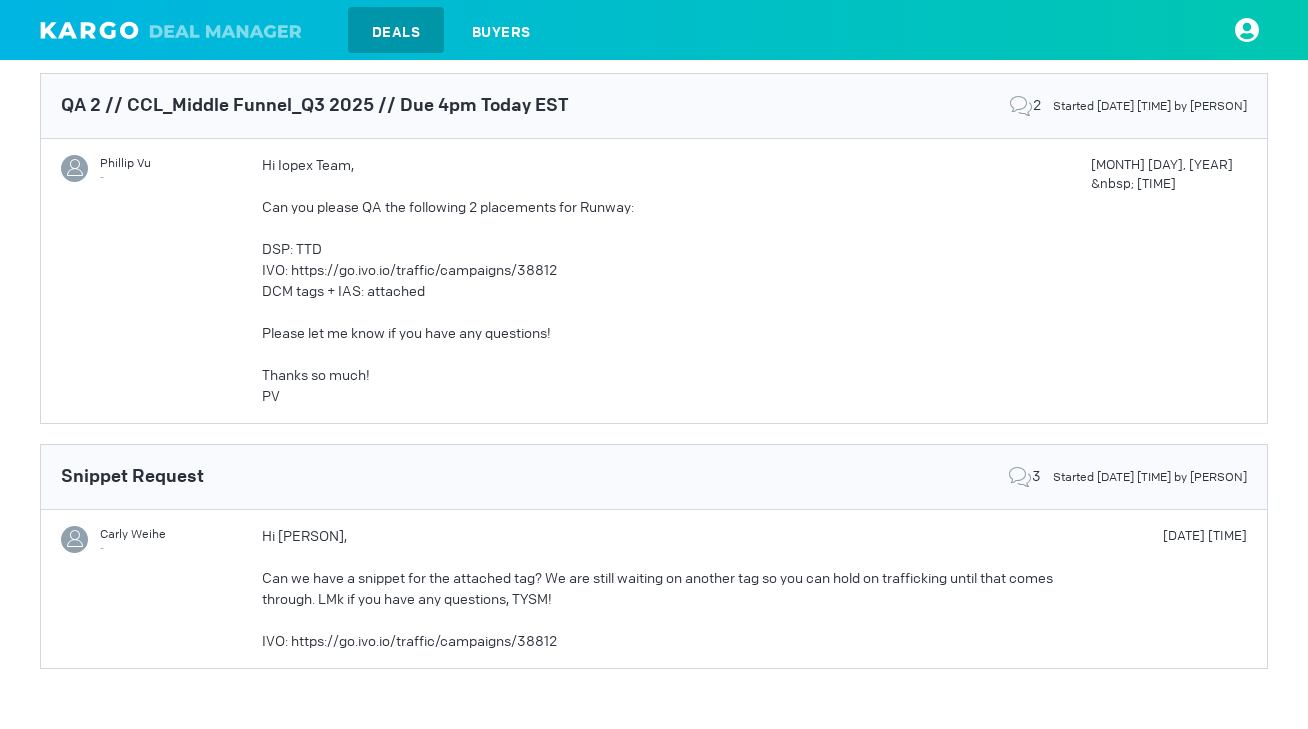 click on "Please let me know if you have any questions!" at bounding box center (448, 333) 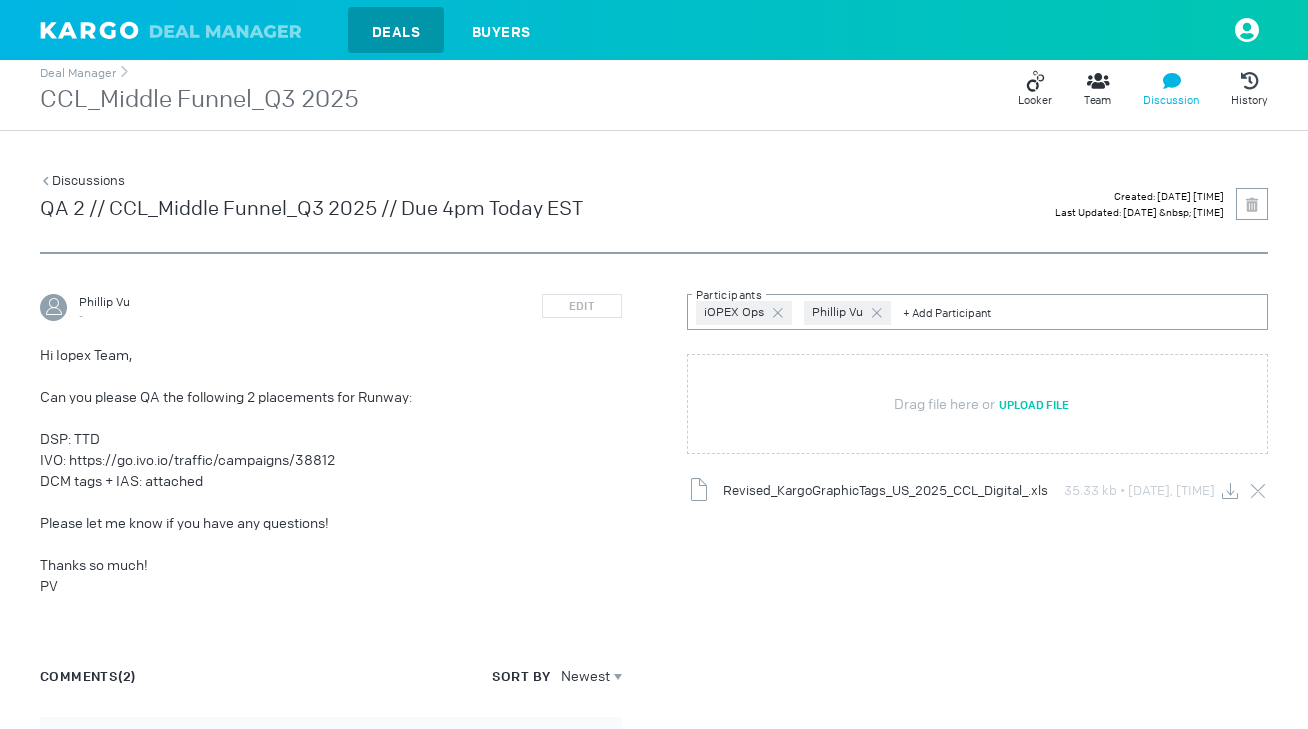scroll, scrollTop: 0, scrollLeft: 0, axis: both 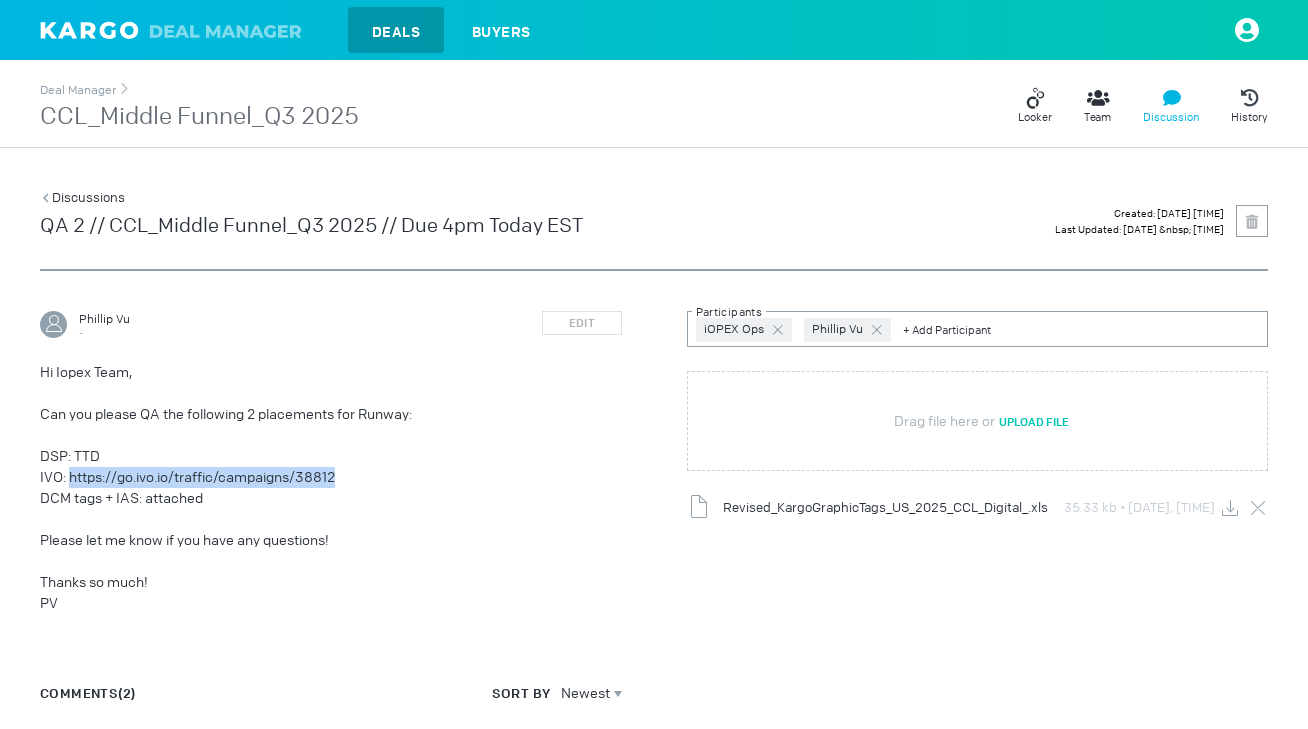 drag, startPoint x: 69, startPoint y: 478, endPoint x: 494, endPoint y: 478, distance: 425 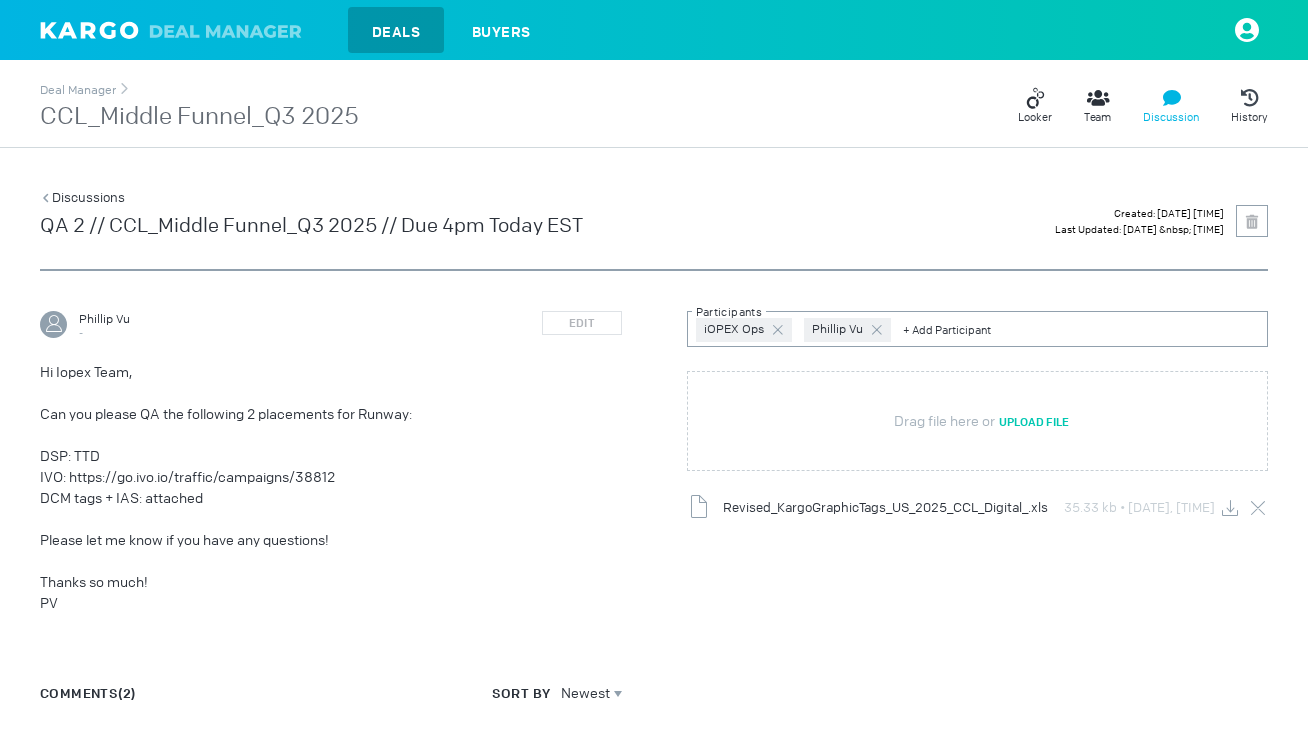 click on "CCL_Middle Funnel_Q3 2025" at bounding box center [199, 117] 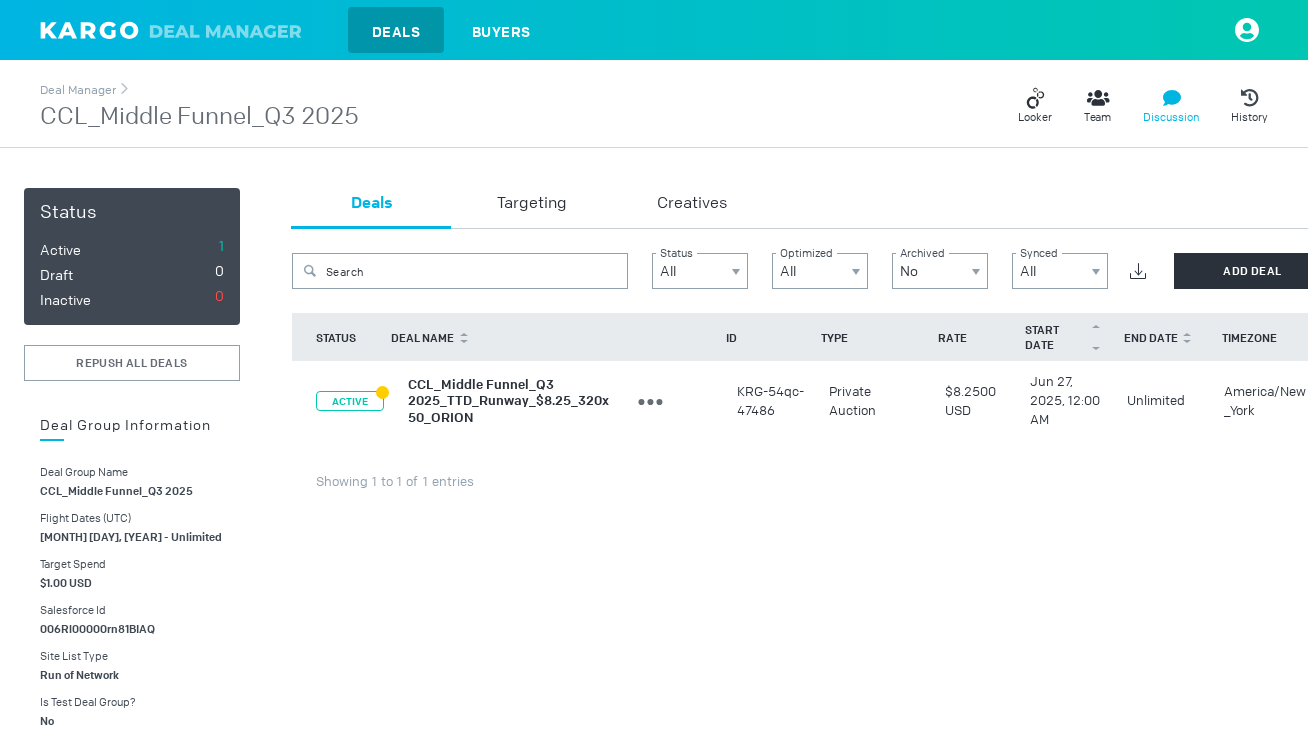 click at bounding box center [1035, 98] 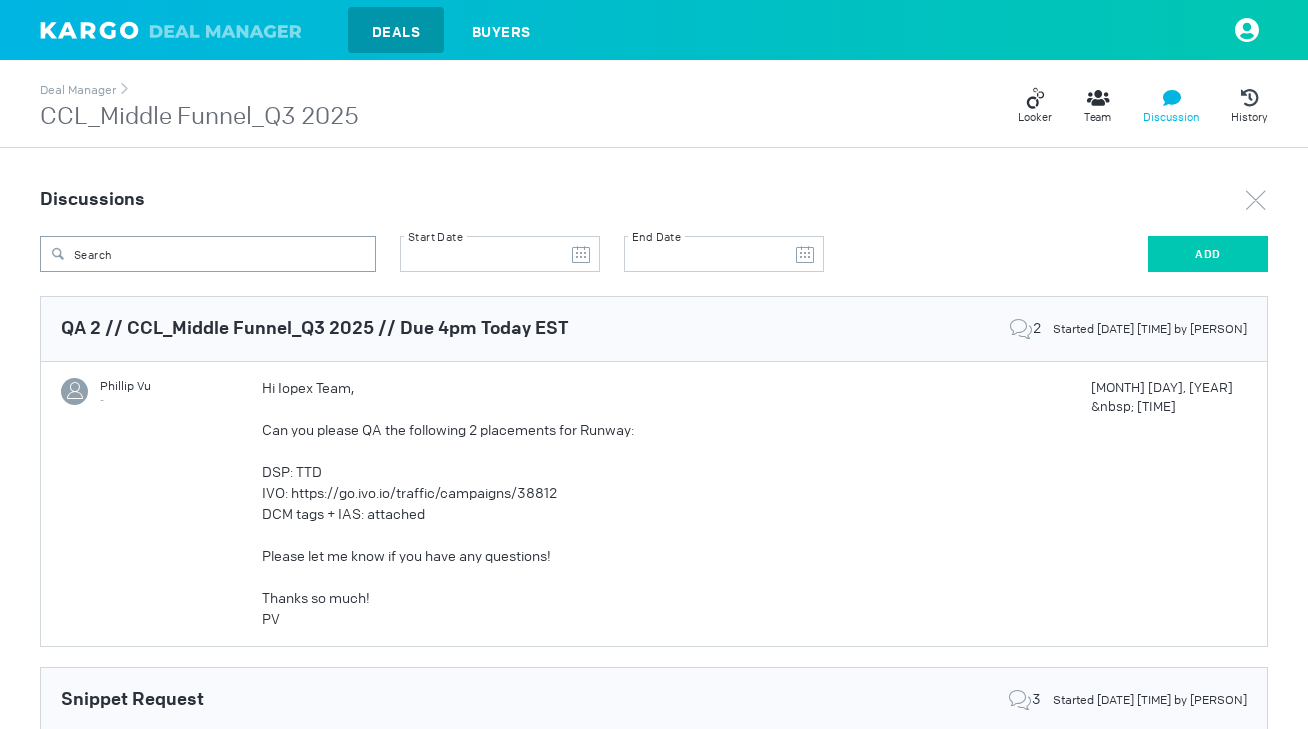 click on "ADD" at bounding box center [1208, 254] 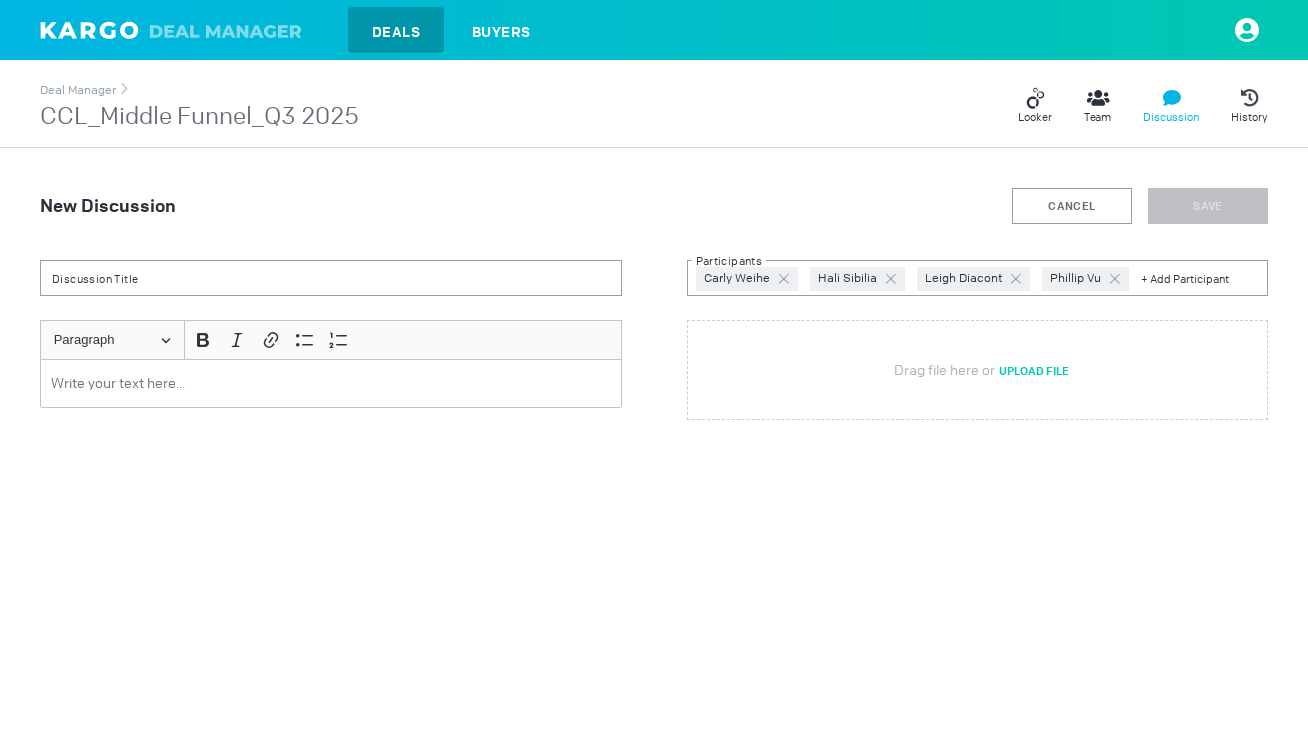 click at bounding box center (331, 383) 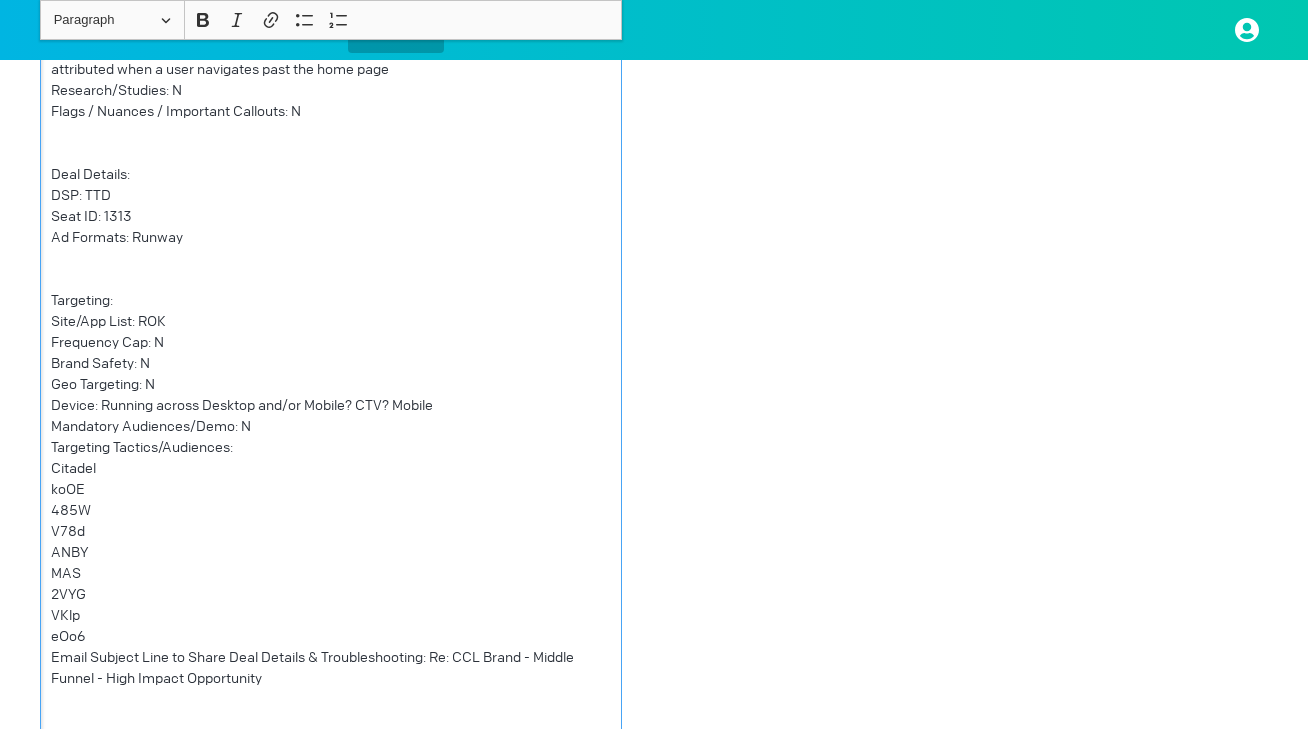 scroll, scrollTop: 0, scrollLeft: 0, axis: both 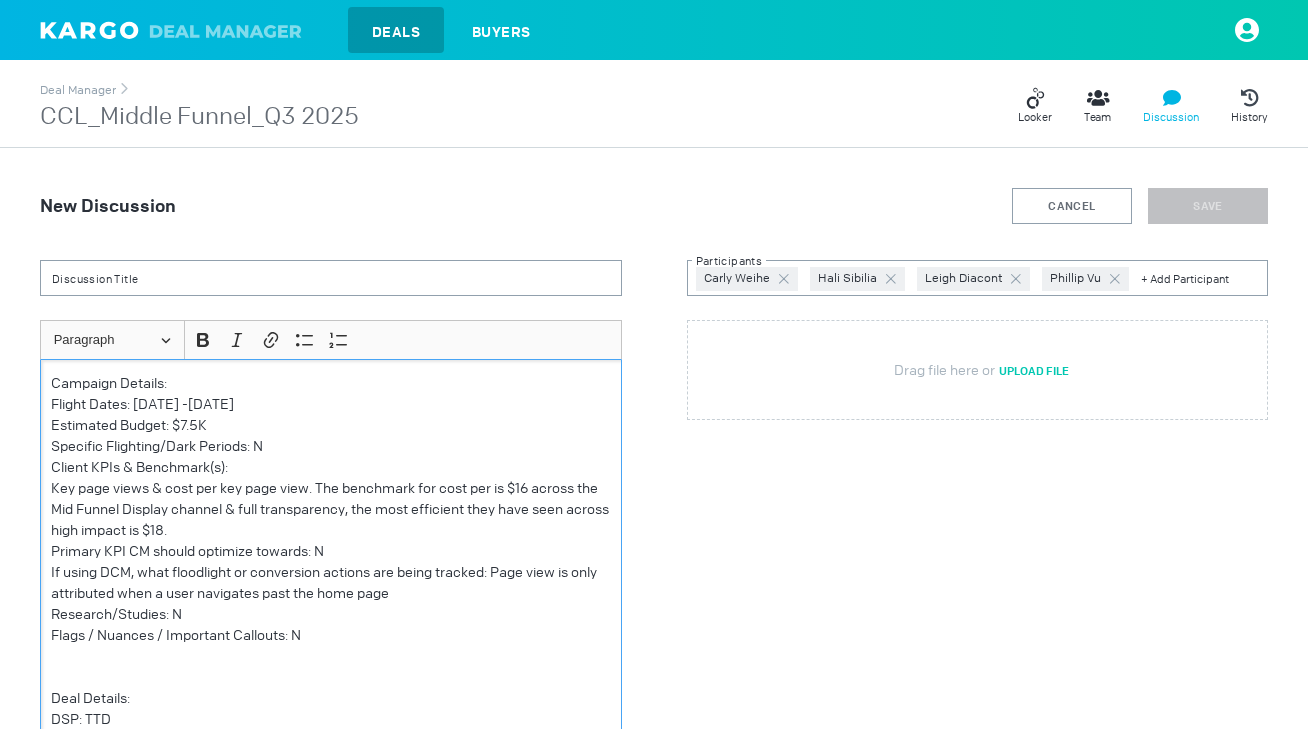 click at bounding box center [331, 656] 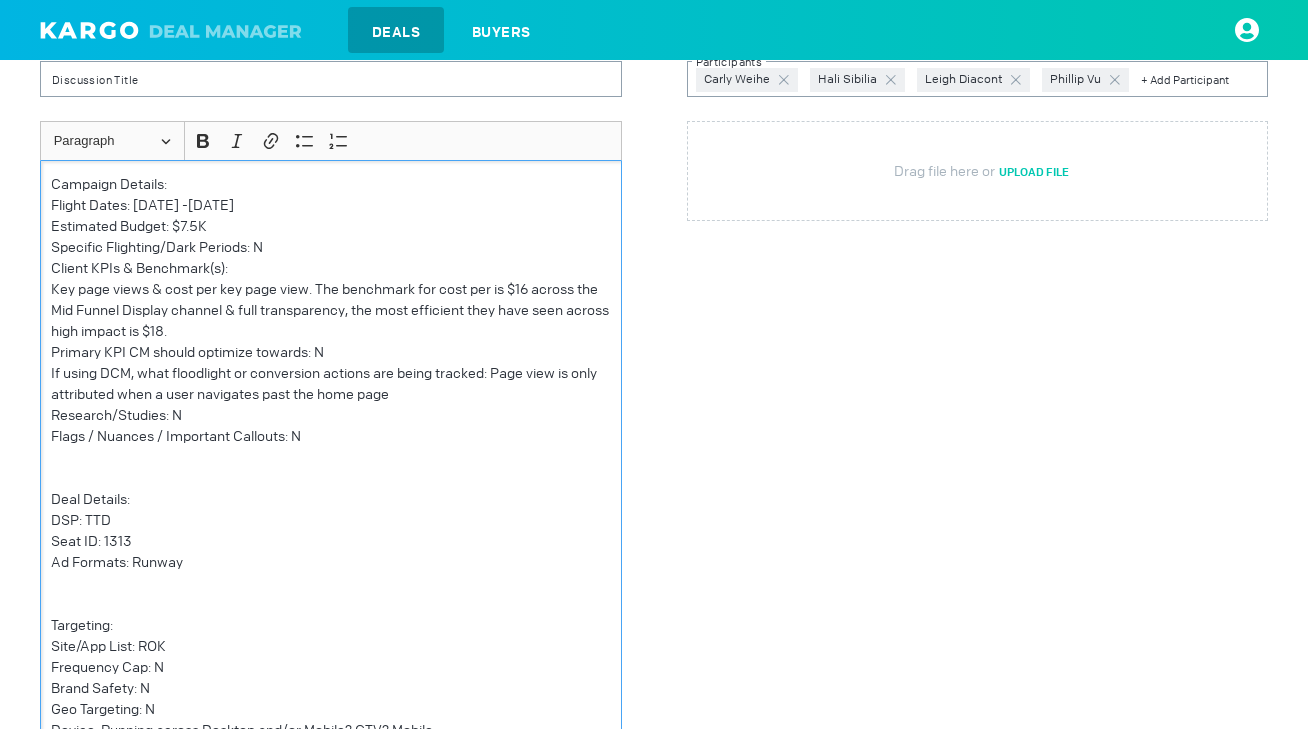 scroll, scrollTop: 211, scrollLeft: 0, axis: vertical 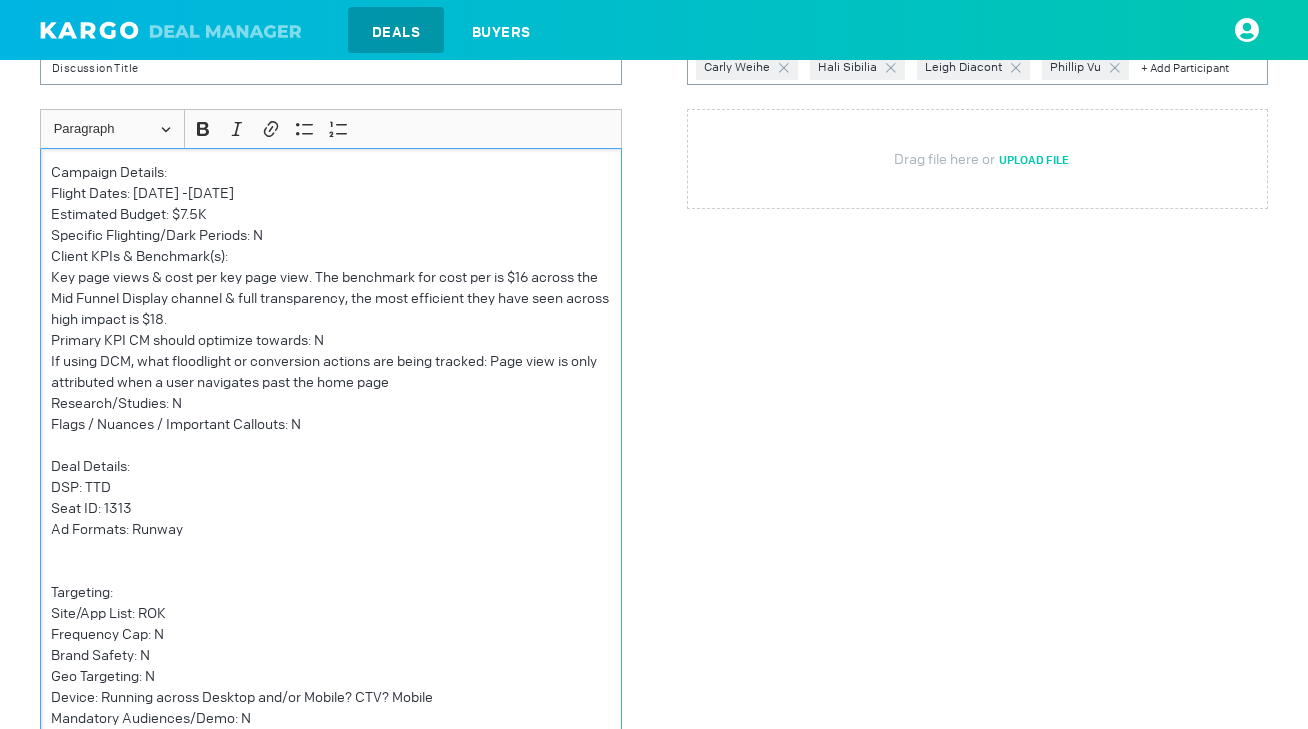click at bounding box center (331, 571) 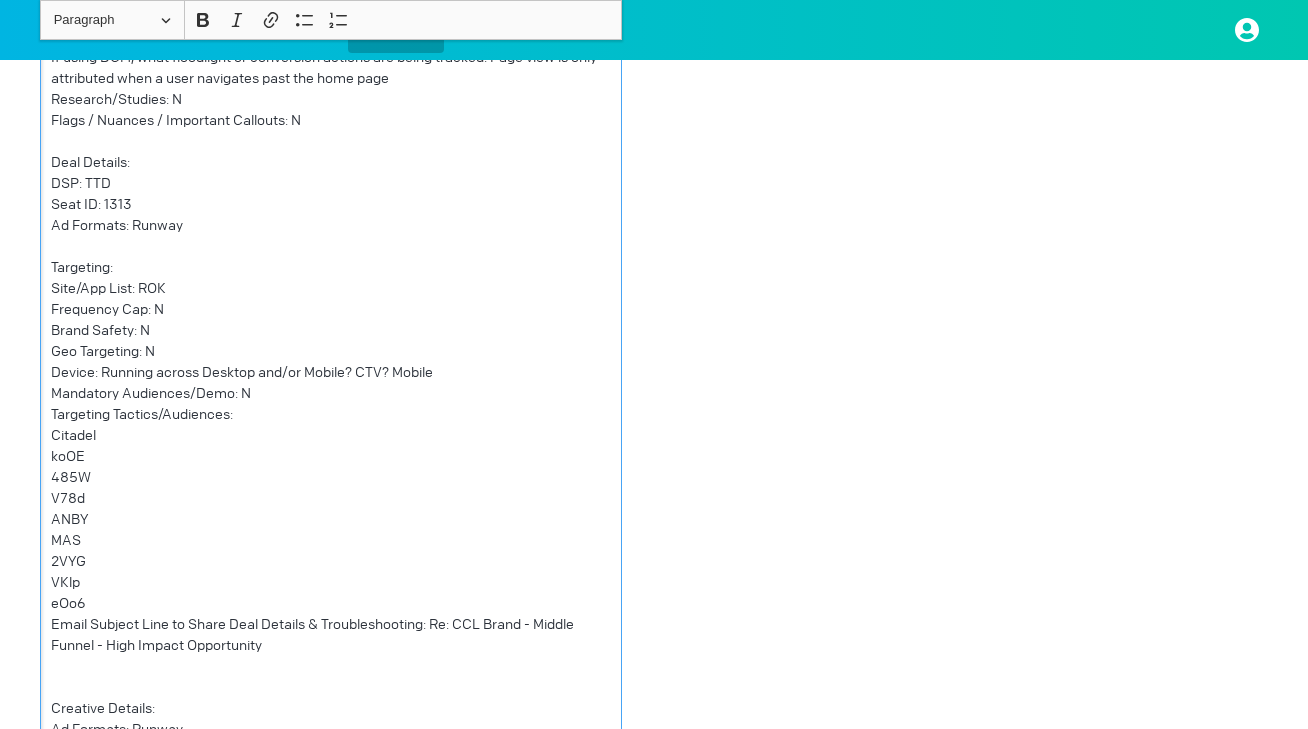 scroll, scrollTop: 542, scrollLeft: 0, axis: vertical 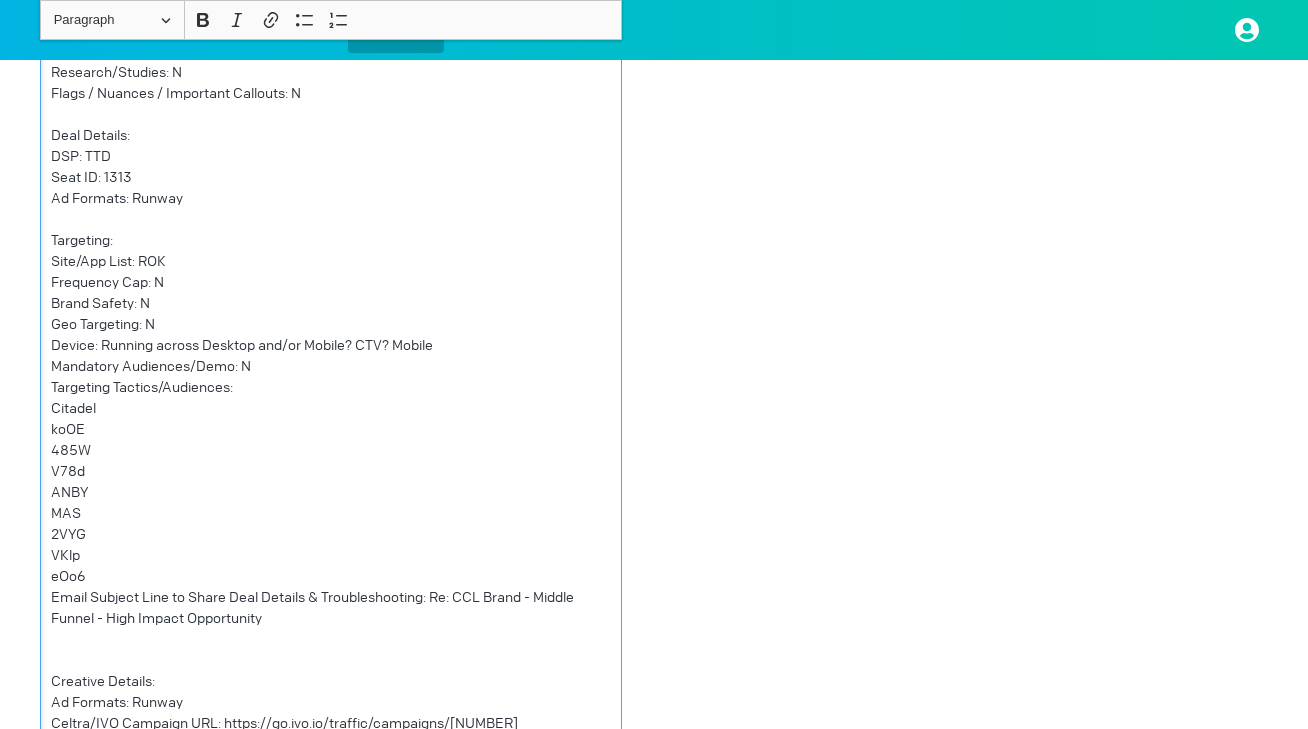 click on "Creative Details:" at bounding box center [331, 681] 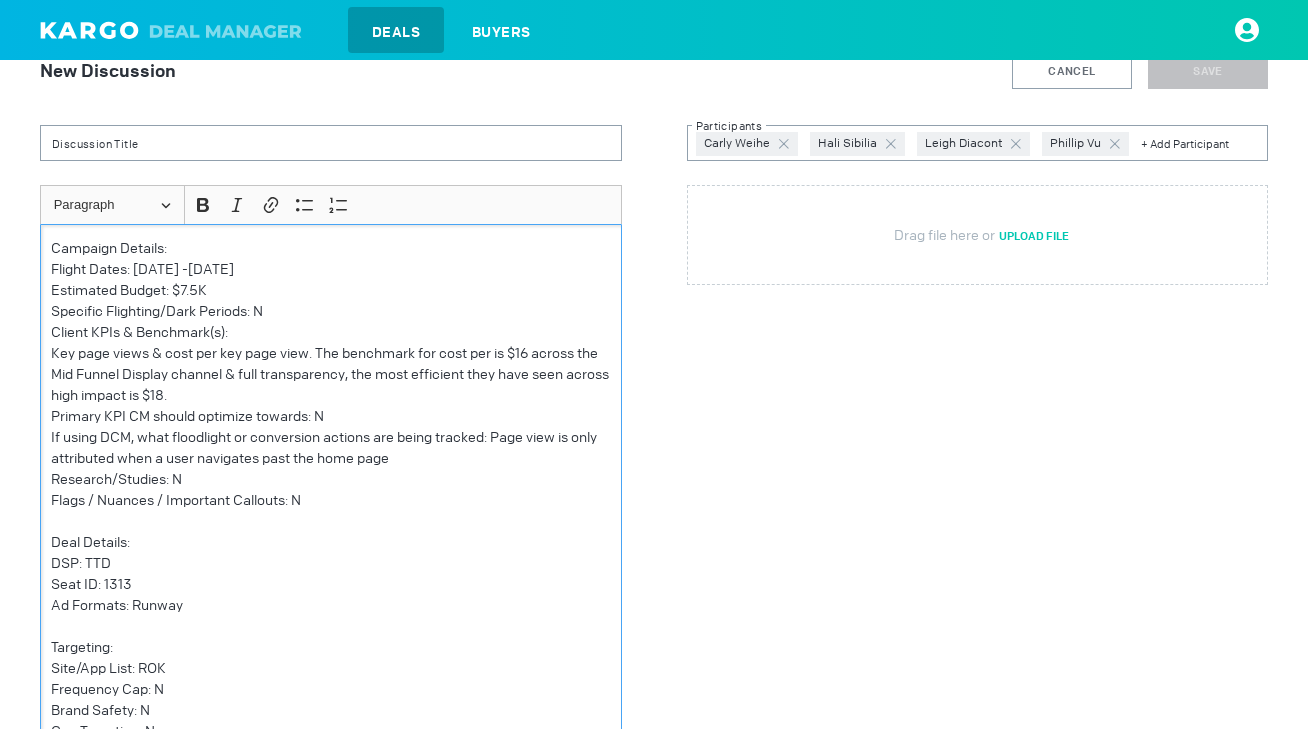 scroll, scrollTop: 140, scrollLeft: 0, axis: vertical 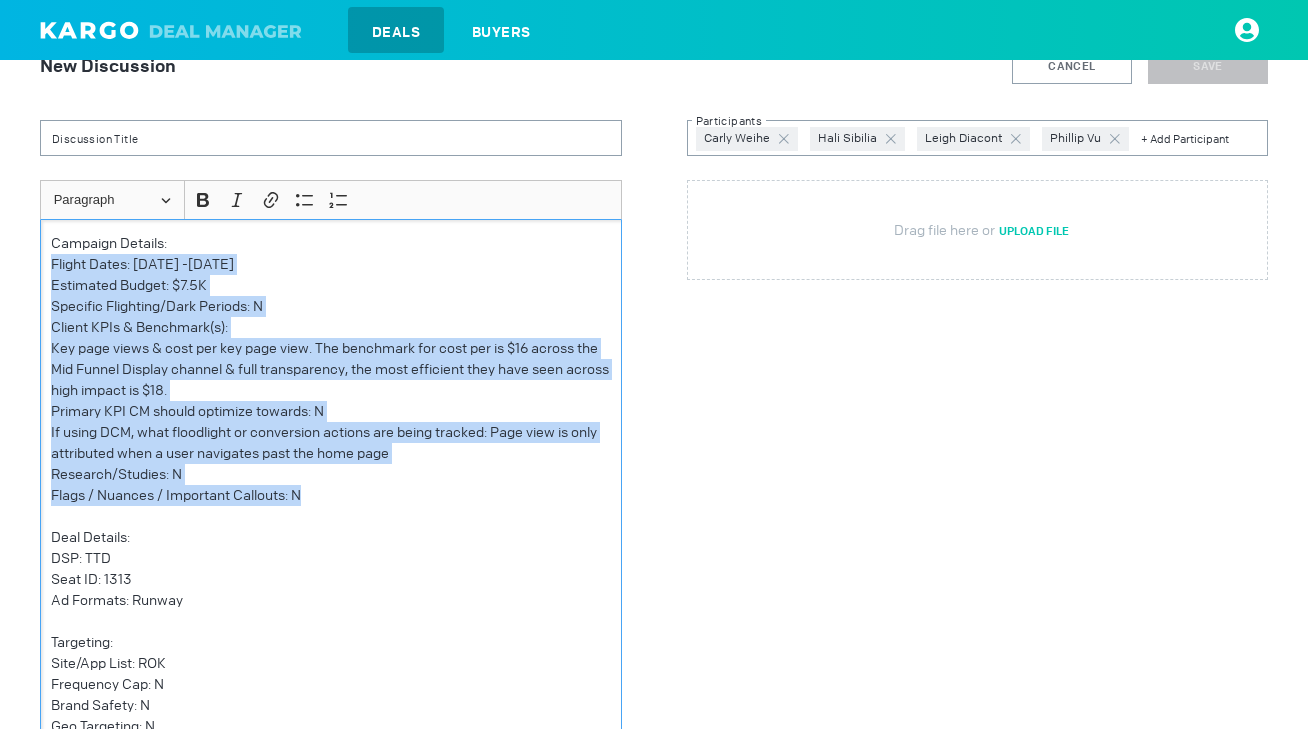 drag, startPoint x: 50, startPoint y: 262, endPoint x: 396, endPoint y: 498, distance: 418.82214 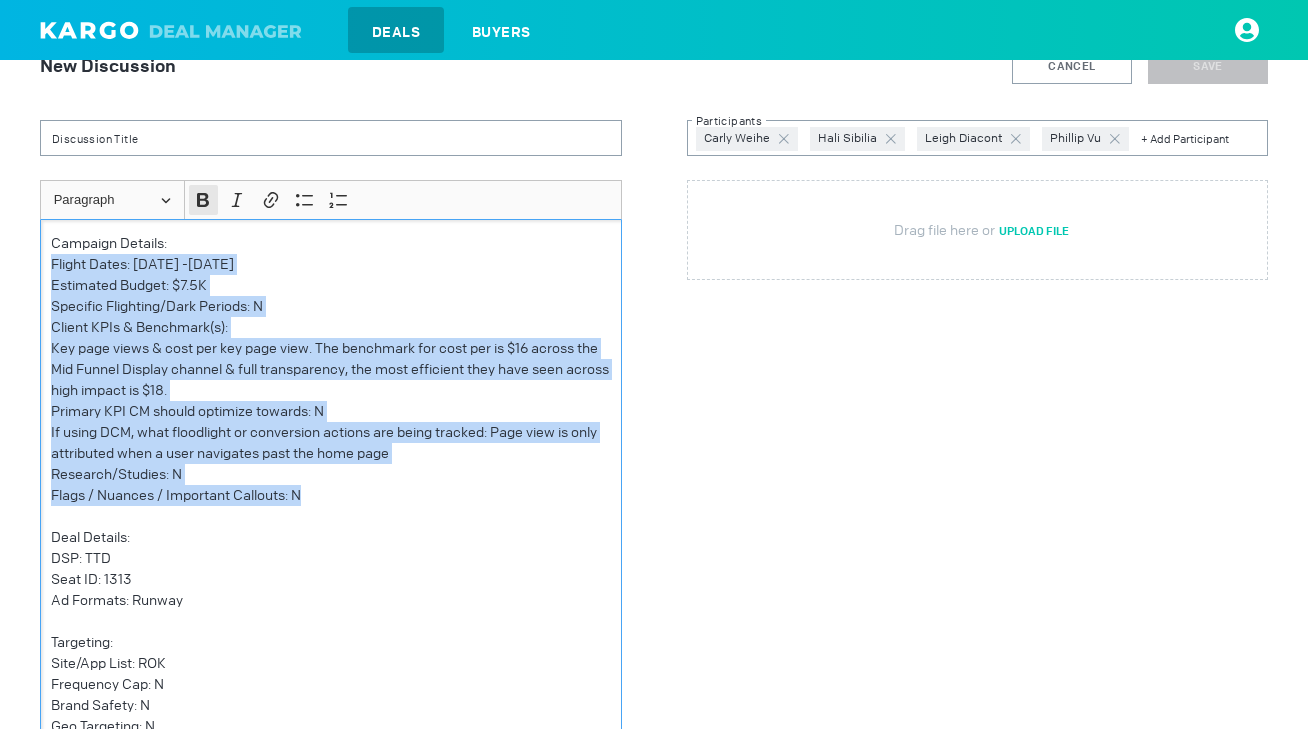 click at bounding box center (203, 200) 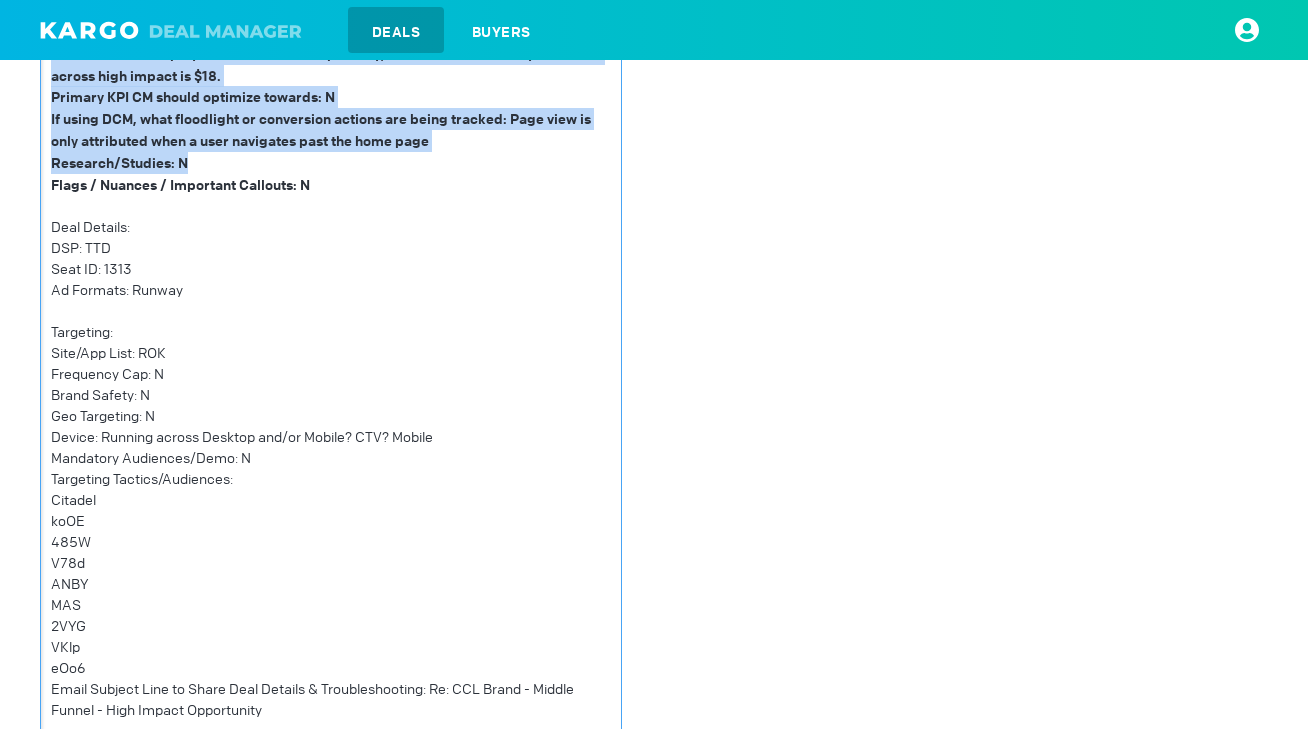 scroll, scrollTop: 0, scrollLeft: 0, axis: both 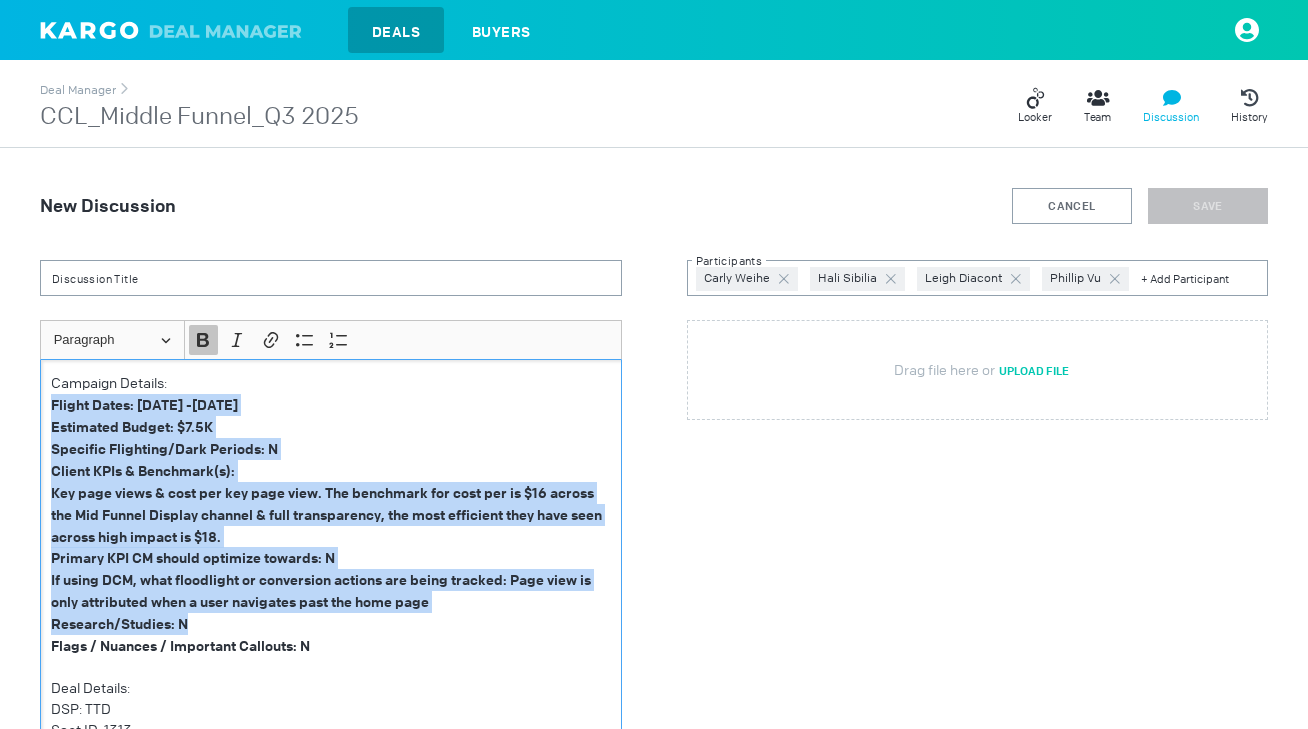 click at bounding box center [203, 340] 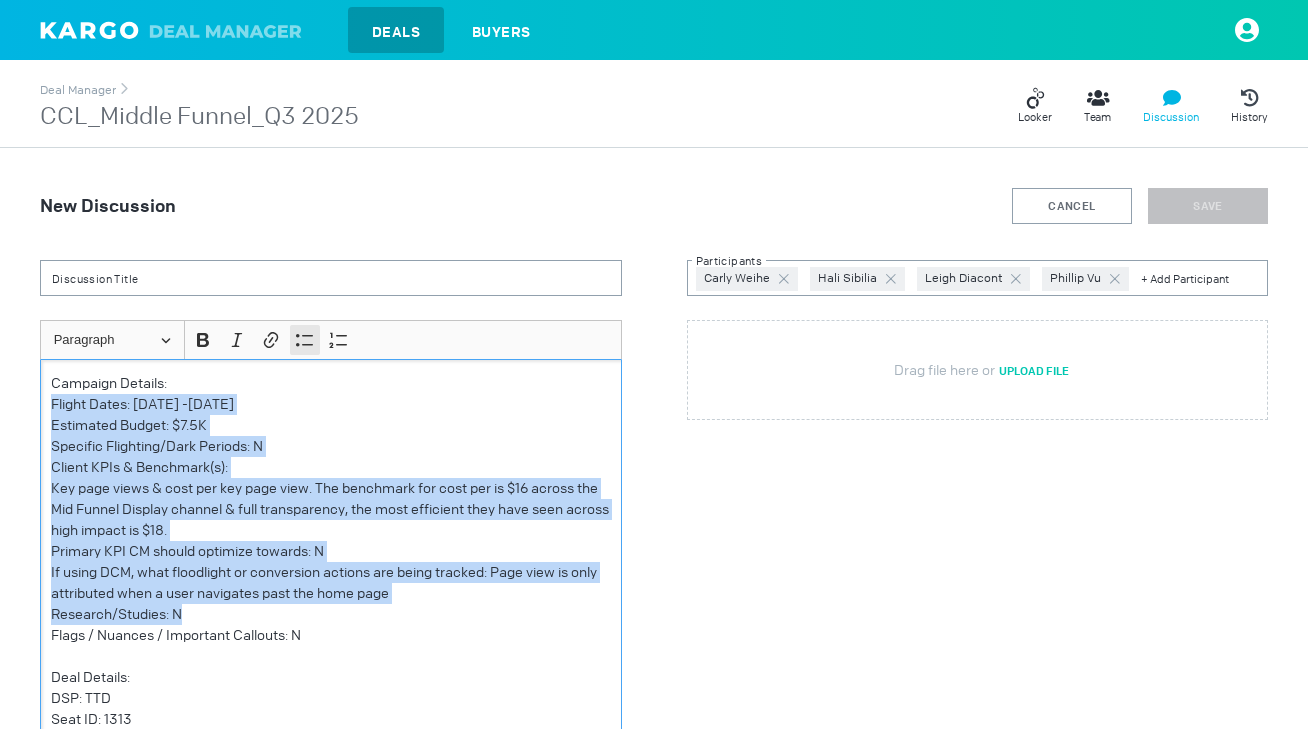 click at bounding box center (305, 340) 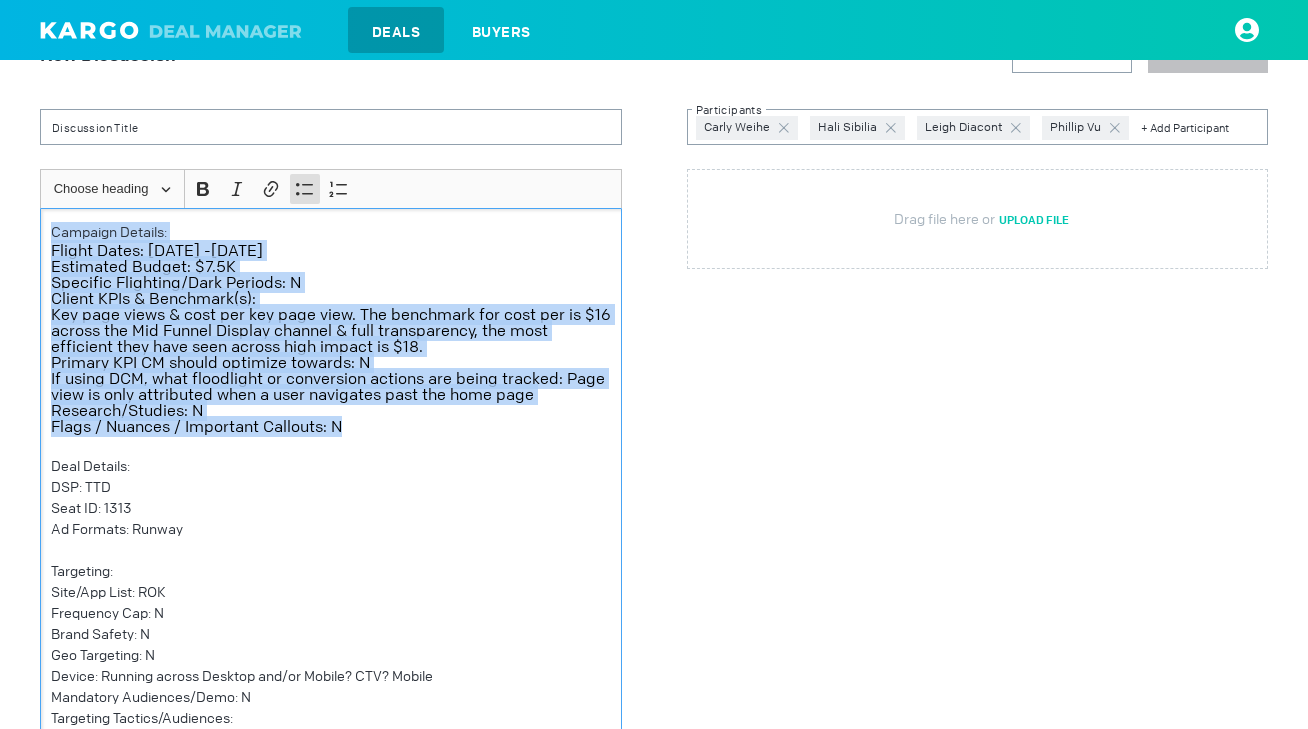 scroll, scrollTop: 132, scrollLeft: 0, axis: vertical 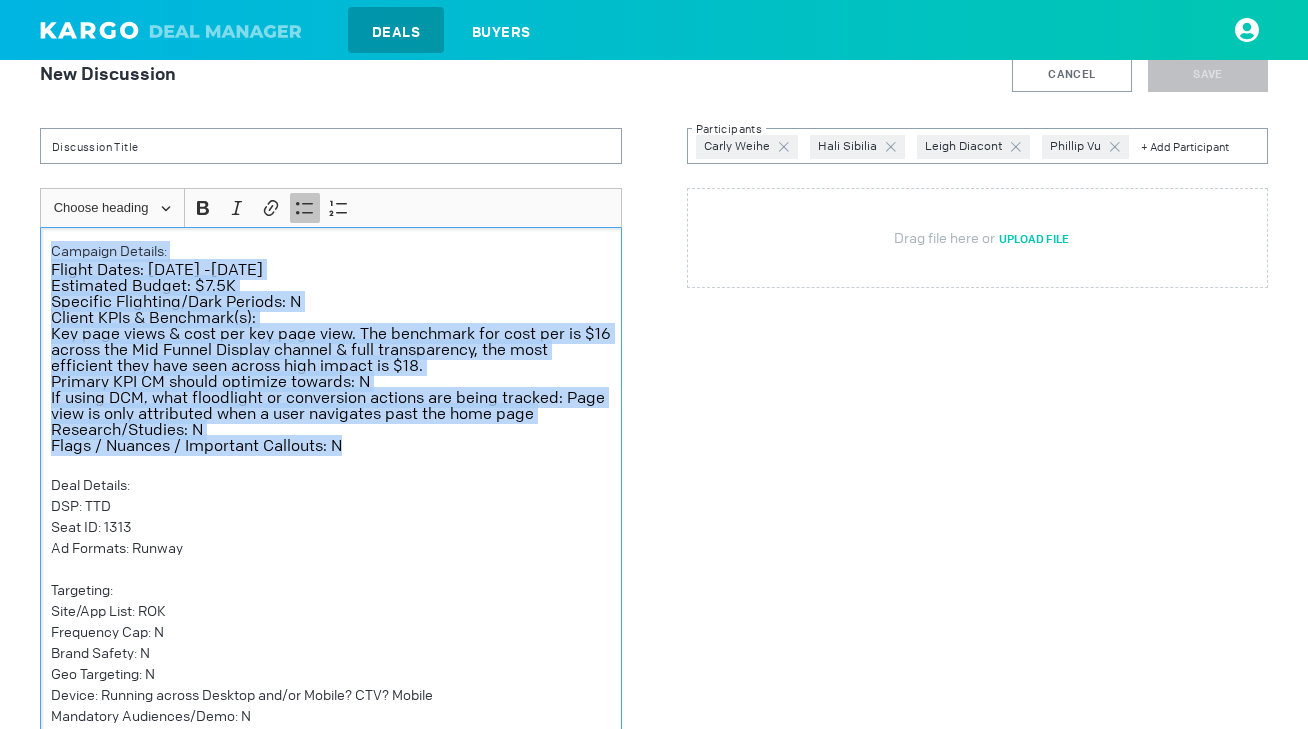 click at bounding box center [305, 208] 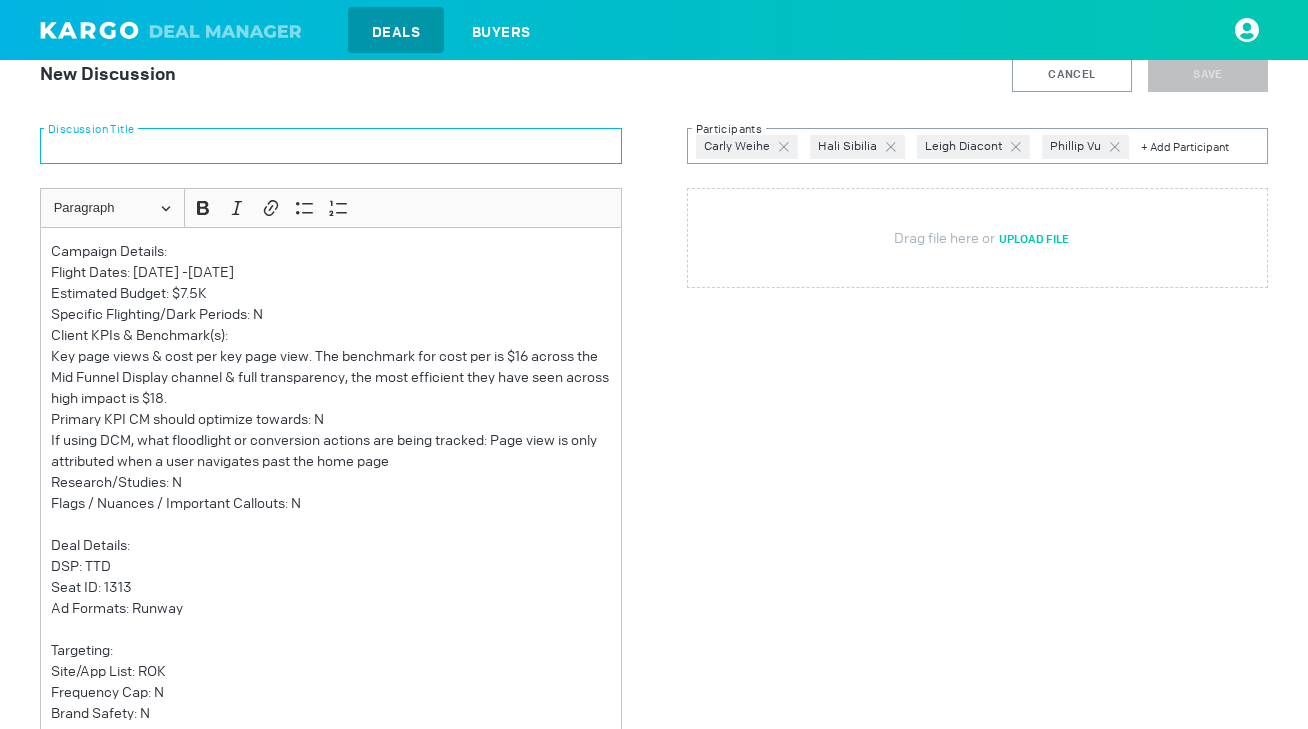 click at bounding box center (331, 146) 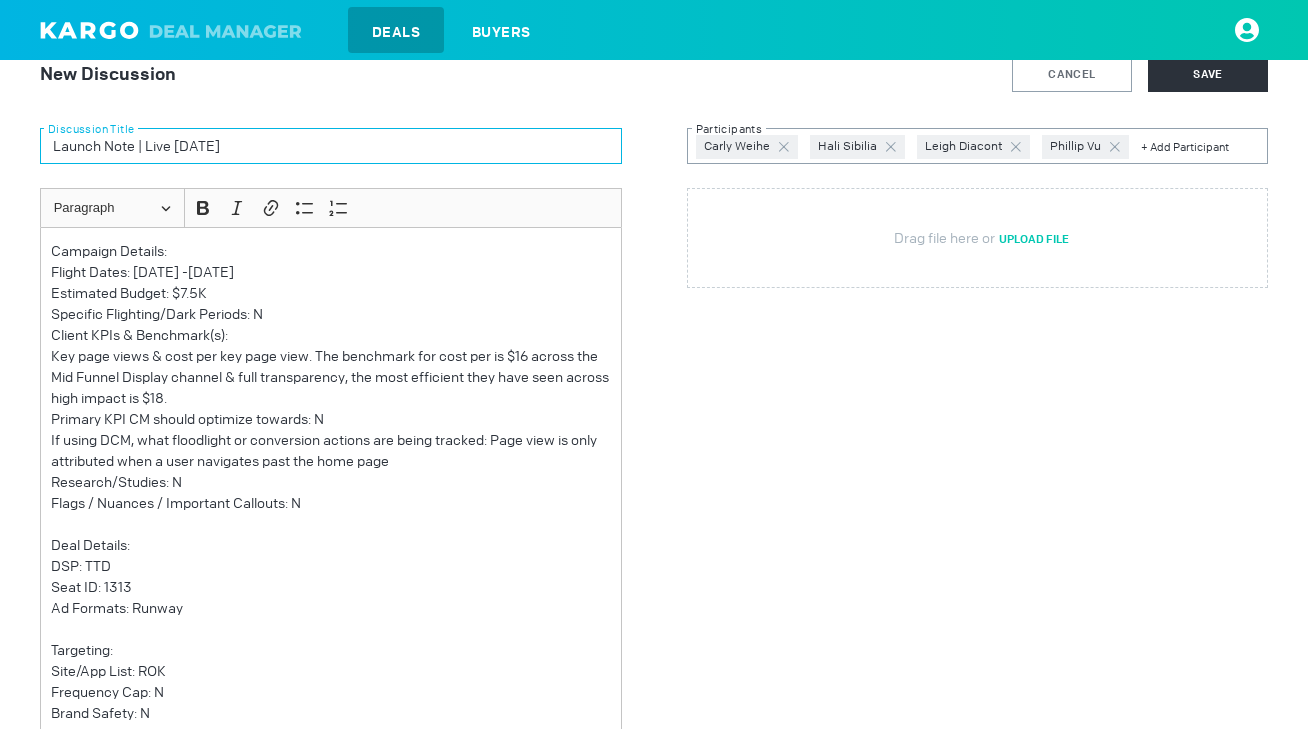 type on "Launch Note | Live 7/7" 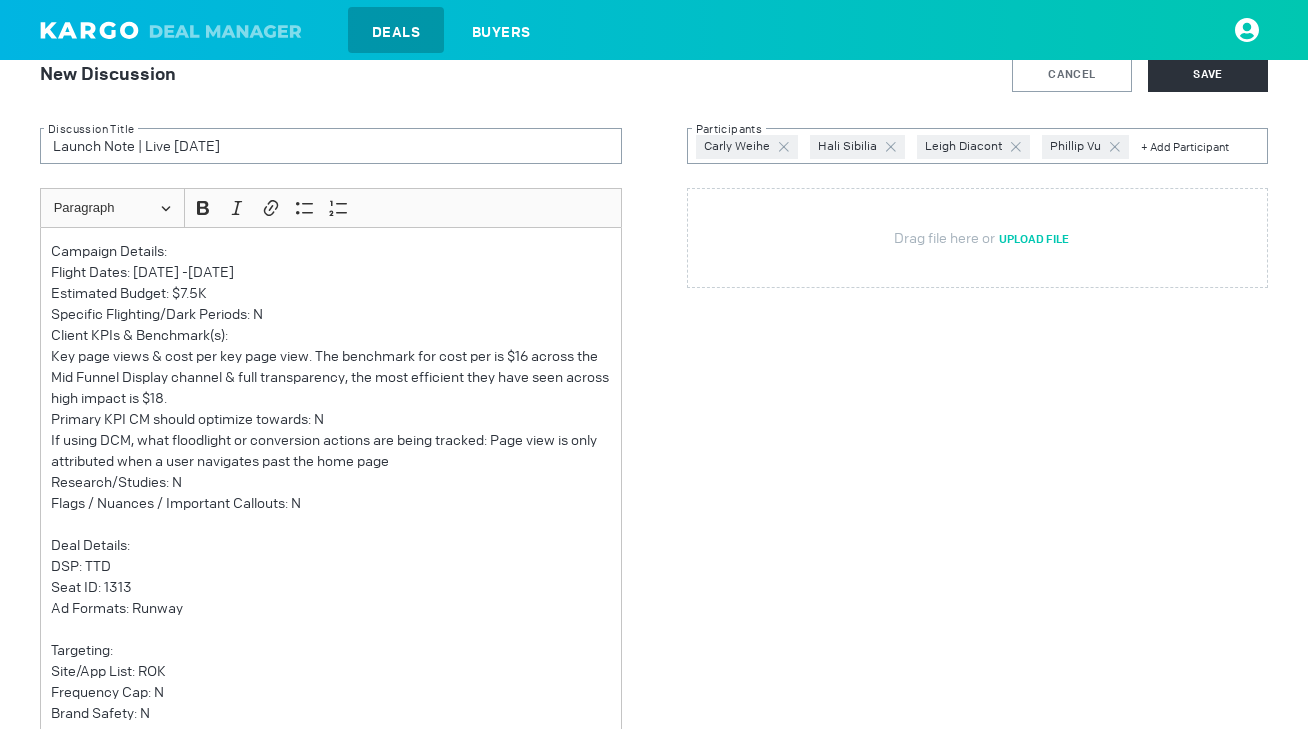 click on "Flight Dates: 7/1  -7/30" at bounding box center (331, 272) 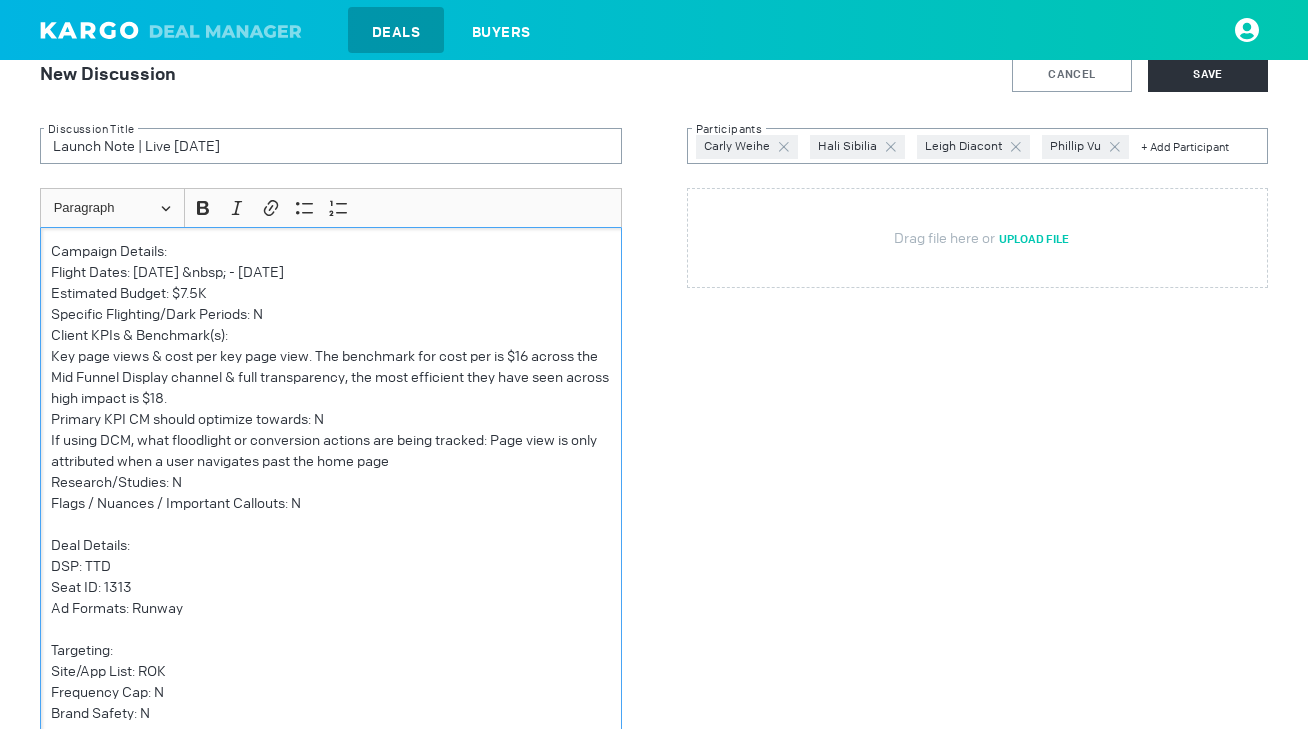 click on "Campaign Details: Flight Dates: 7/7  -7/30 Estimated Budget: $7.5K Specific Flighting/Dark Periods: N Client KPIs & Benchmark(s): Key page views & cost per key page view. The benchmark for cost per is $16 across the Mid Funnel Display channel & full transparency, the most efficient they have seen across high impact is $18. Primary KPI CM should optimize towards: N If using DCM, what floodlight or conversion actions are being tracked: Page view is only attributed when a user navigates past the home page Research/Studies: N Flags / Nuances / Important Callouts: N Deal Details: DSP: TTD Seat ID: 1313 Ad Formats: Runway Targeting: Site/App List: ROK Frequency Cap: N Brand Safety: N Geo Targeting: N Device: Running across Desktop and/or Mobile? CTV? Mobile Mandatory Audiences/Demo: N Targeting Tactics/Audiences: Citadel koOE 485W V78d ANBY MAS 2VYG VKlp eOo6 Email Subject Line to Share Deal Details & Troubleshooting: Re: CCL Brand - Middle Funnel - High Impact Opportunity Creative Details: Ad Formats: Runway" at bounding box center (331, 839) 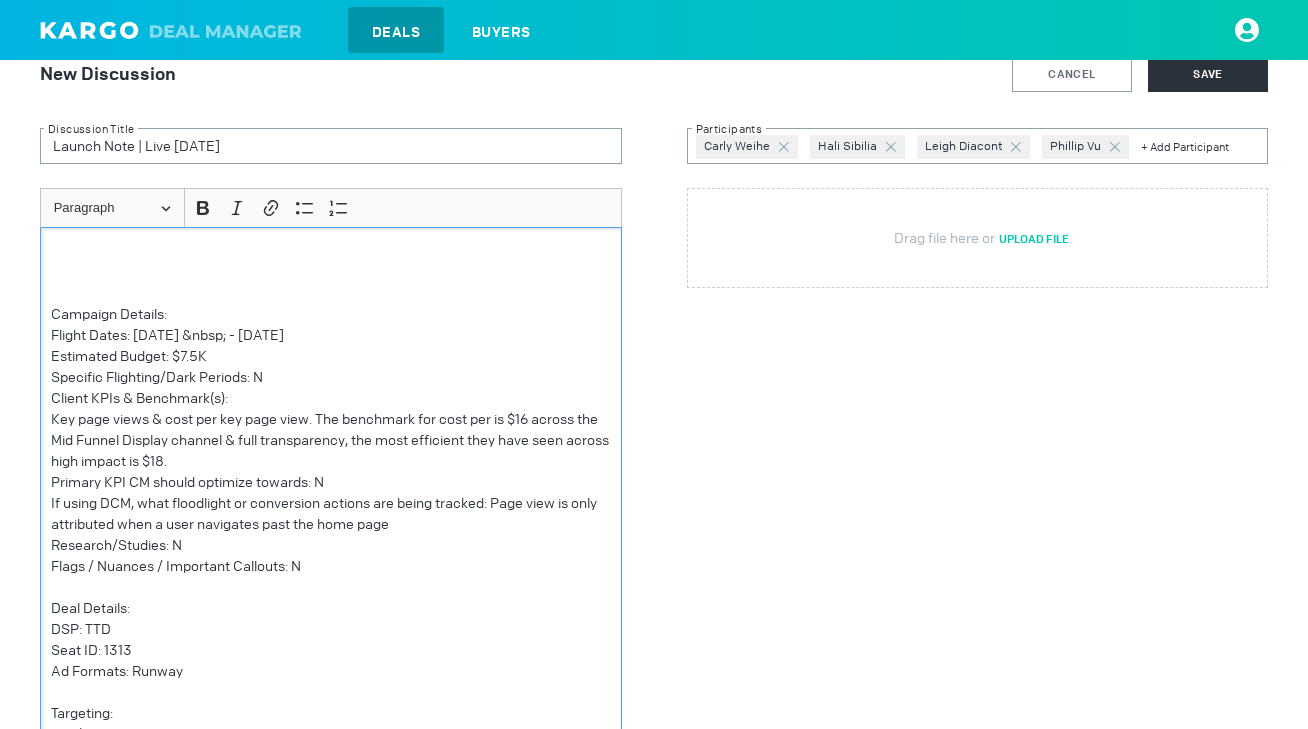 click at bounding box center (331, 251) 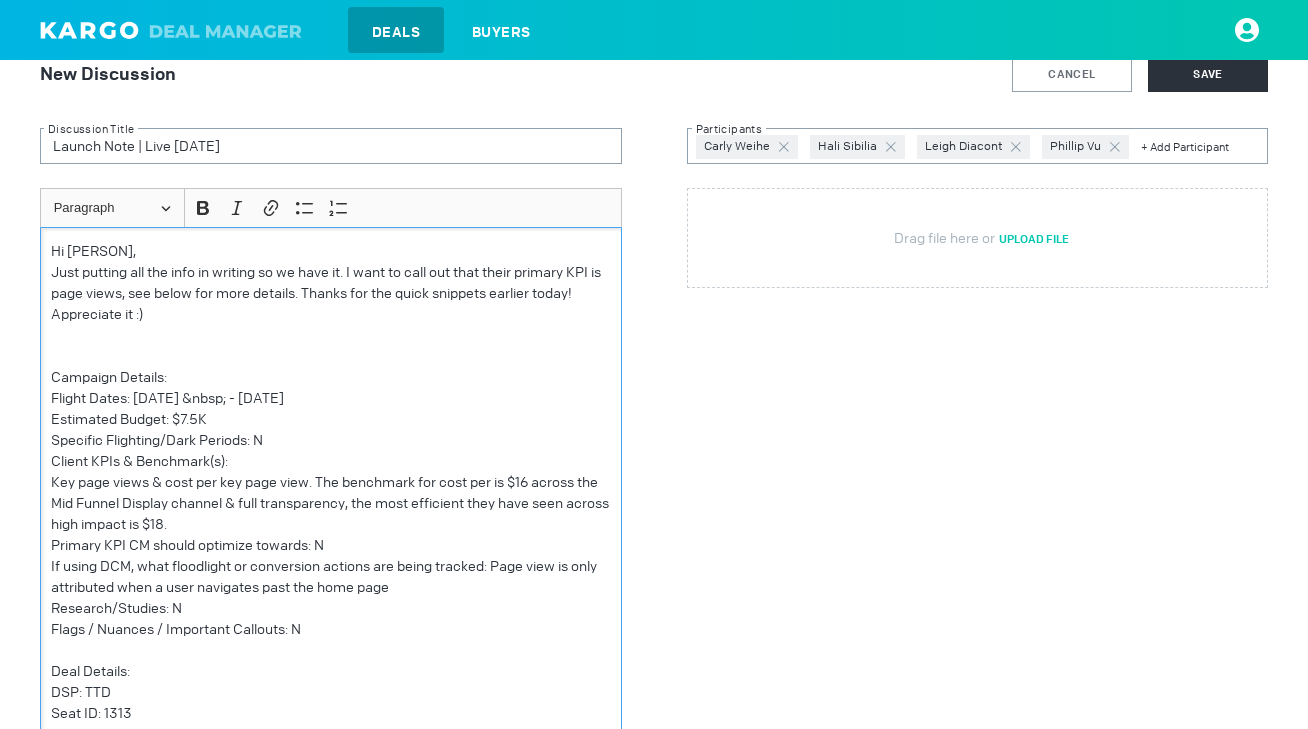 click at bounding box center [331, 356] 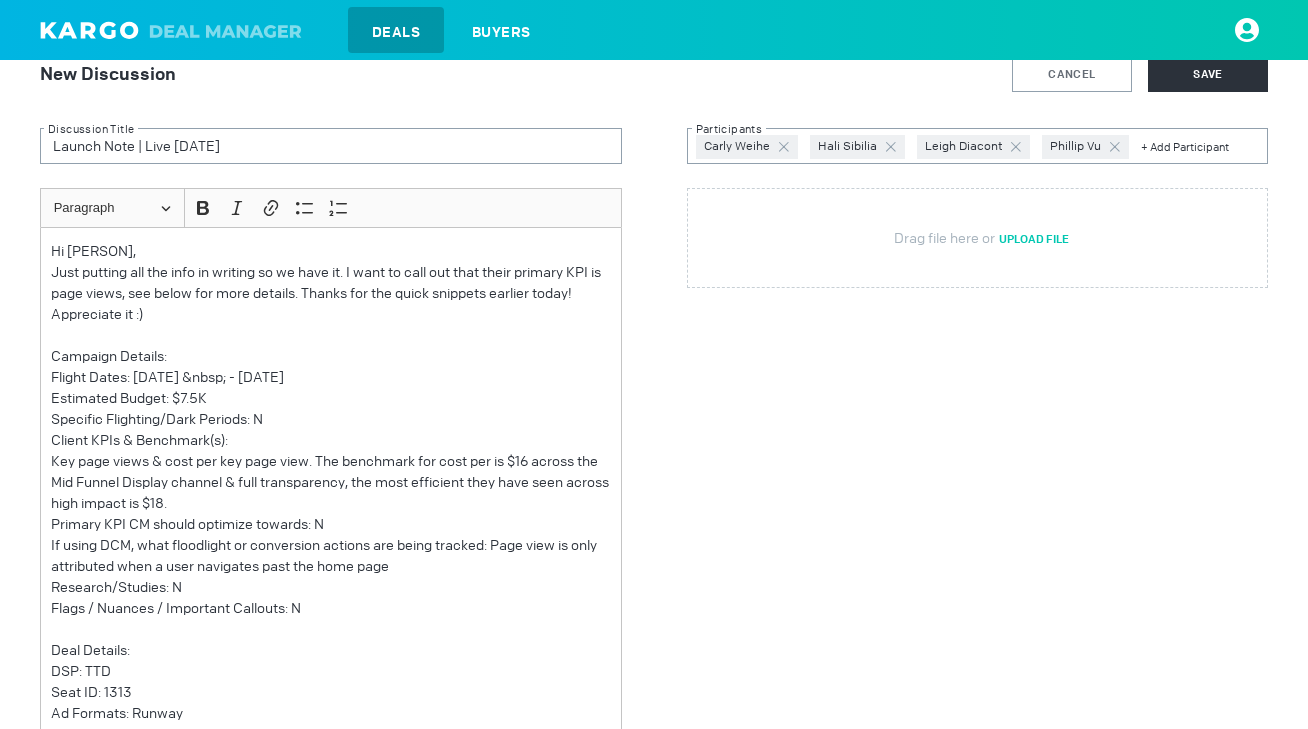 click at bounding box center (784, 147) 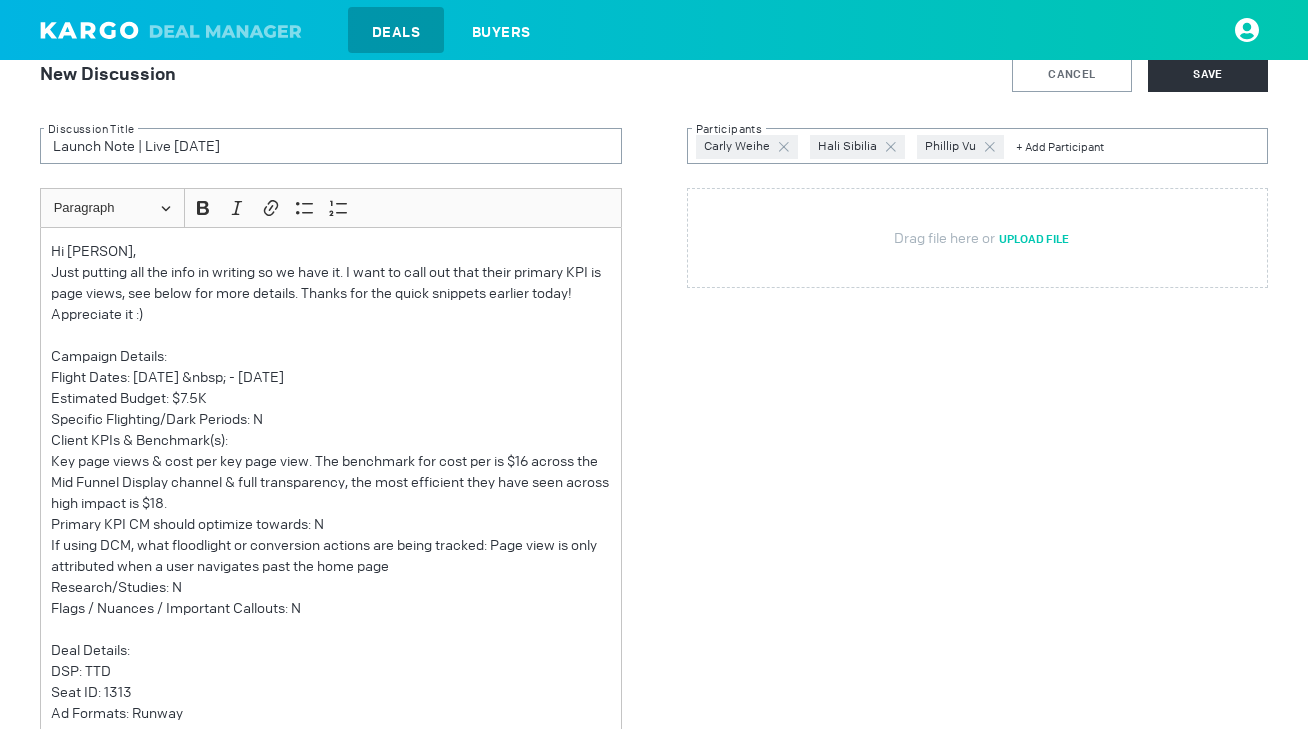 scroll, scrollTop: 0, scrollLeft: 0, axis: both 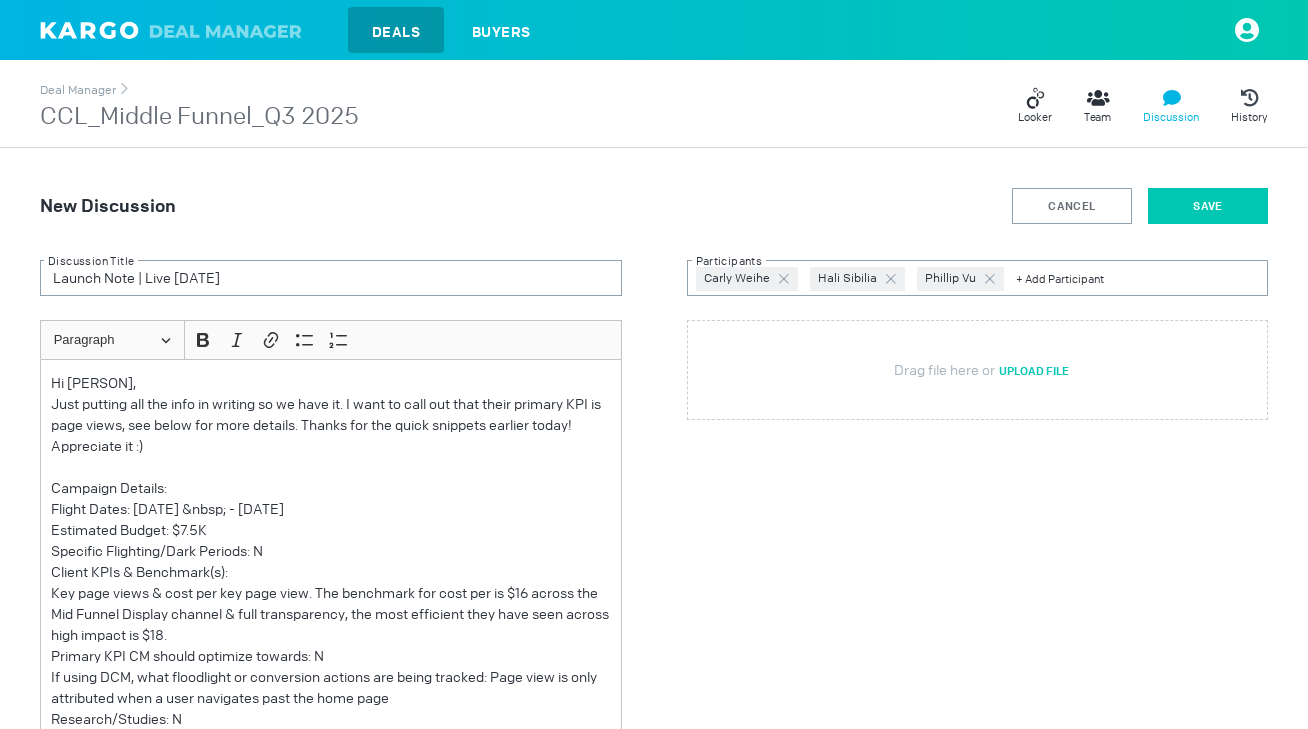 click on "SAVE" at bounding box center [1208, 206] 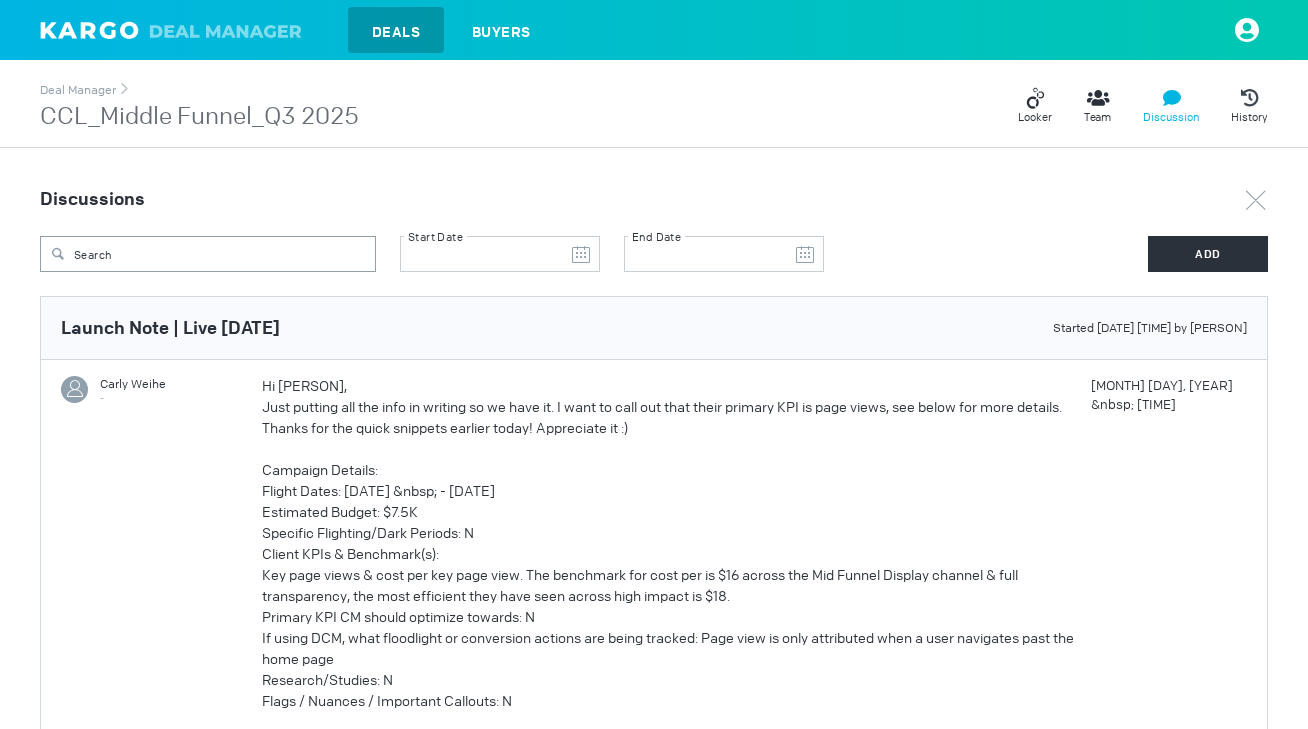 click on "CCL_Middle Funnel_Q3 2025" at bounding box center (199, 117) 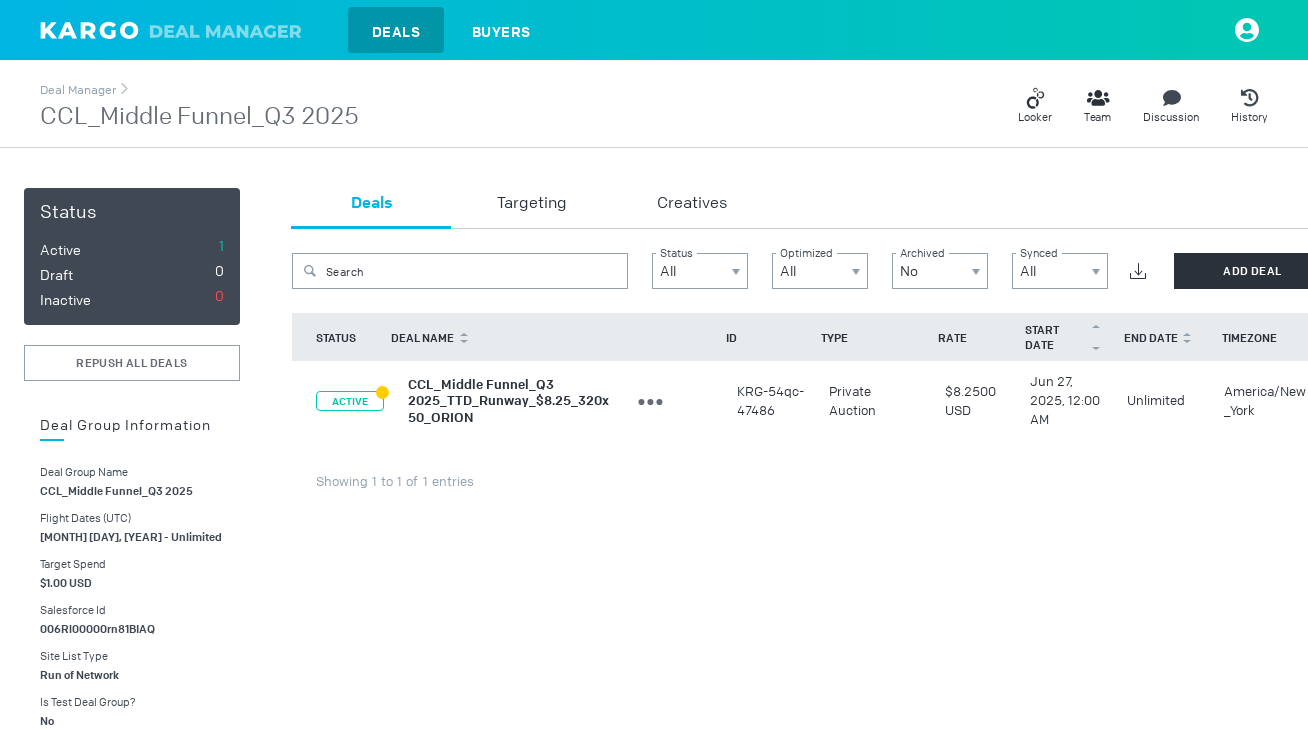 click on "CCL_Middle Funnel_Q3 2025_TTD_Runway_$8.25_320x50_ORION" at bounding box center (510, 401) 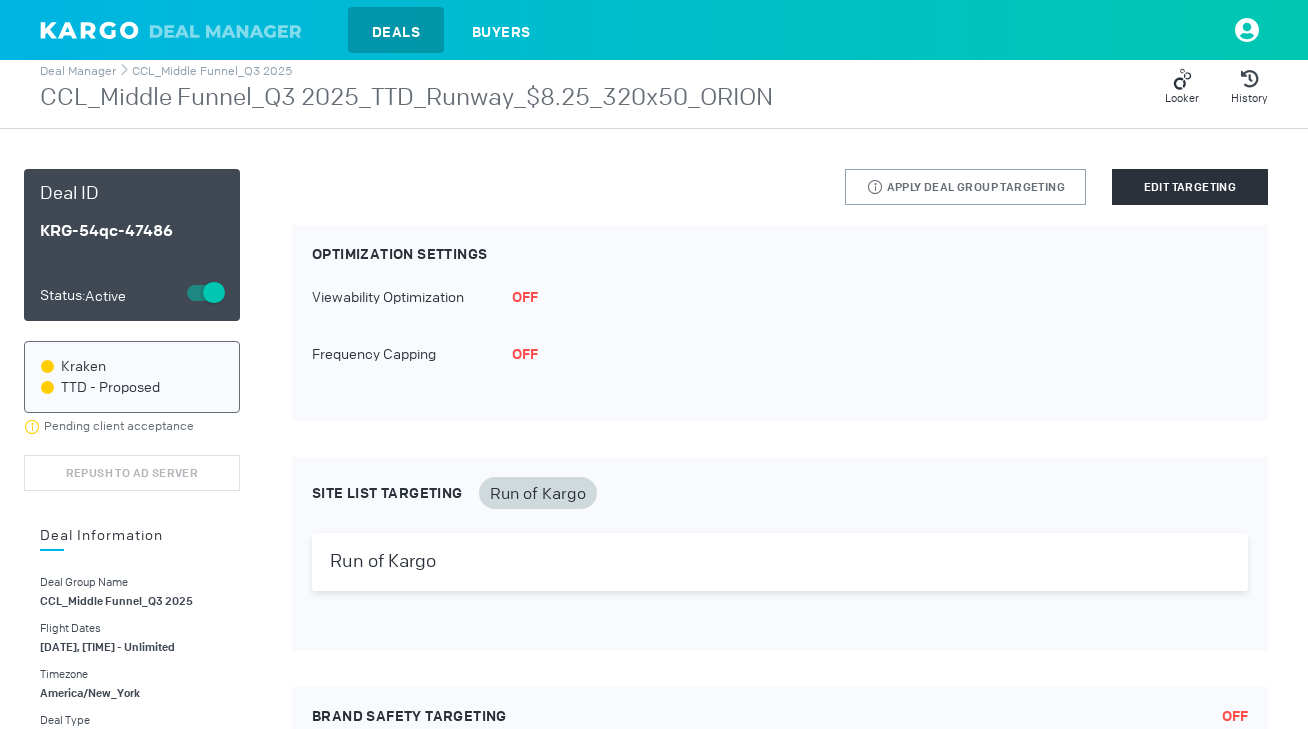 scroll, scrollTop: 0, scrollLeft: 0, axis: both 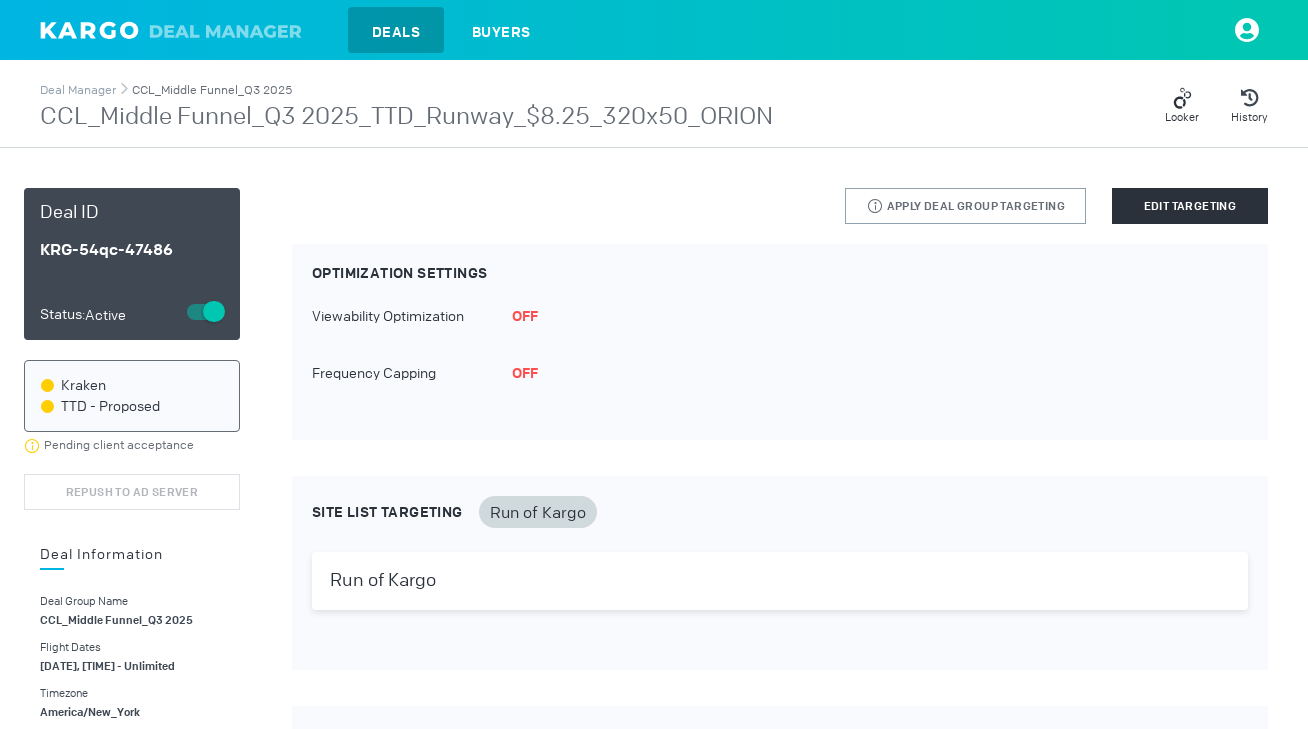 click on "CCL_Middle Funnel_Q3 2025" at bounding box center (212, 90) 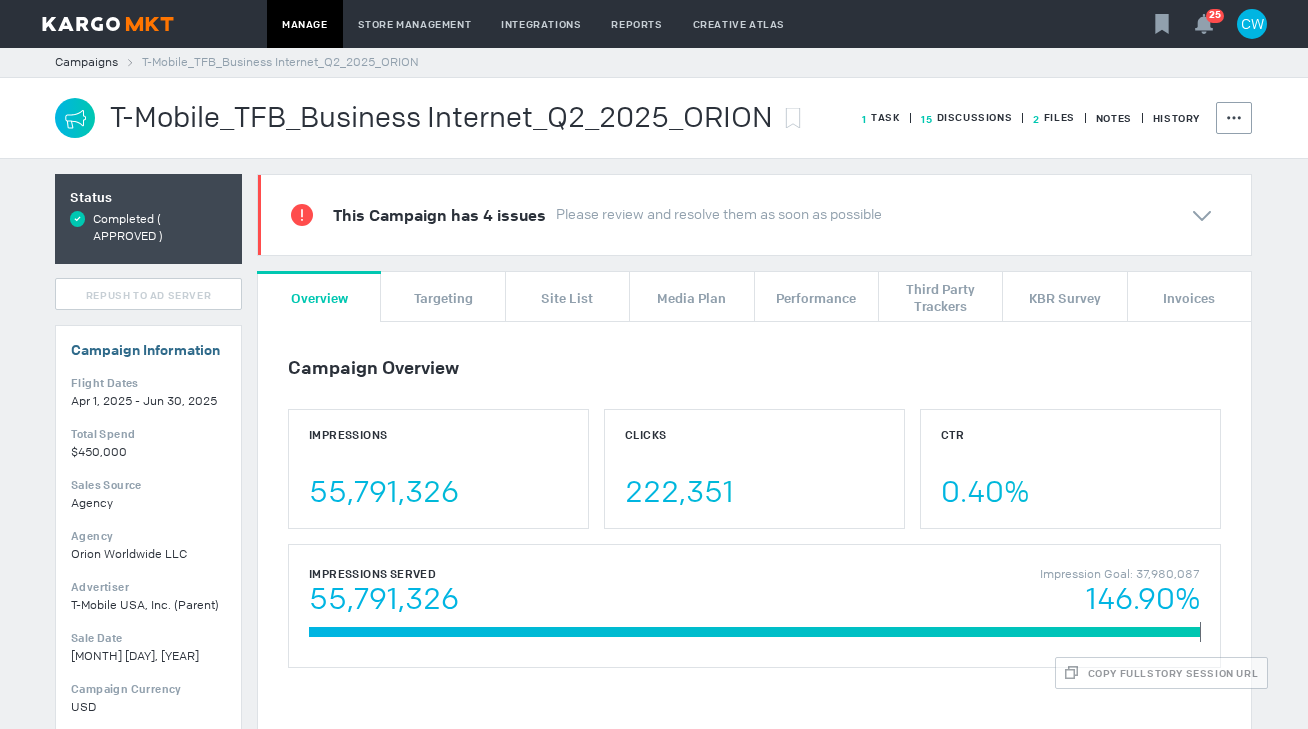 scroll, scrollTop: 0, scrollLeft: 0, axis: both 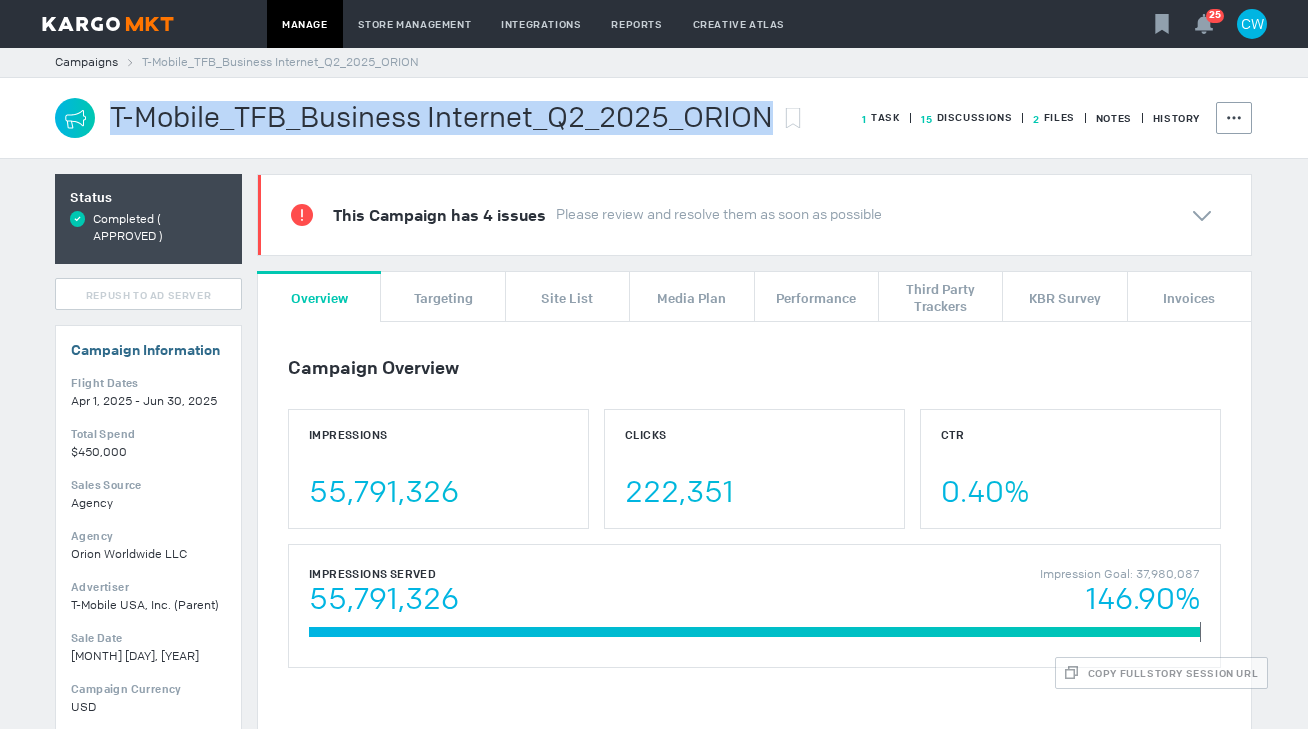 drag, startPoint x: 110, startPoint y: 114, endPoint x: 781, endPoint y: 116, distance: 671.003 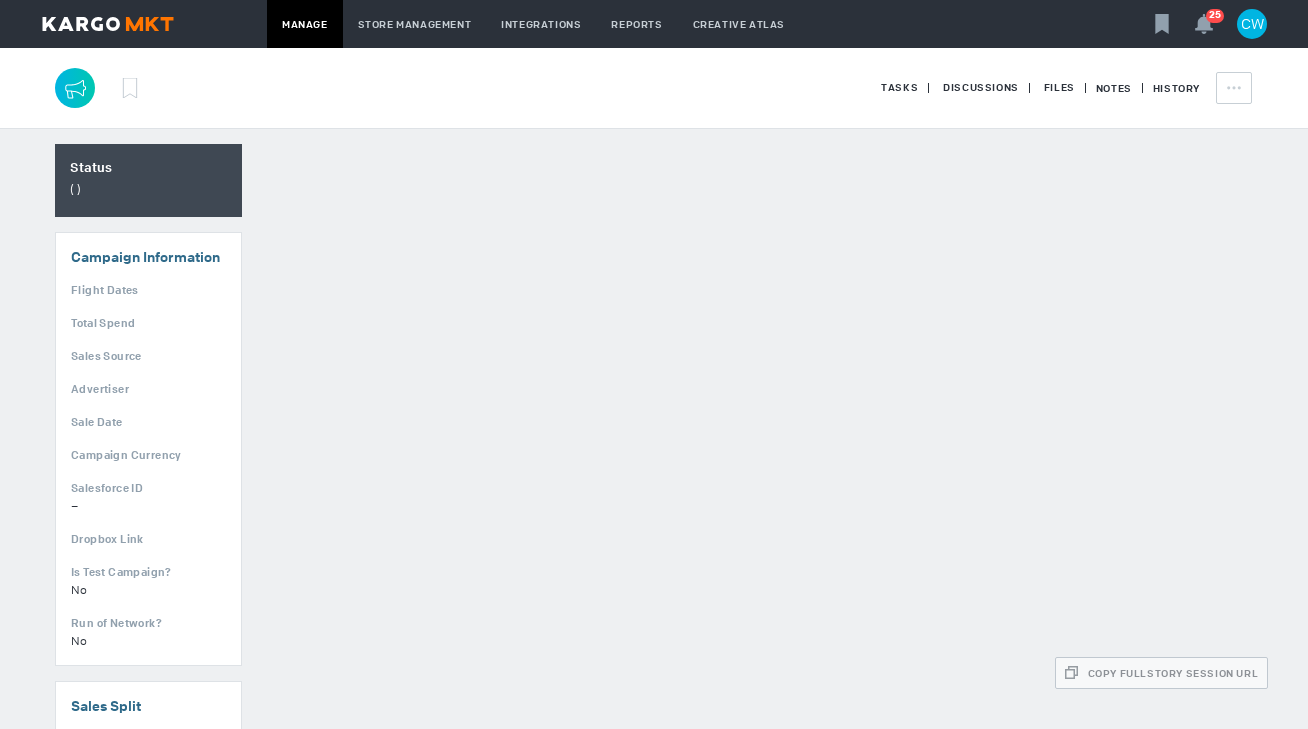 scroll, scrollTop: 0, scrollLeft: 0, axis: both 